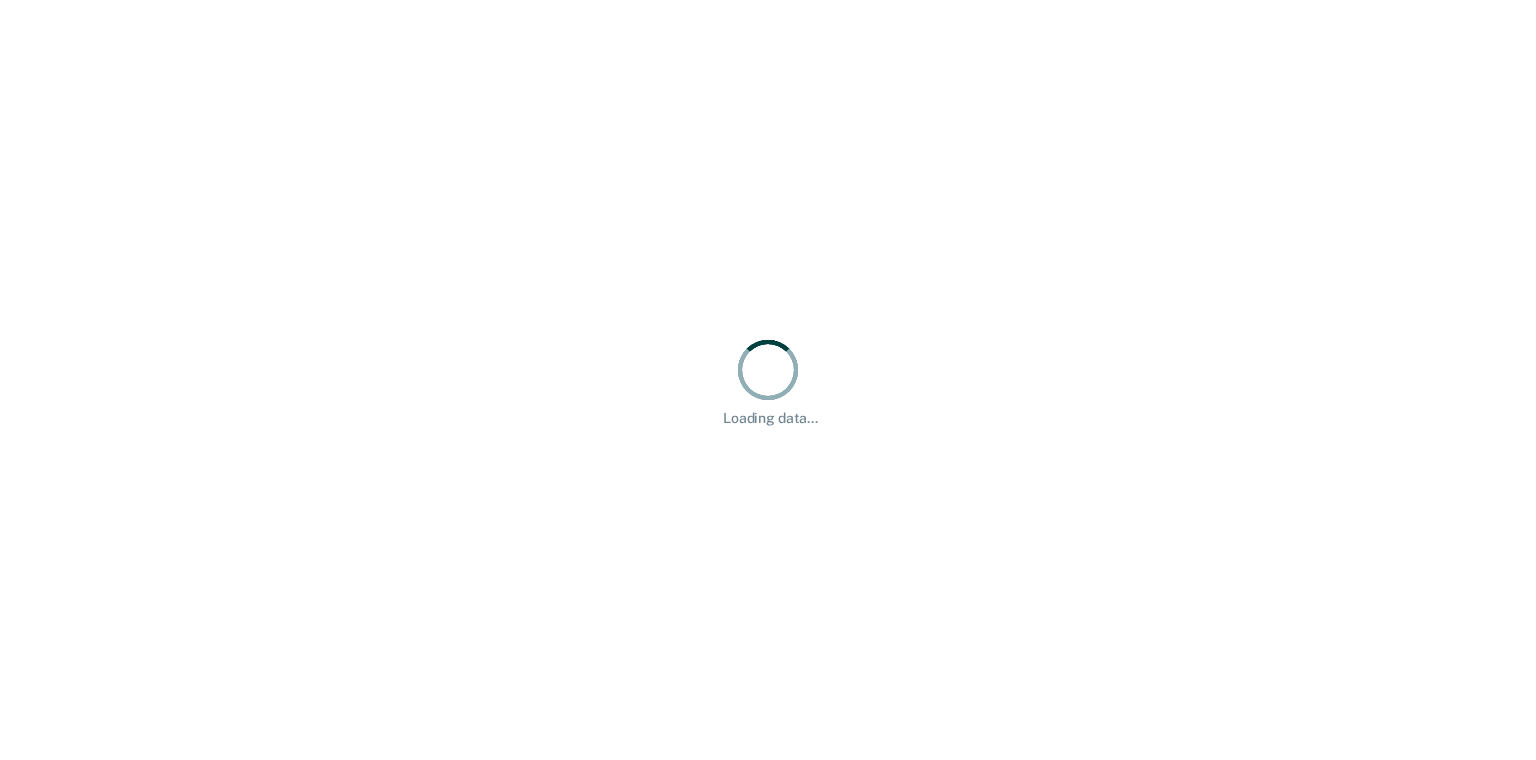 scroll, scrollTop: 0, scrollLeft: 0, axis: both 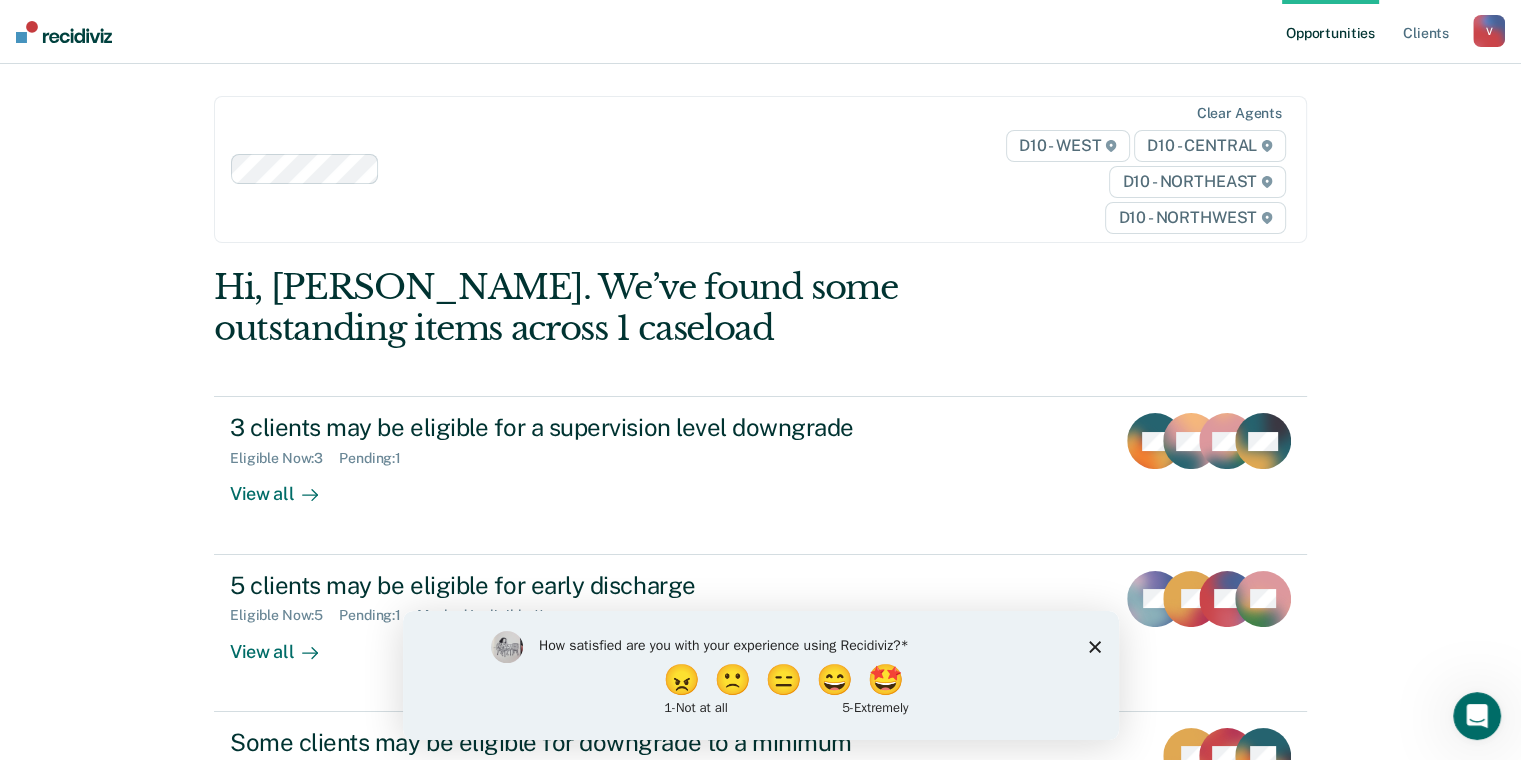 click on "How satisfied are you with your experience using Recidiviz? 😠 🙁 😑 😄 🤩 1  -  Not at all 5  -  Extremely" at bounding box center [760, 674] 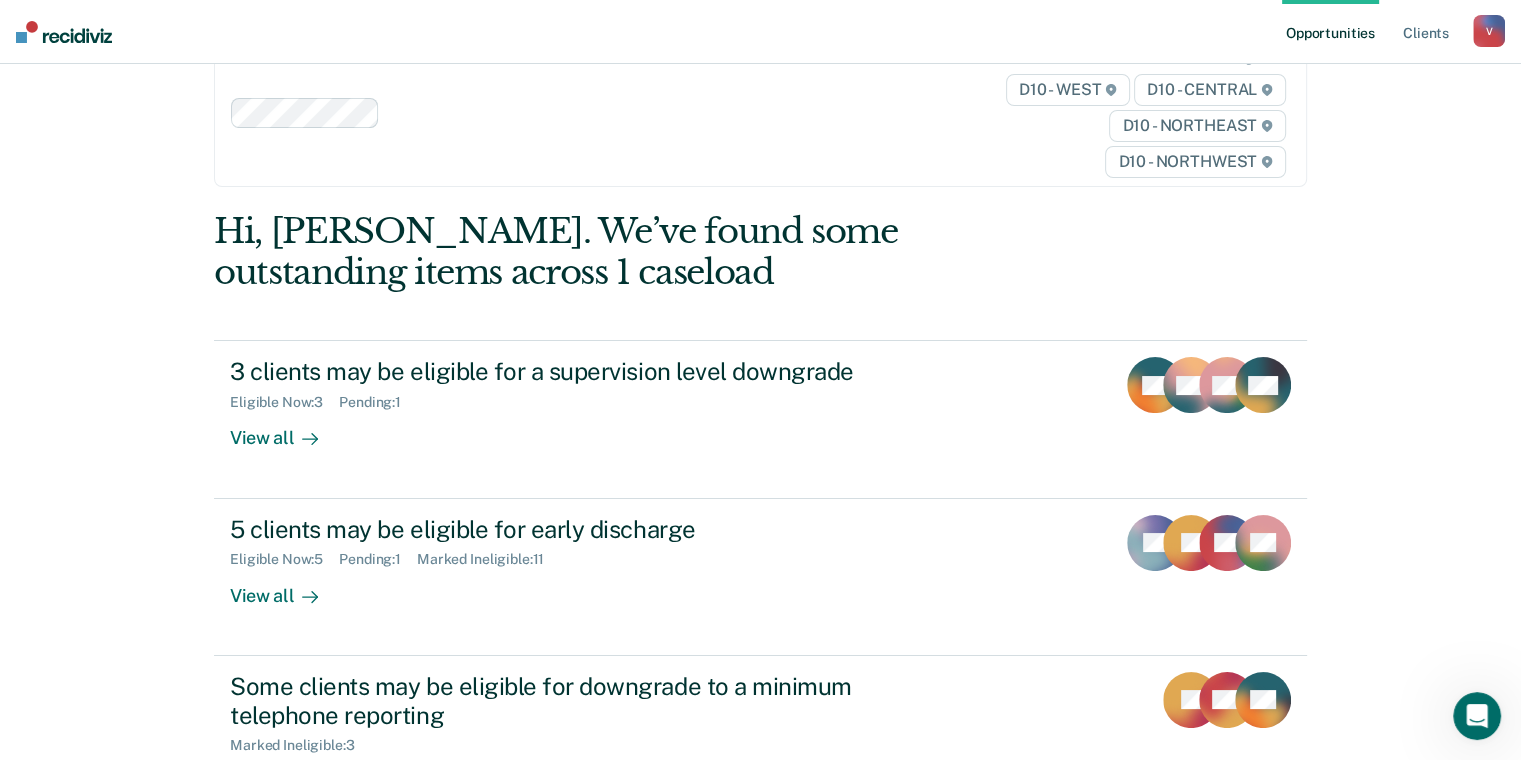 scroll, scrollTop: 100, scrollLeft: 0, axis: vertical 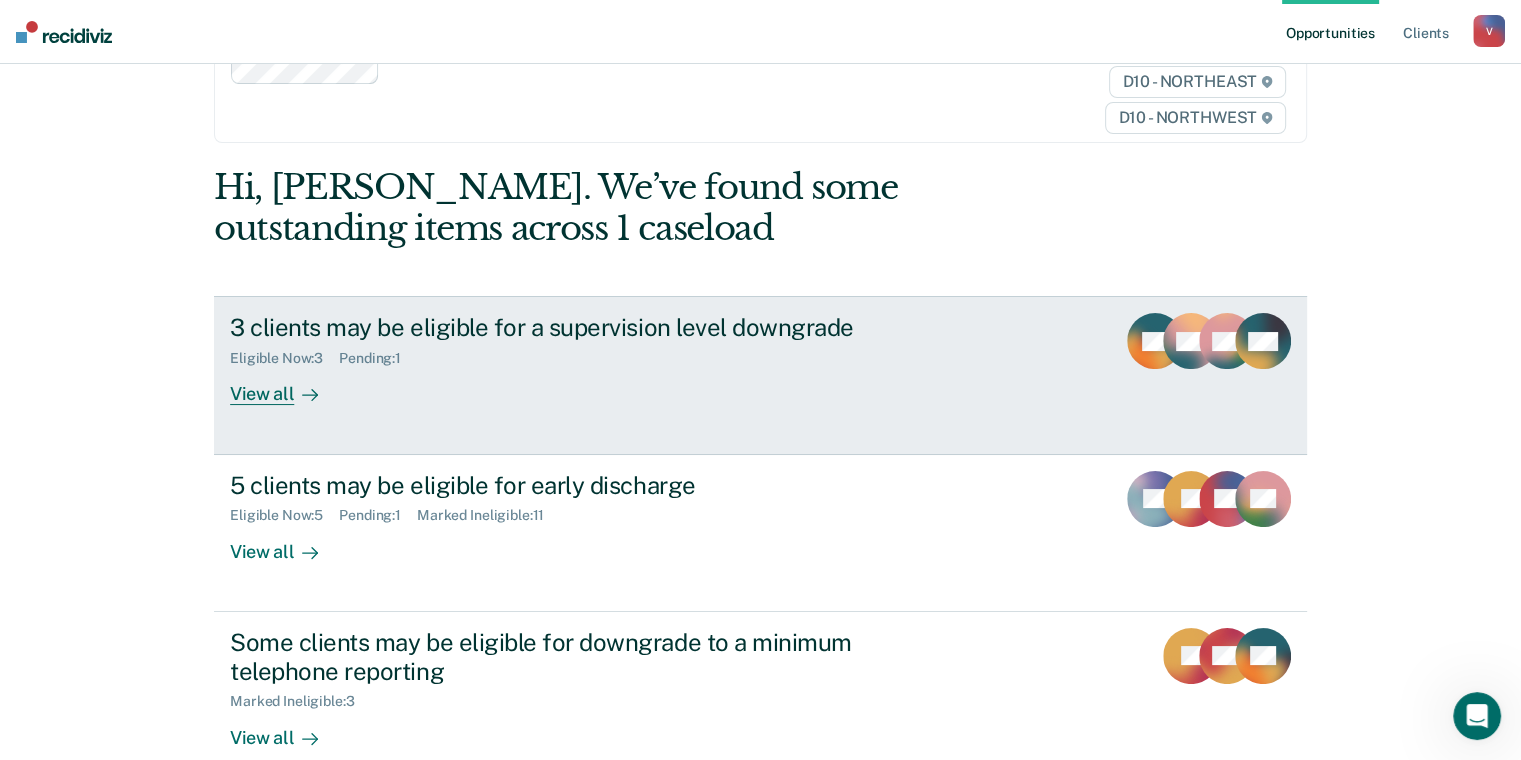 click on "View all" at bounding box center [286, 386] 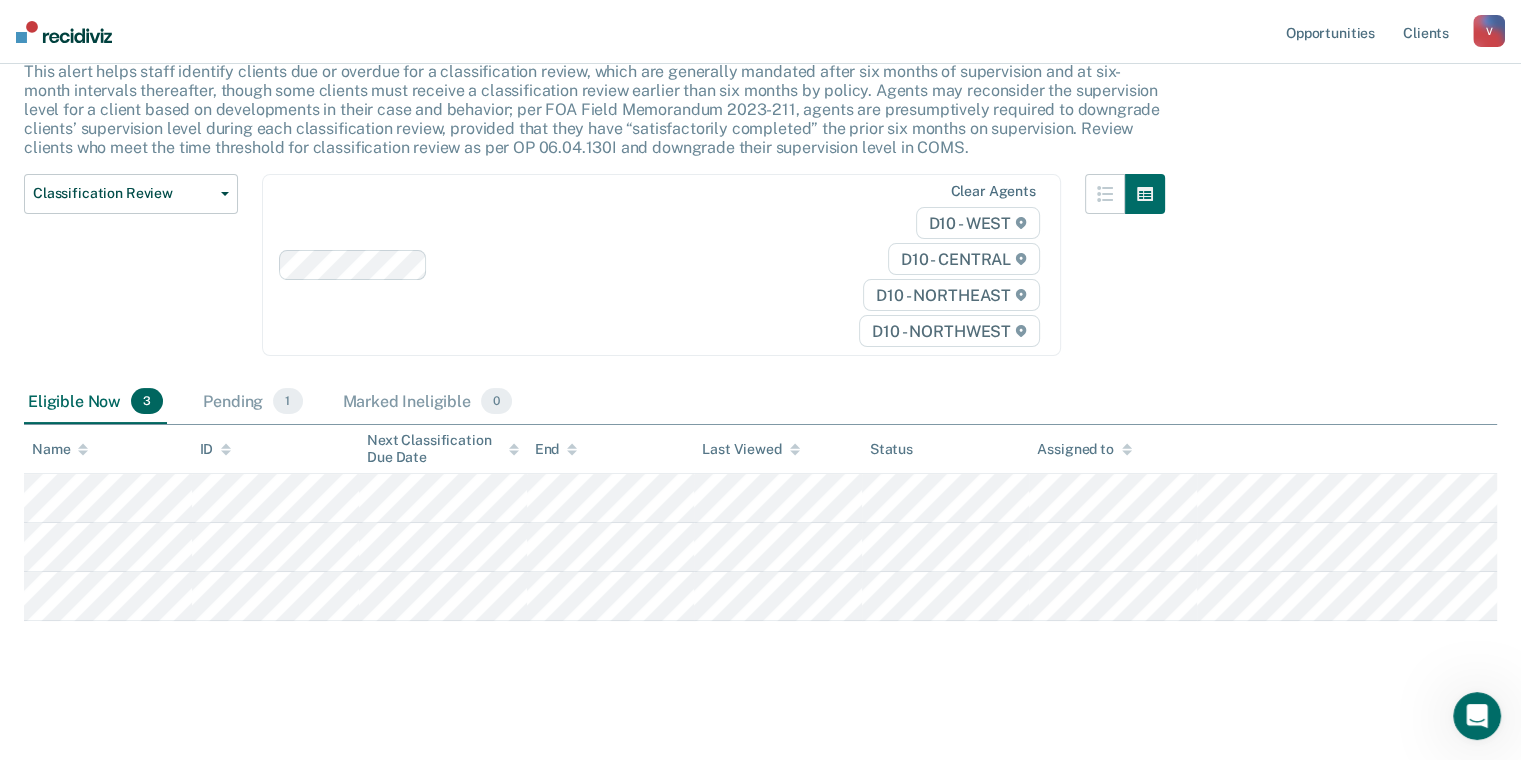 scroll, scrollTop: 136, scrollLeft: 0, axis: vertical 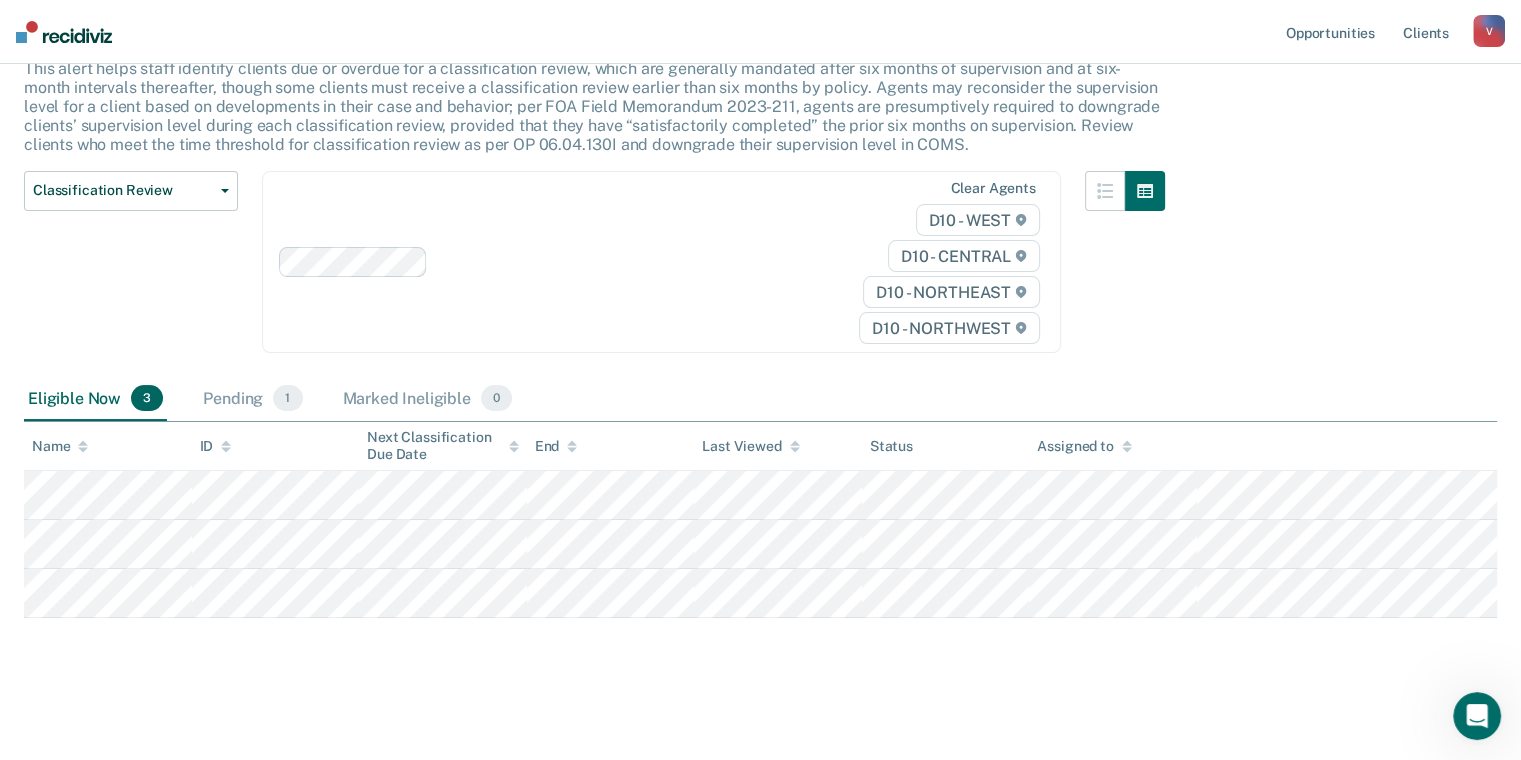 click on "Classification Review   This alert helps staff identify clients due or overdue for a classification review, which are generally mandated after six months of supervision and at six-month intervals thereafter, though some clients must receive a classification review earlier than six months by policy. Agents may reconsider the supervision level for a client based on developments in their case and behavior; per FOA Field Memorandum 2023-211, agents are presumptively required to downgrade clients’ supervision level during each classification review, provided that they have “satisfactorily completed” the prior six months on supervision. Review clients who meet the time threshold for classification review as per OP 06.04.130I and downgrade their supervision level in COMS. Classification Review Classification Review Early Discharge Minimum Telephone Reporting Overdue for Discharge Supervision Level Mismatch Clear   agents D10 - WEST   D10 - CENTRAL   D10 - NORTHEAST   D10 - NORTHWEST   Eligible Now 3 1 0 ID" at bounding box center (760, 363) 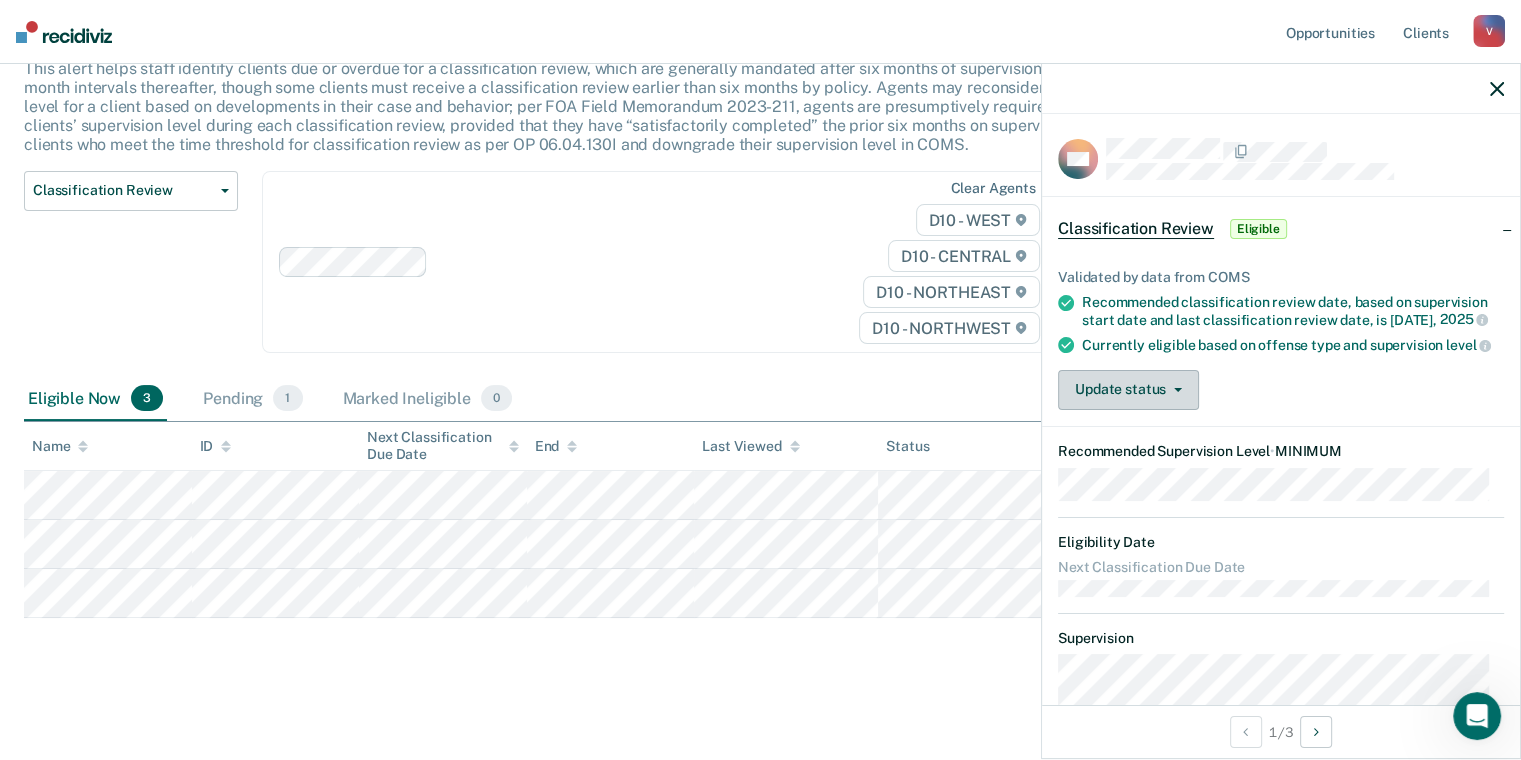 click on "Update status" at bounding box center (1128, 390) 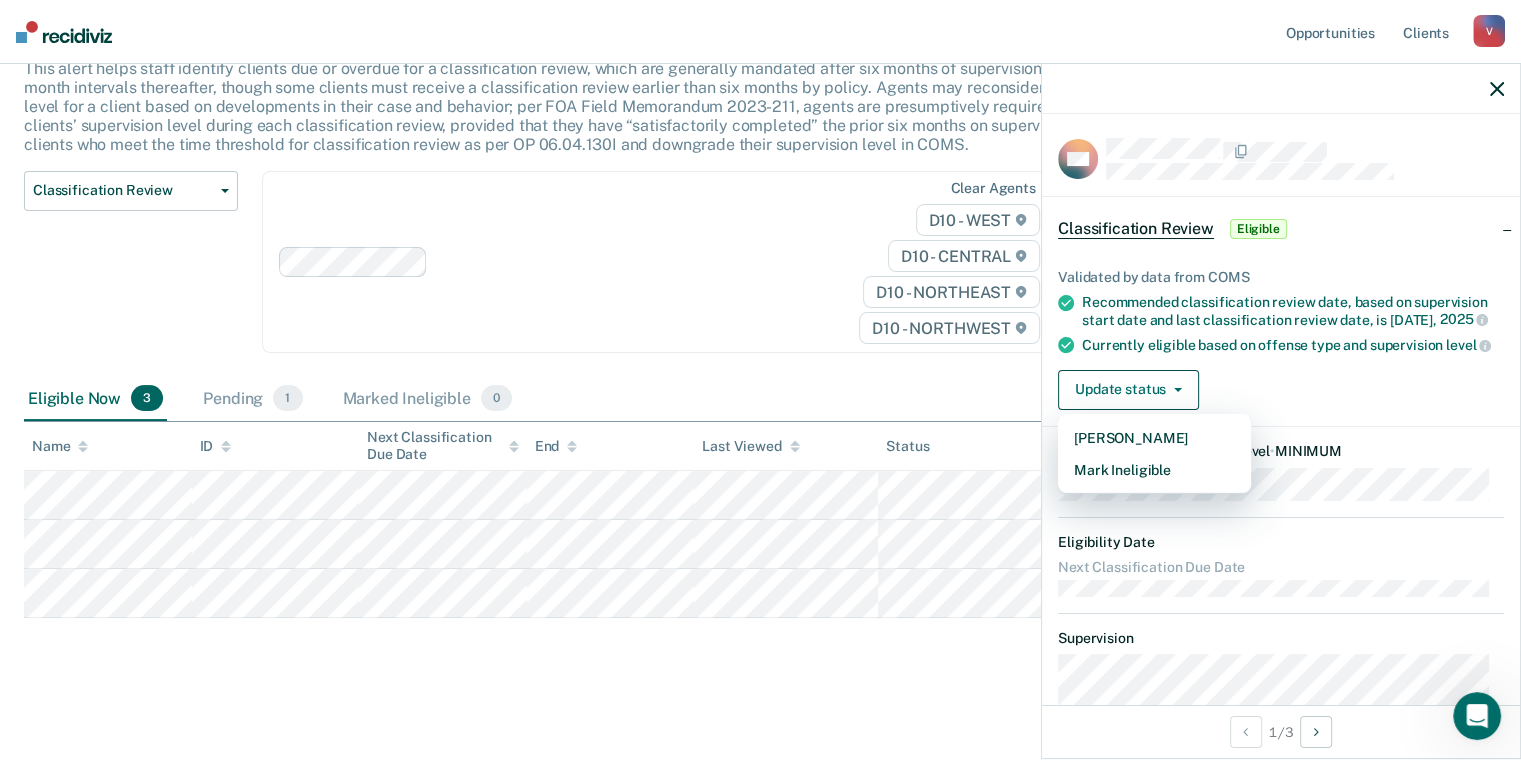 click on "Currently eligible based on offense type and supervision   level" at bounding box center (1293, 345) 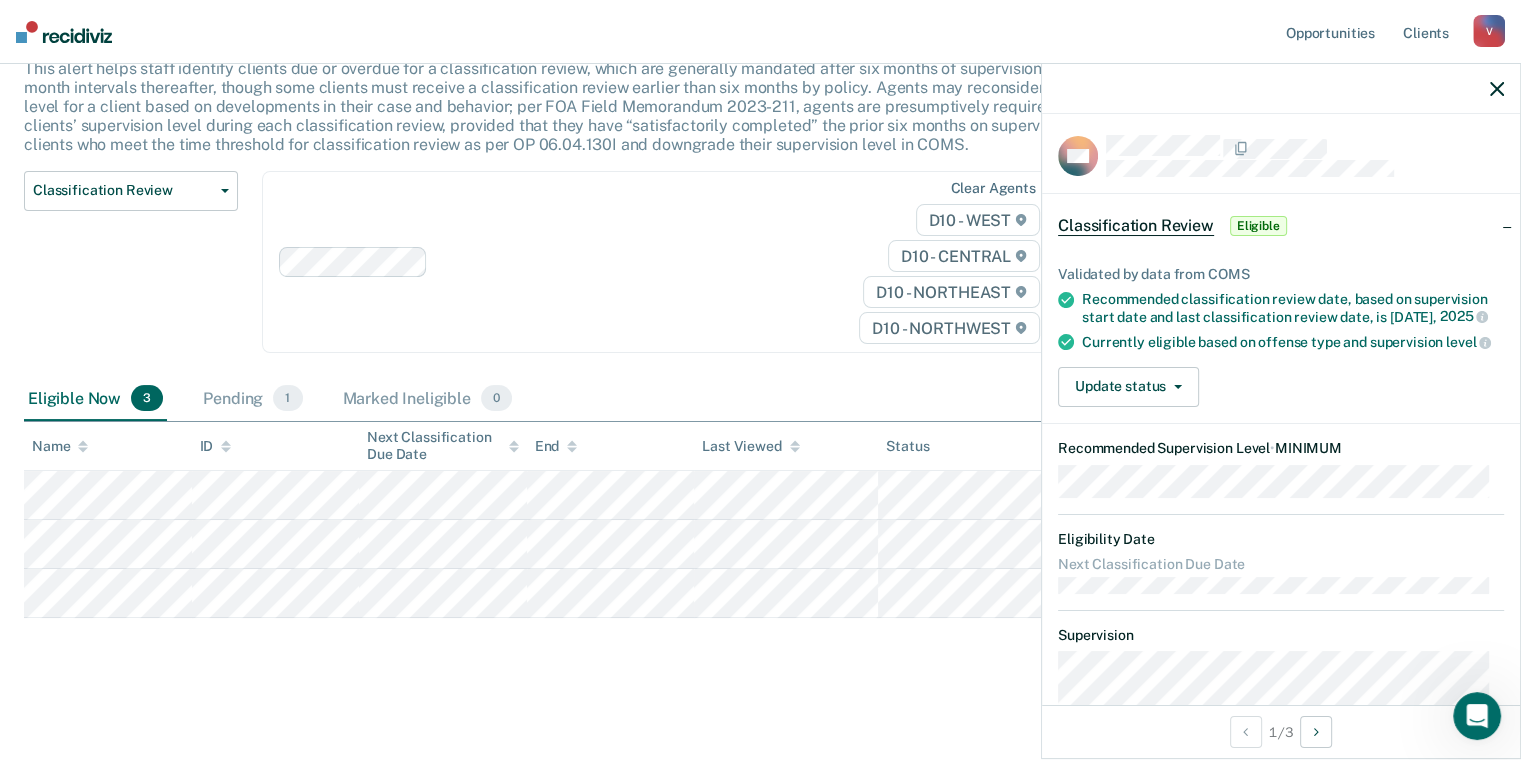 scroll, scrollTop: 0, scrollLeft: 0, axis: both 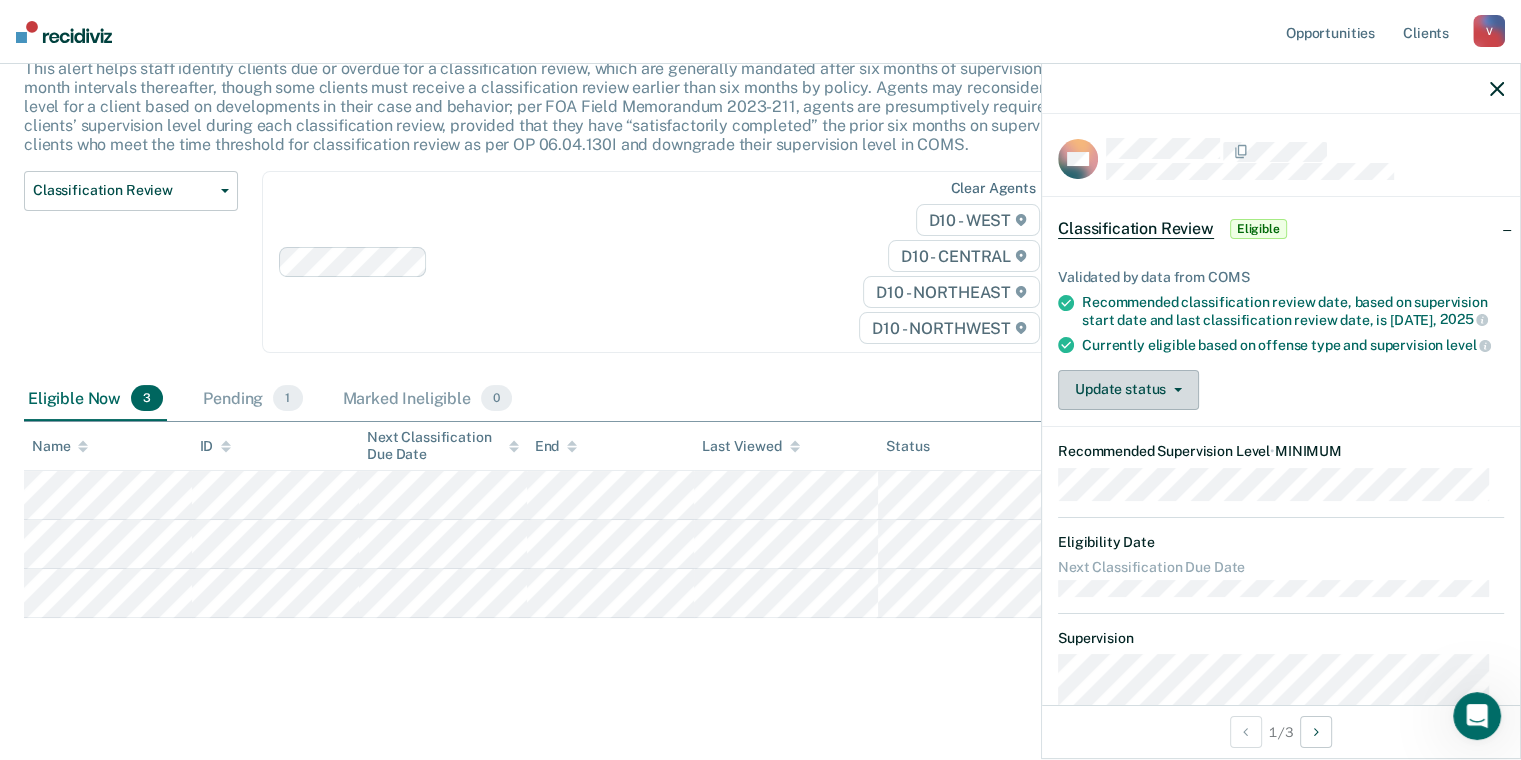 click on "Update status" at bounding box center [1128, 390] 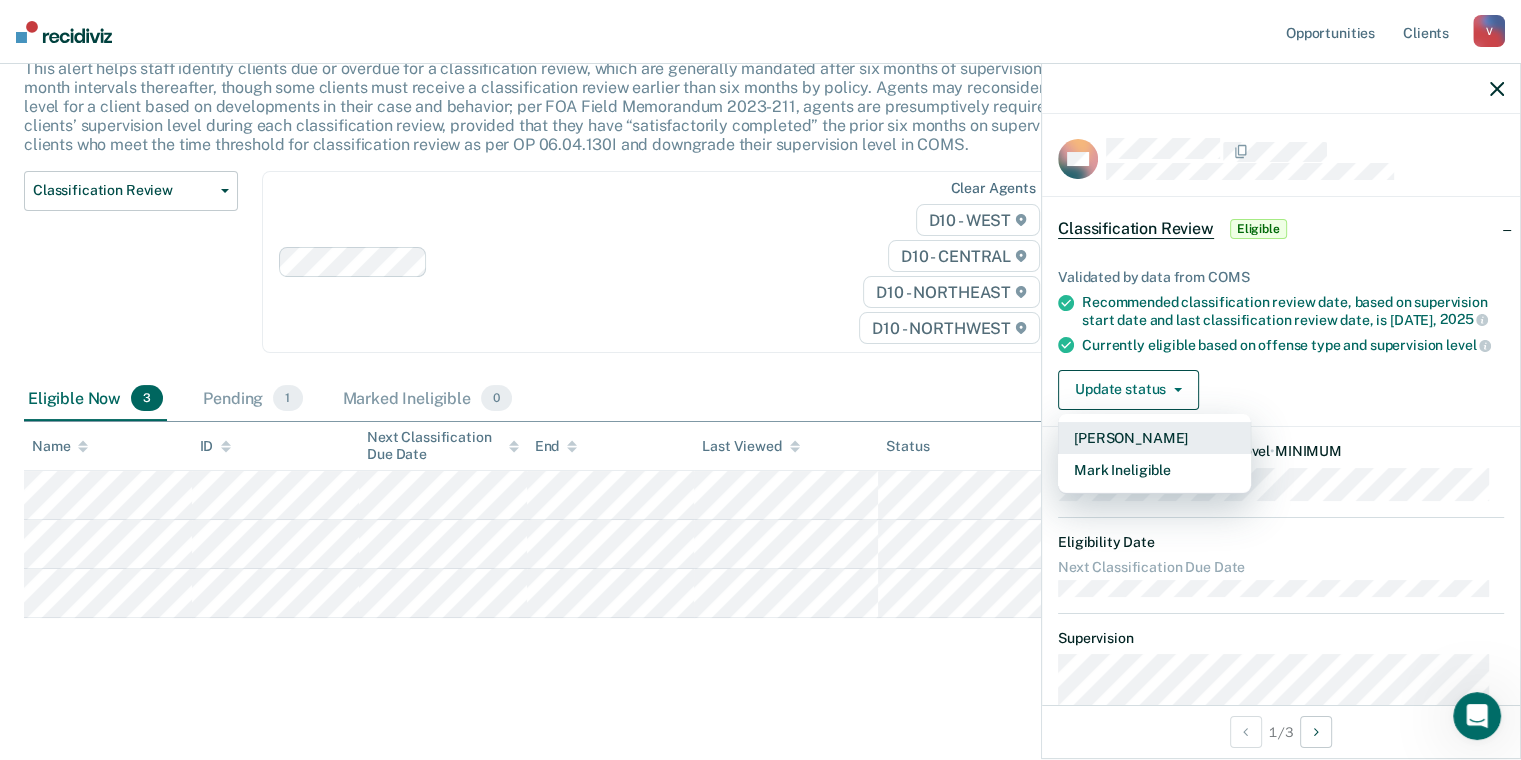 click on "[PERSON_NAME]" at bounding box center [1154, 438] 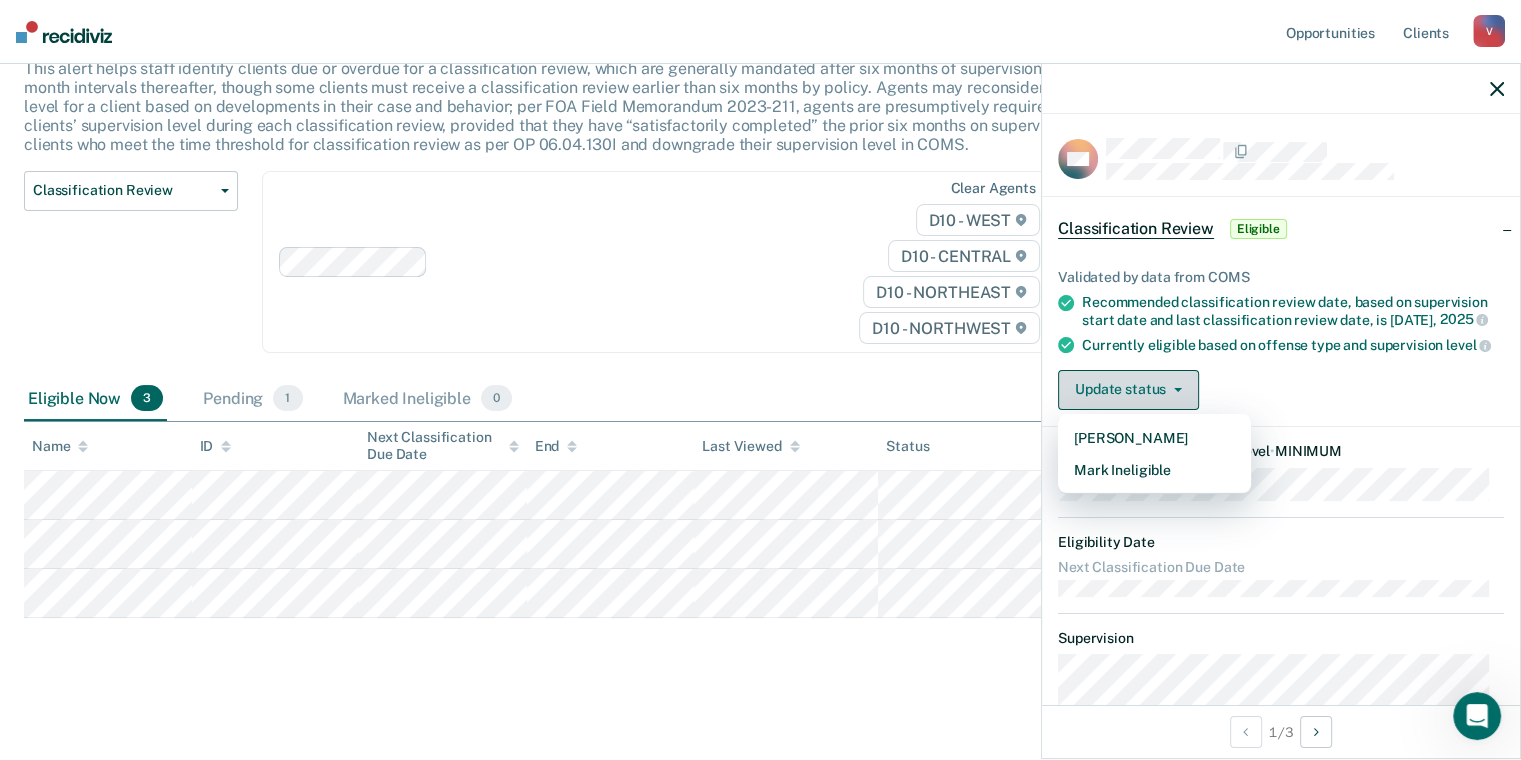 scroll, scrollTop: 87, scrollLeft: 0, axis: vertical 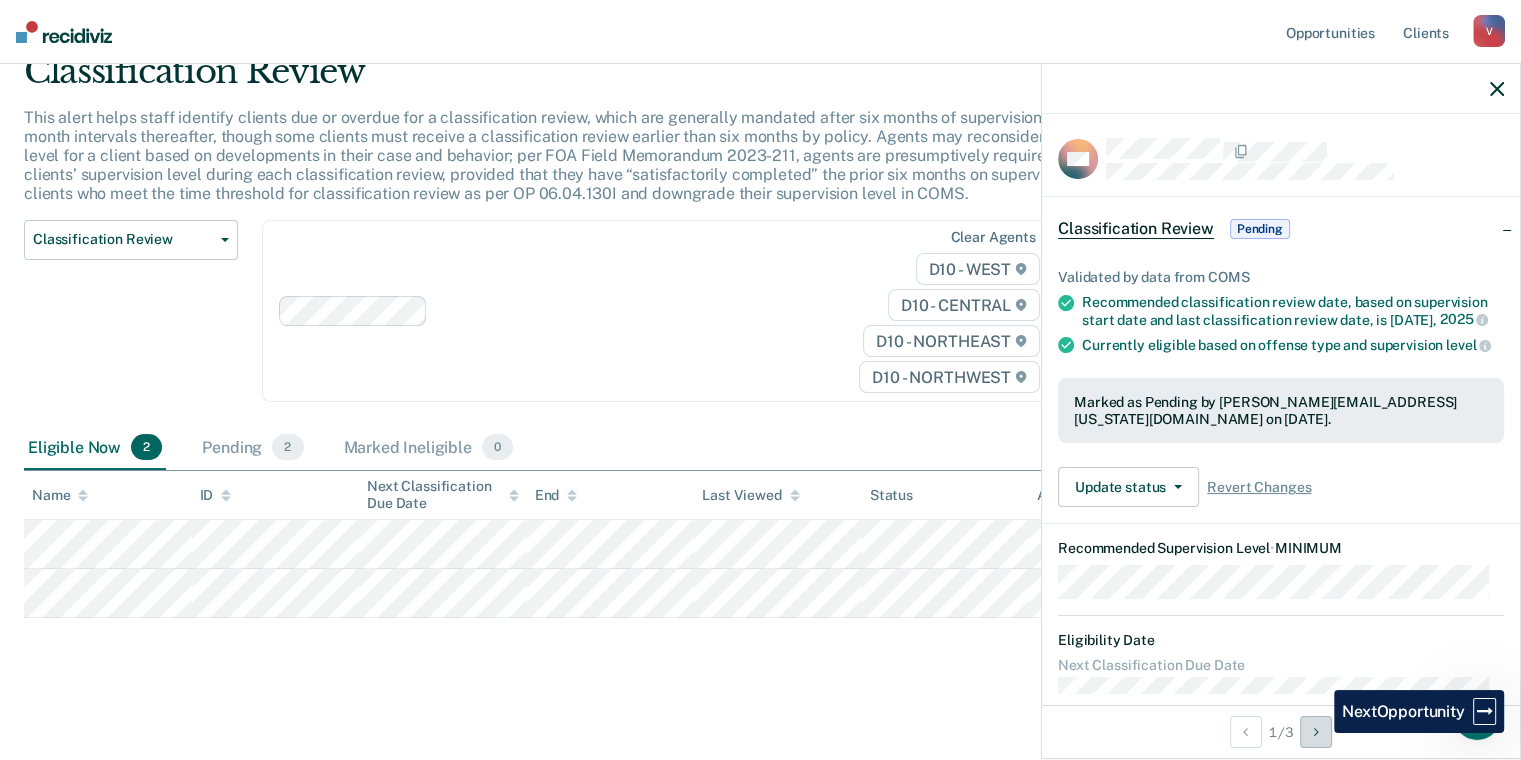 click at bounding box center [1316, 732] 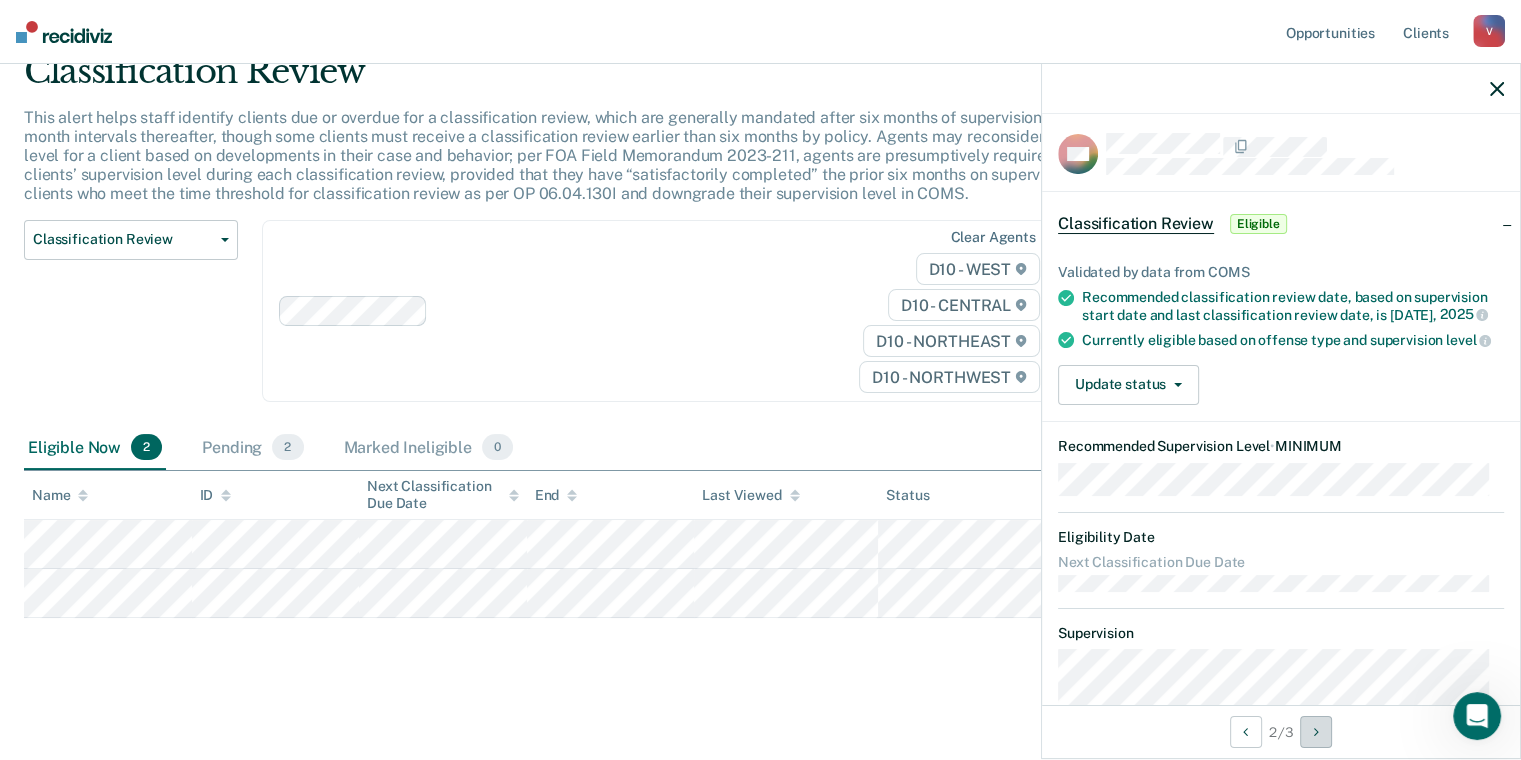 scroll, scrollTop: 0, scrollLeft: 0, axis: both 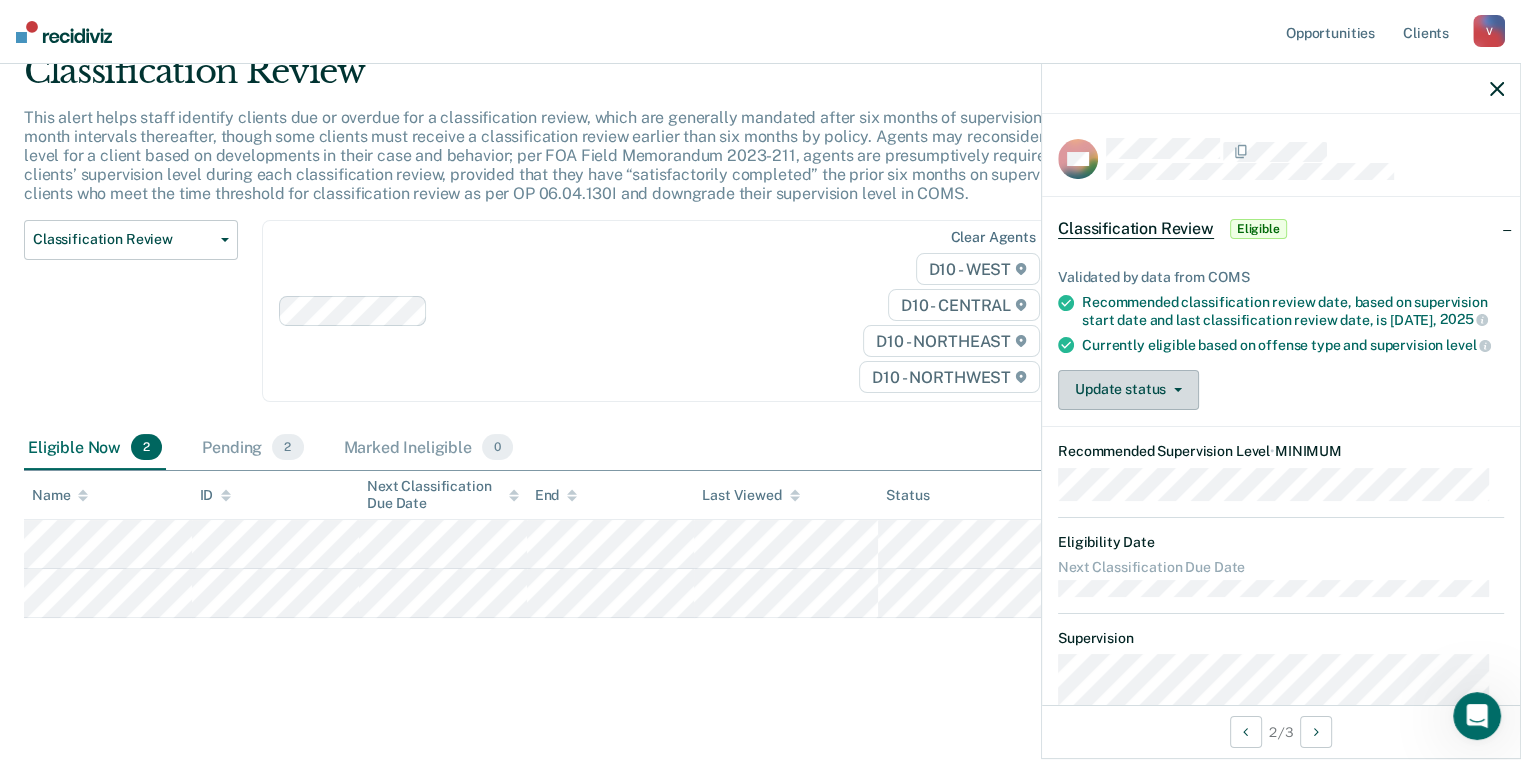 click on "Update status" at bounding box center (1128, 390) 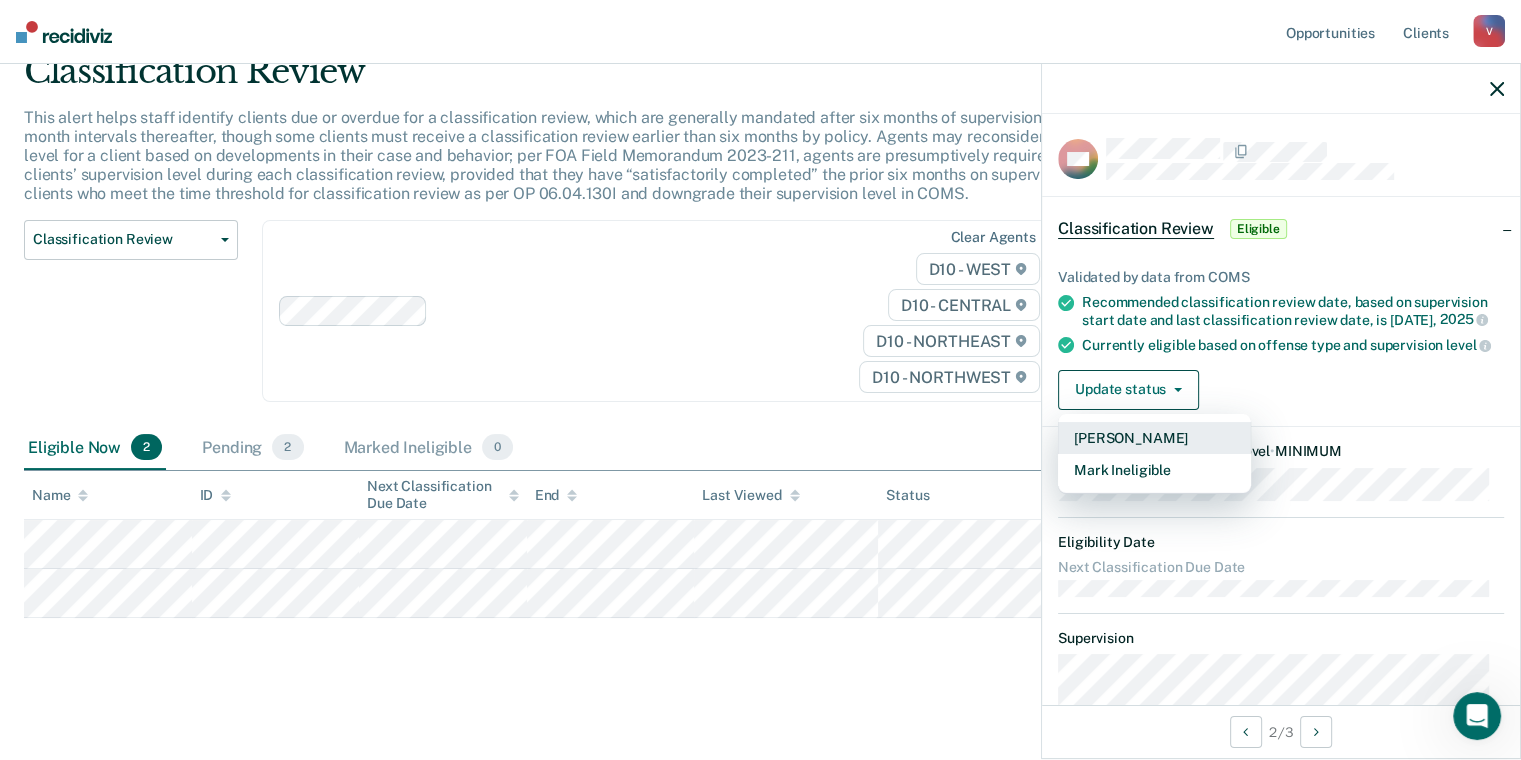 click on "[PERSON_NAME]" at bounding box center [1154, 438] 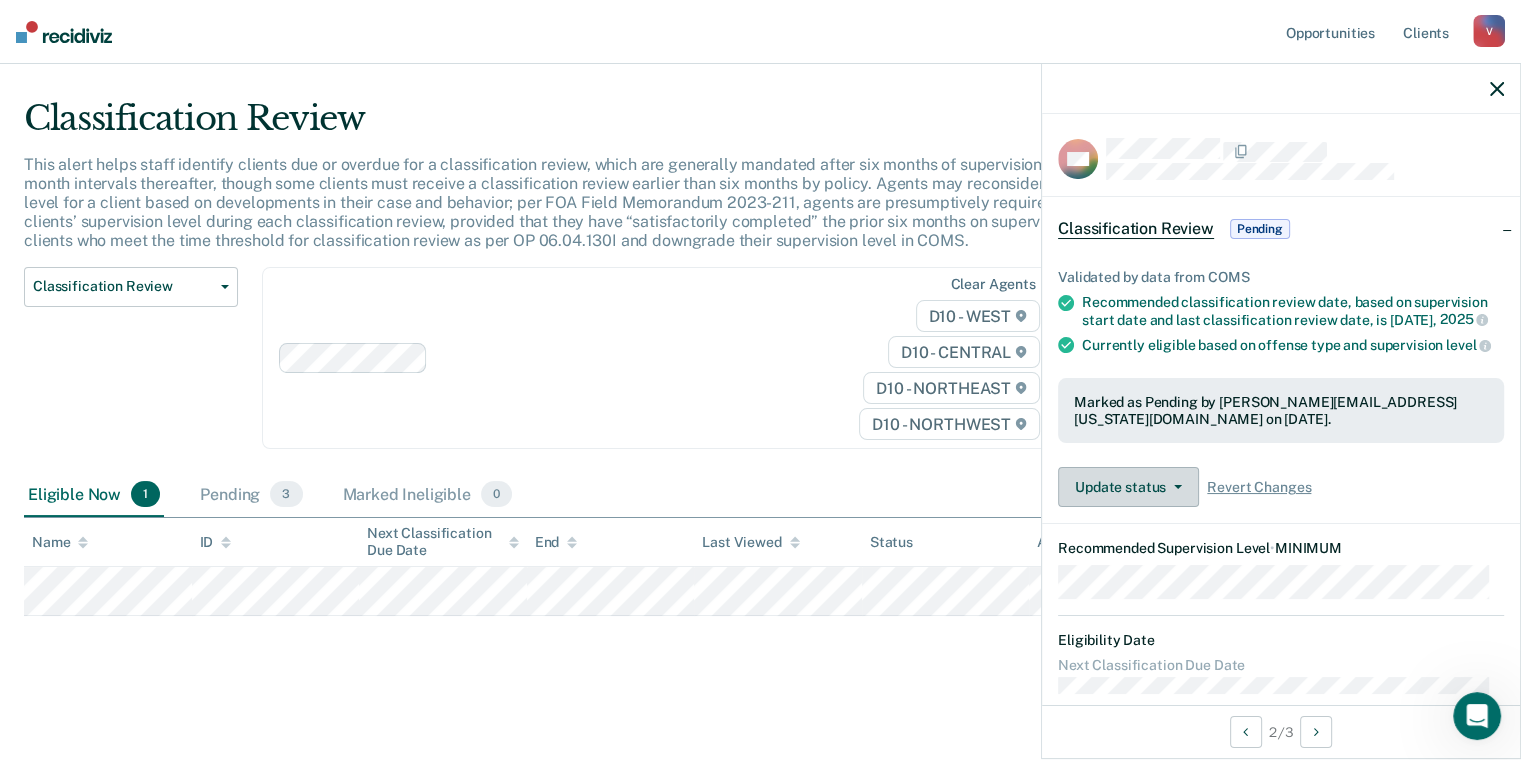 scroll, scrollTop: 38, scrollLeft: 0, axis: vertical 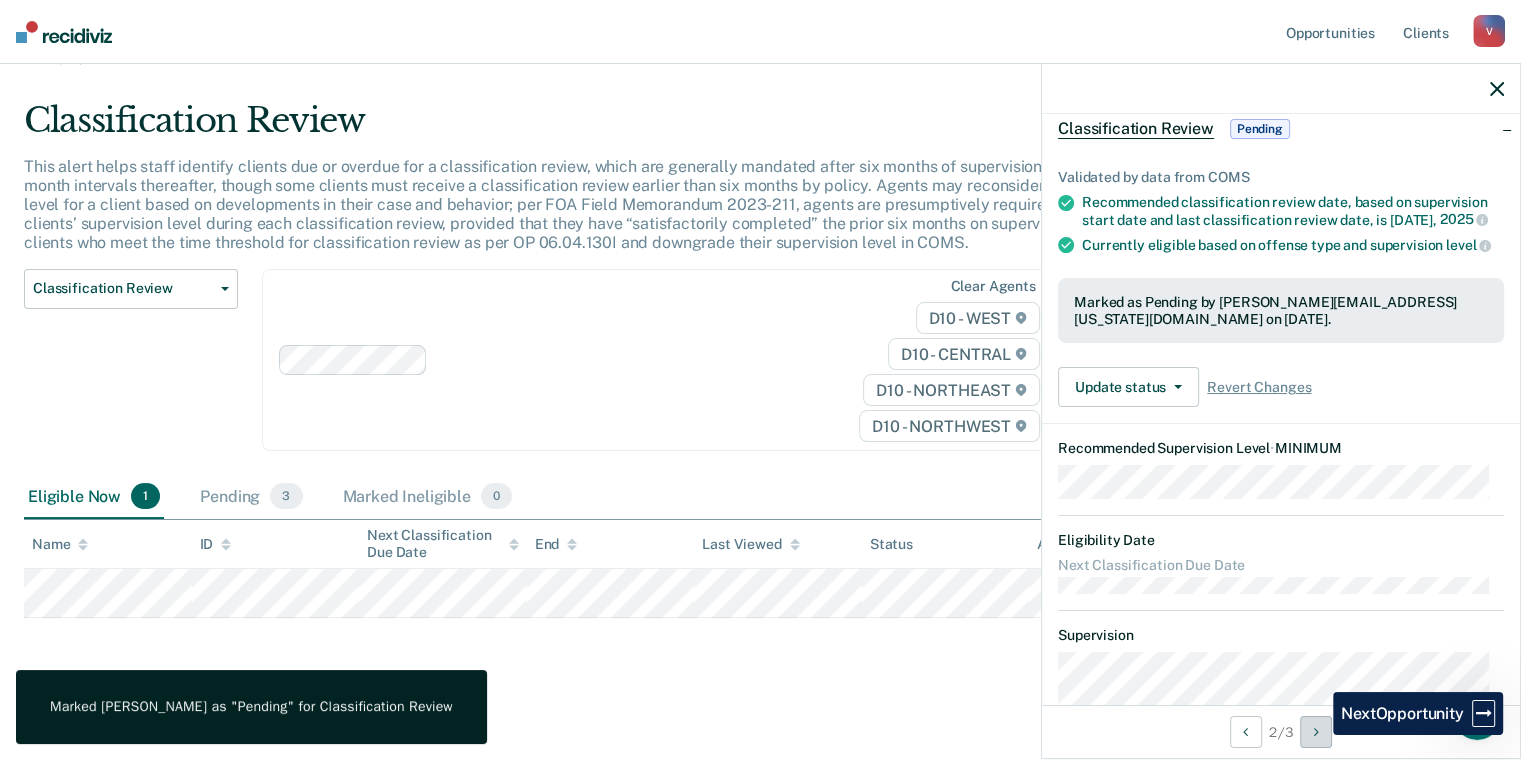 click at bounding box center (1316, 732) 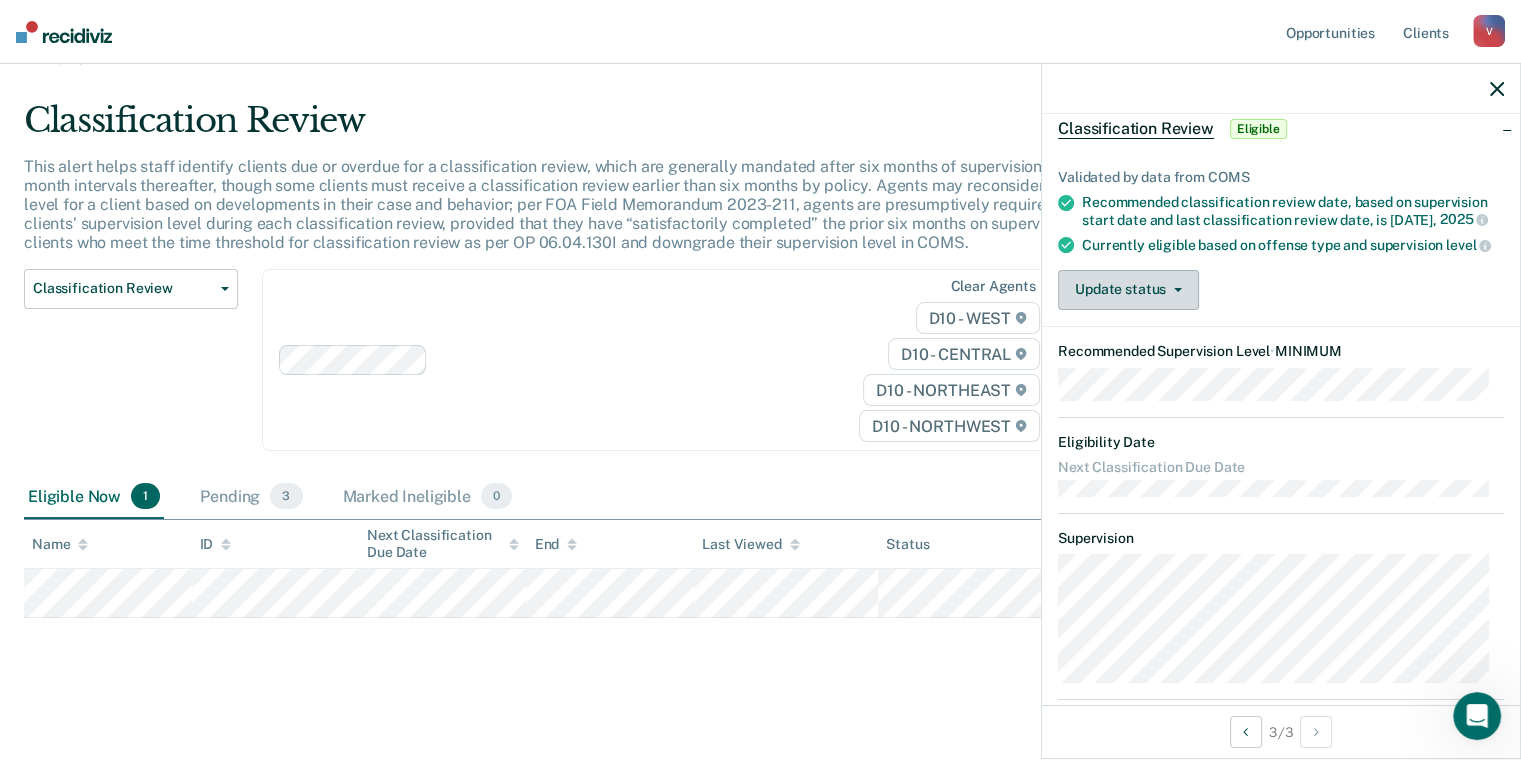click on "Update status" at bounding box center [1128, 290] 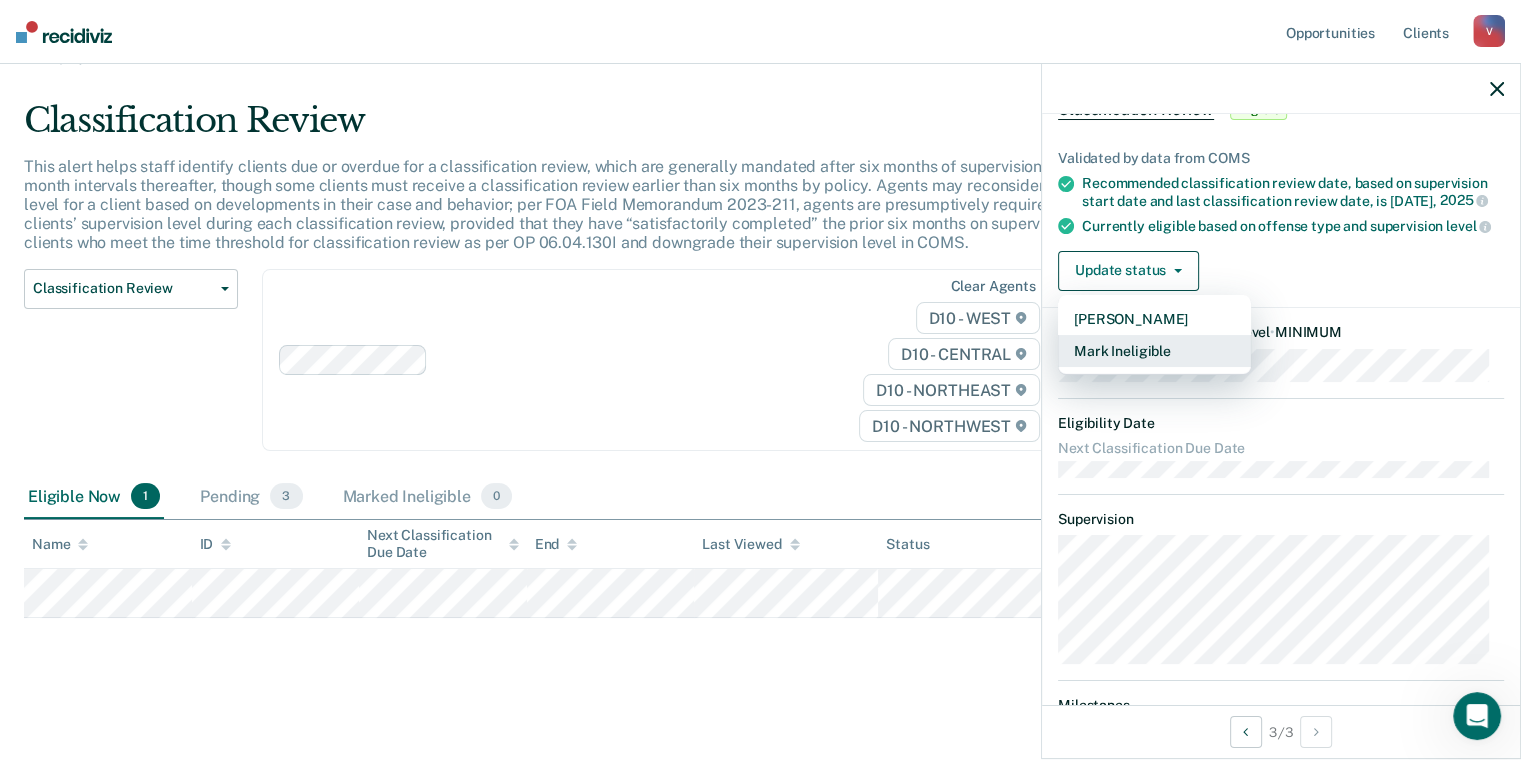 scroll, scrollTop: 200, scrollLeft: 0, axis: vertical 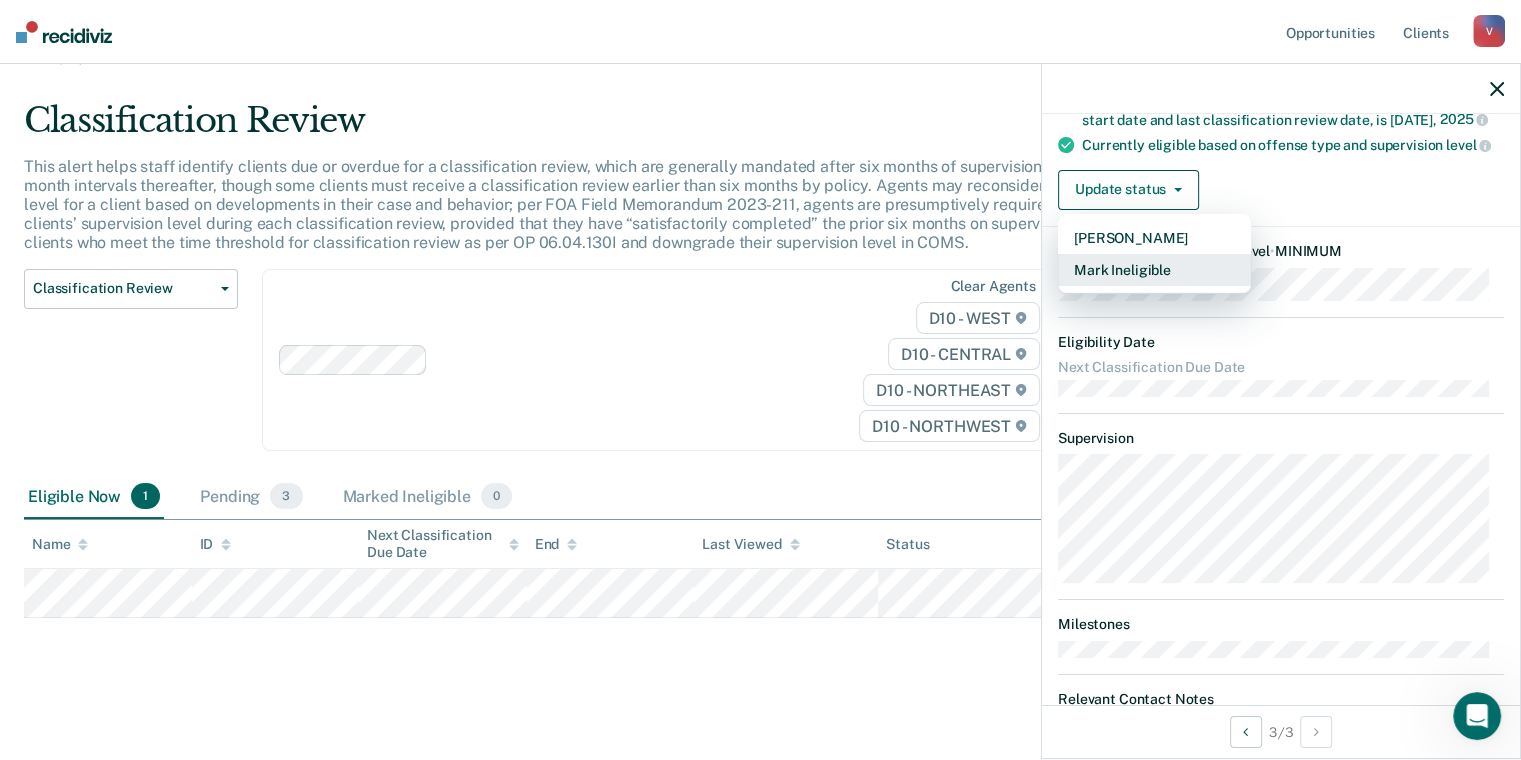 click on "Mark Ineligible" at bounding box center (1154, 270) 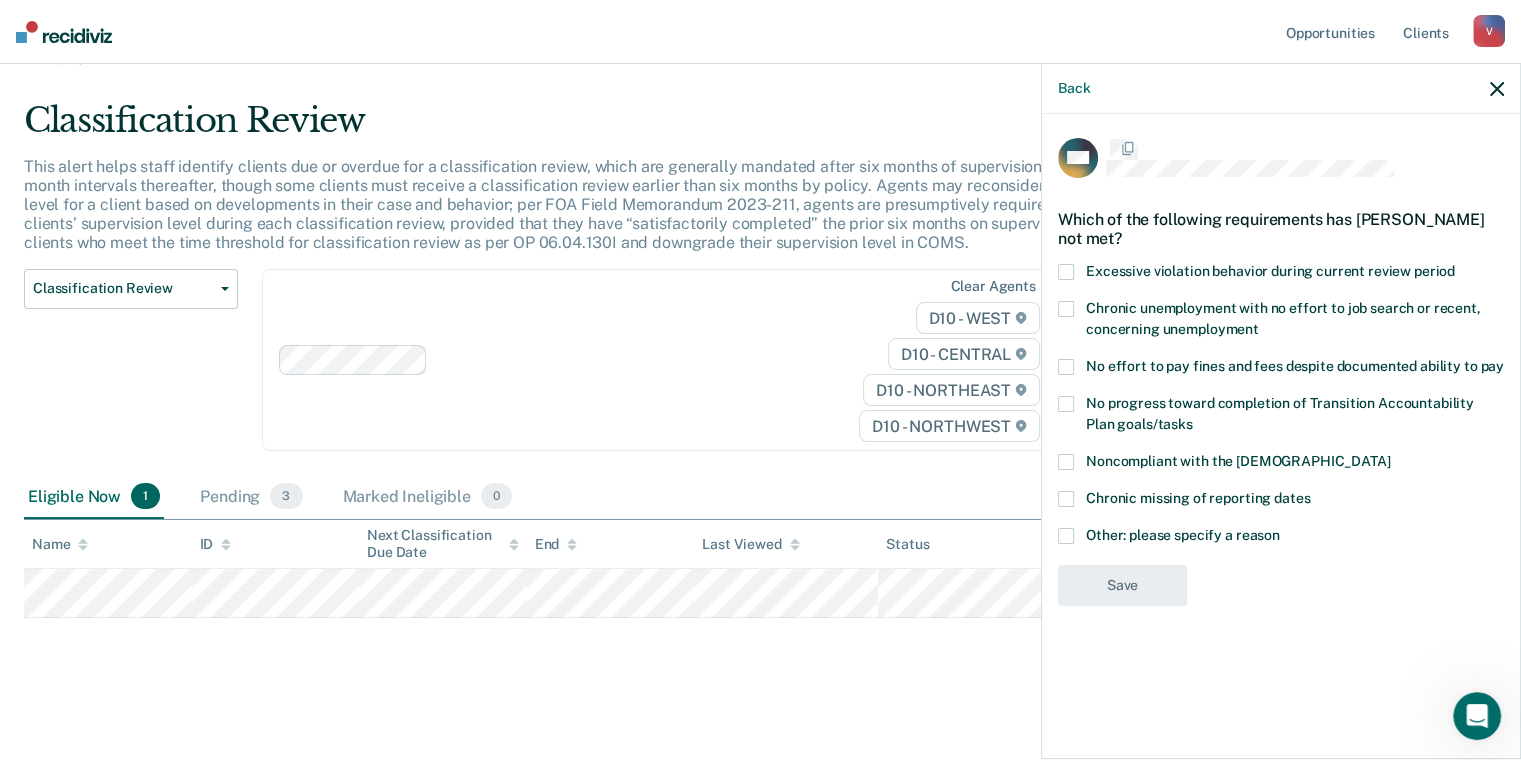 scroll, scrollTop: 0, scrollLeft: 0, axis: both 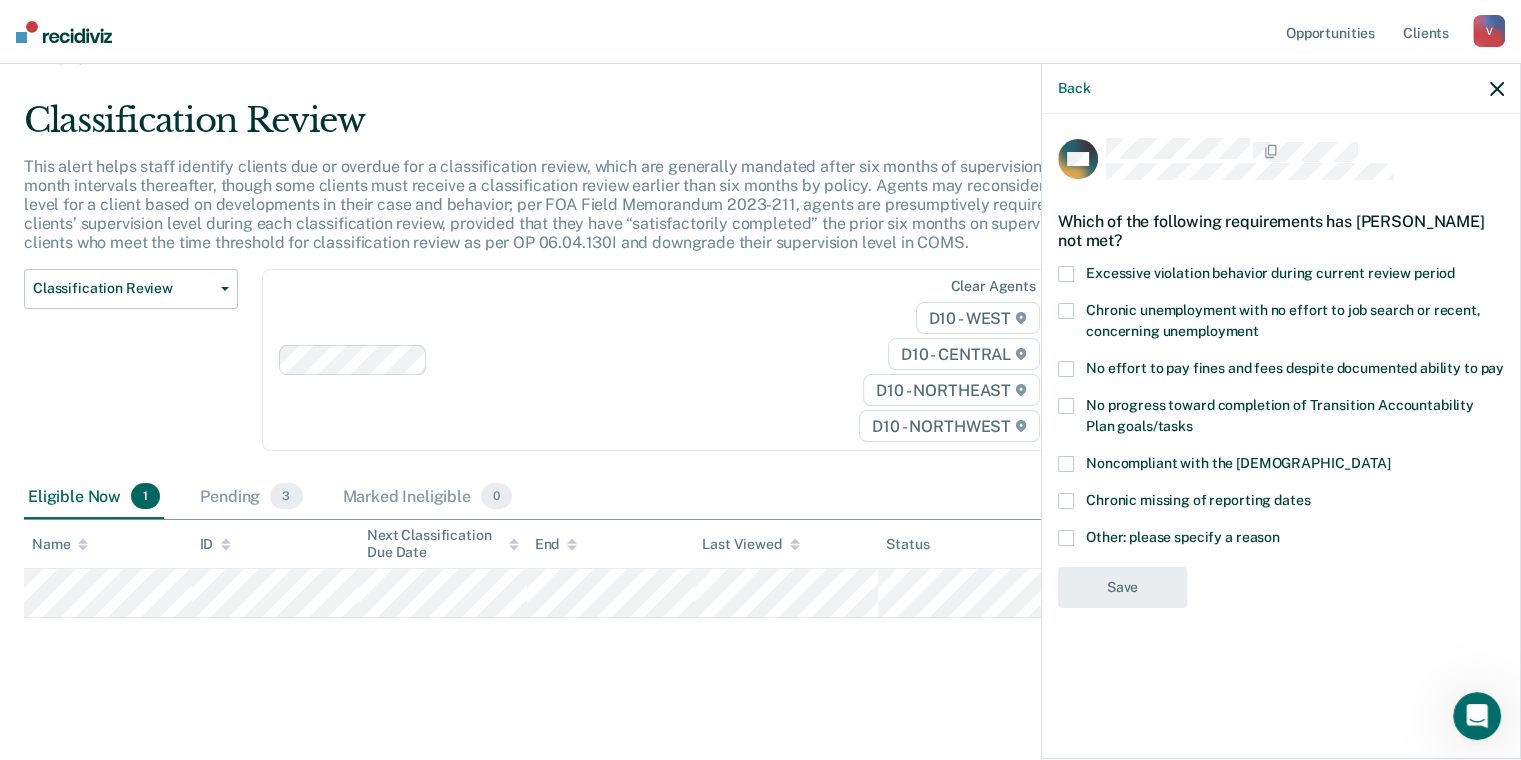click on "MC   Which of the following requirements has [PERSON_NAME] not met? Excessive violation behavior during current review period Chronic unemployment with no effort to job search or recent, concerning unemployment No effort to pay fines and fees despite documented ability to pay No progress toward completion of Transition Accountability Plan goals/tasks Noncompliant with the [DEMOGRAPHIC_DATA] Chronic missing of reporting dates Other: please specify a reason Save" at bounding box center (1281, 434) 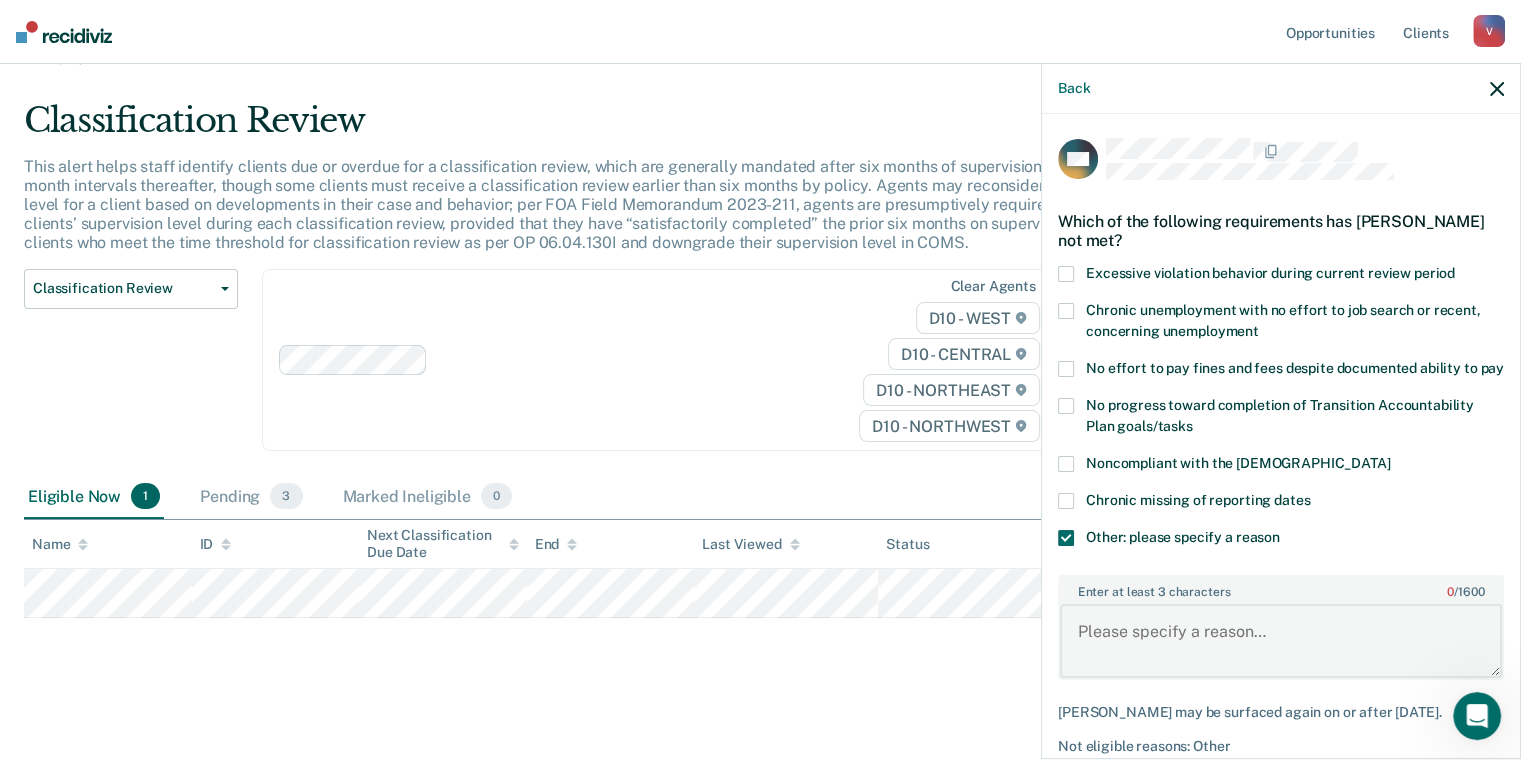 click on "Enter at least 3 characters 0  /  1600" at bounding box center [1281, 641] 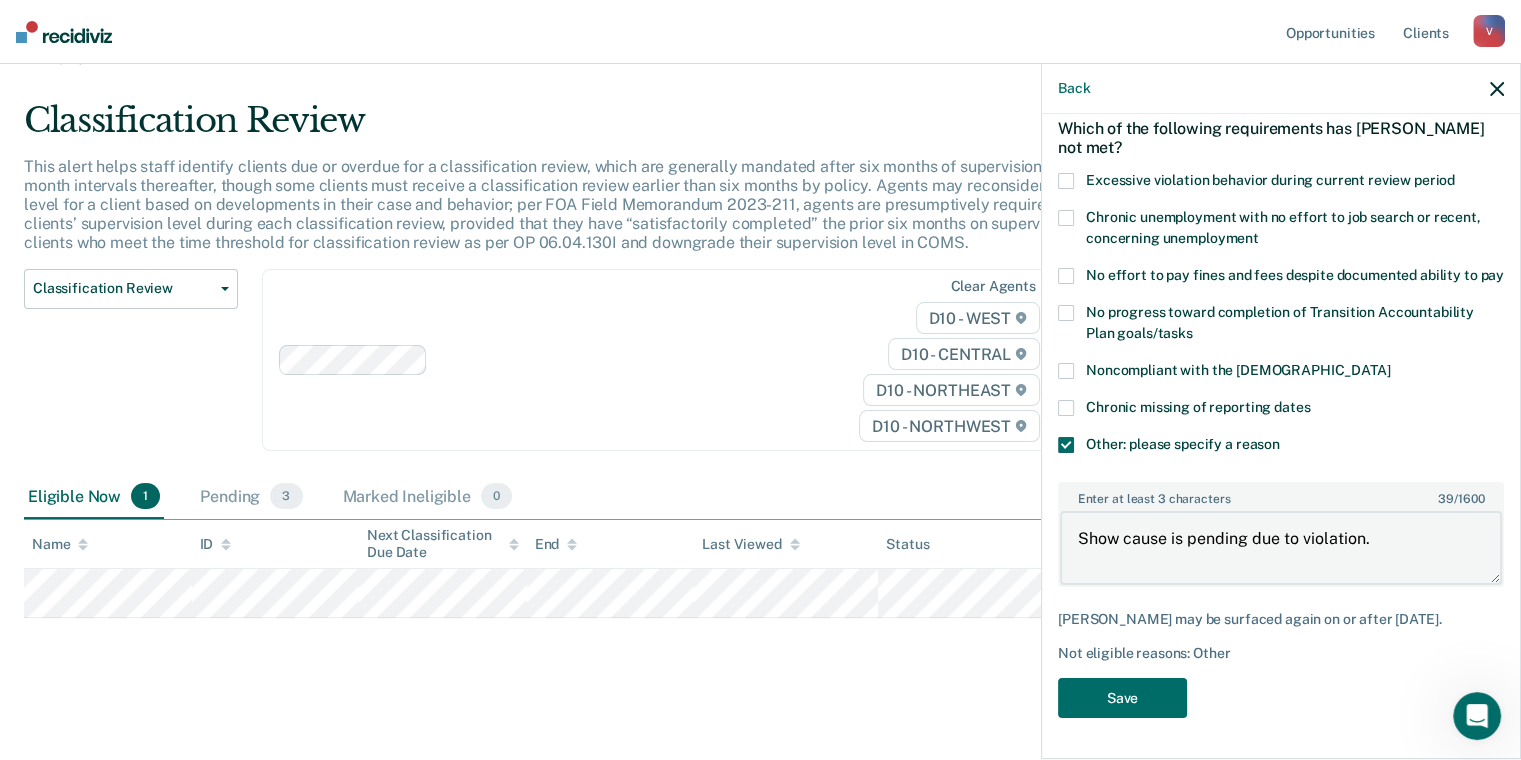 scroll, scrollTop: 125, scrollLeft: 0, axis: vertical 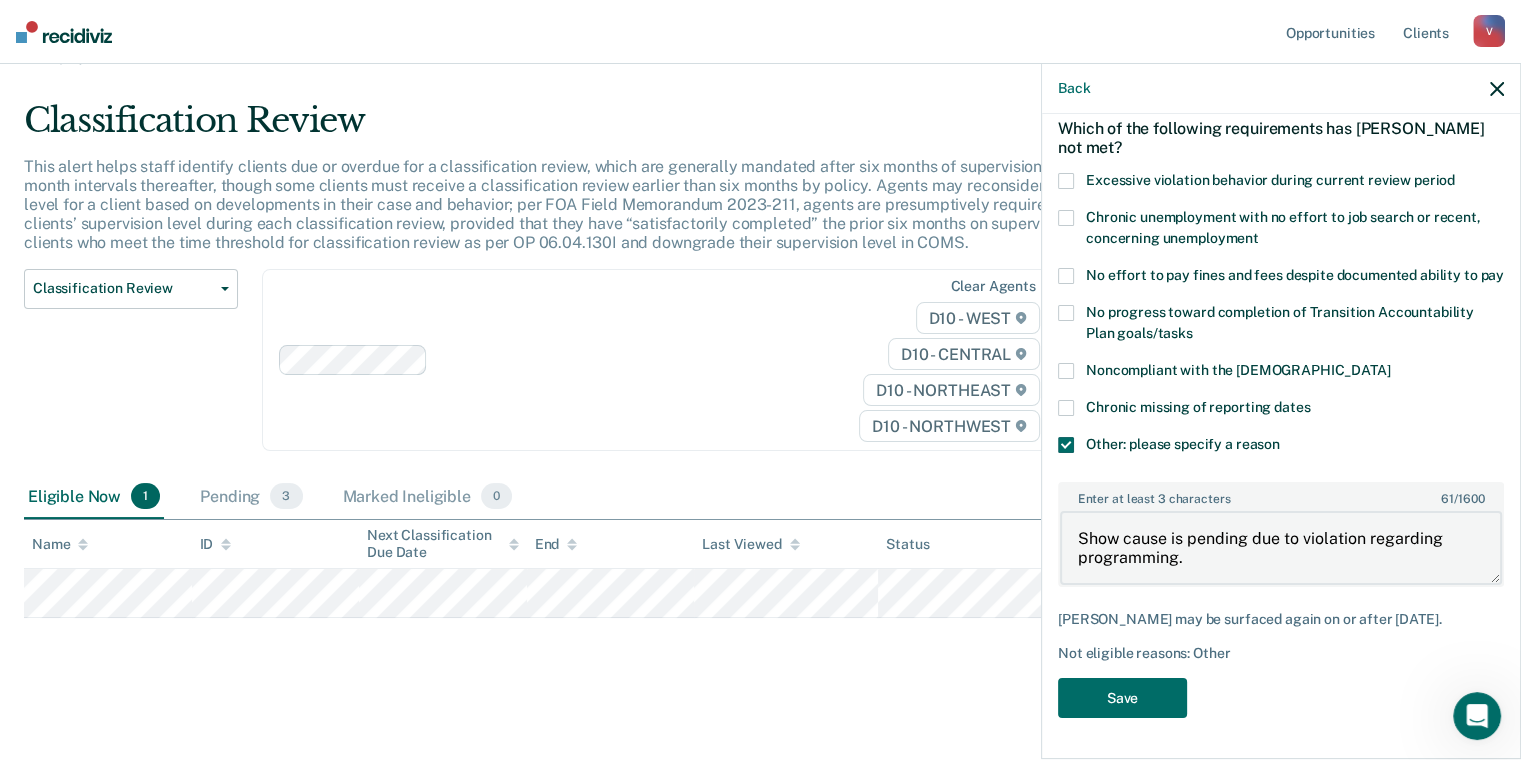 click on "Show cause is pending due to violation regarding programming." at bounding box center (1281, 548) 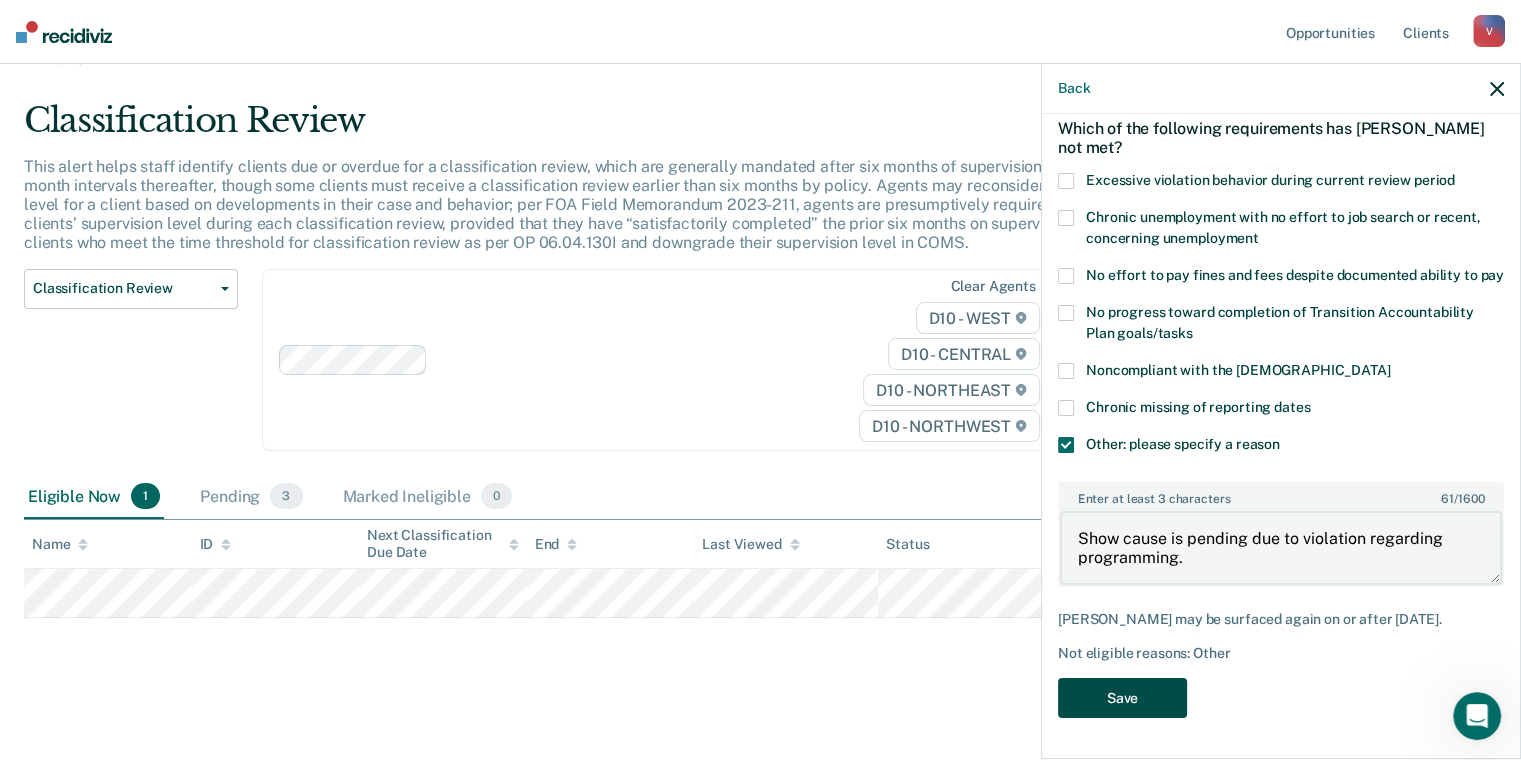 type on "Show cause is pending due to violation regarding programming." 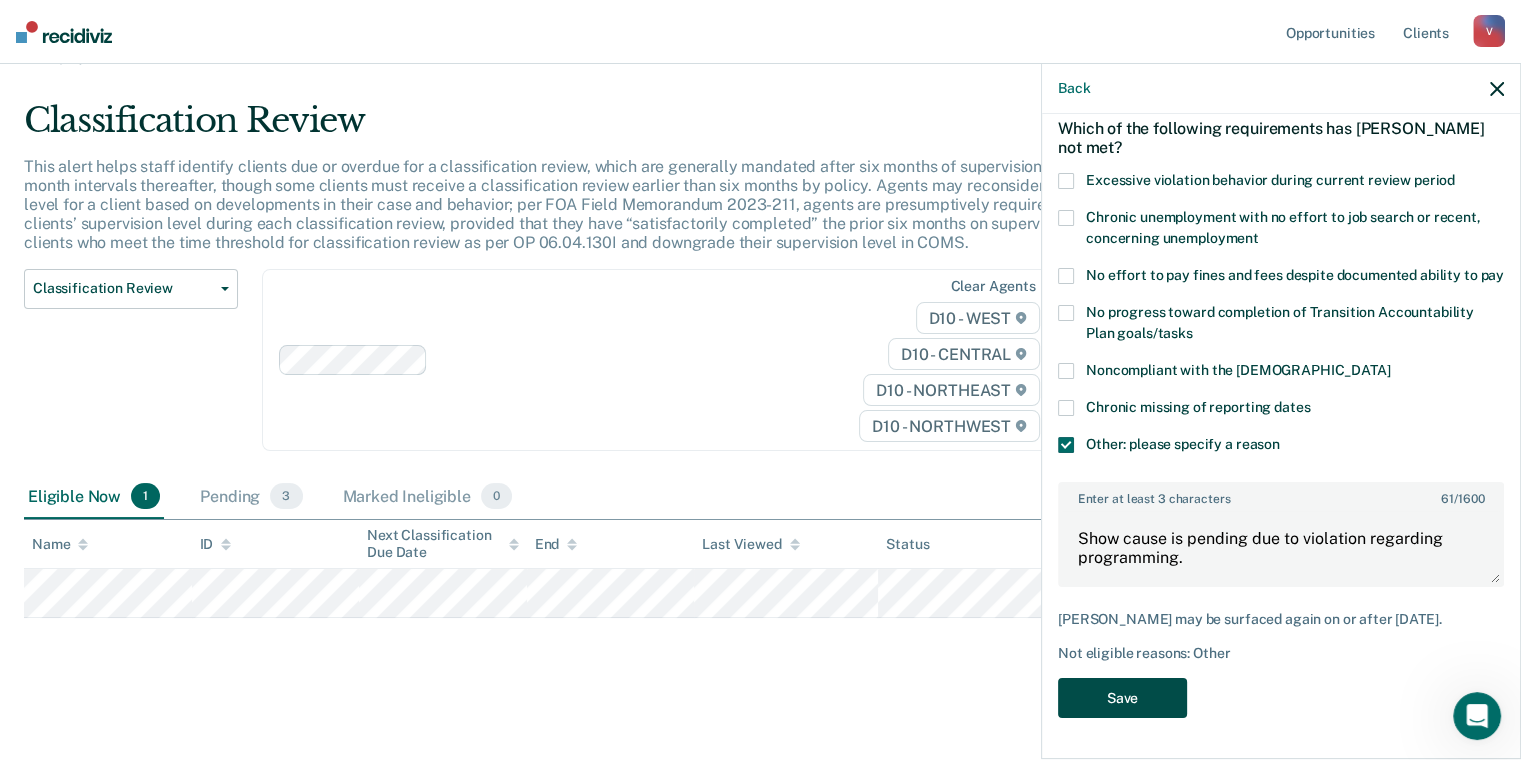 click on "Save" at bounding box center (1122, 698) 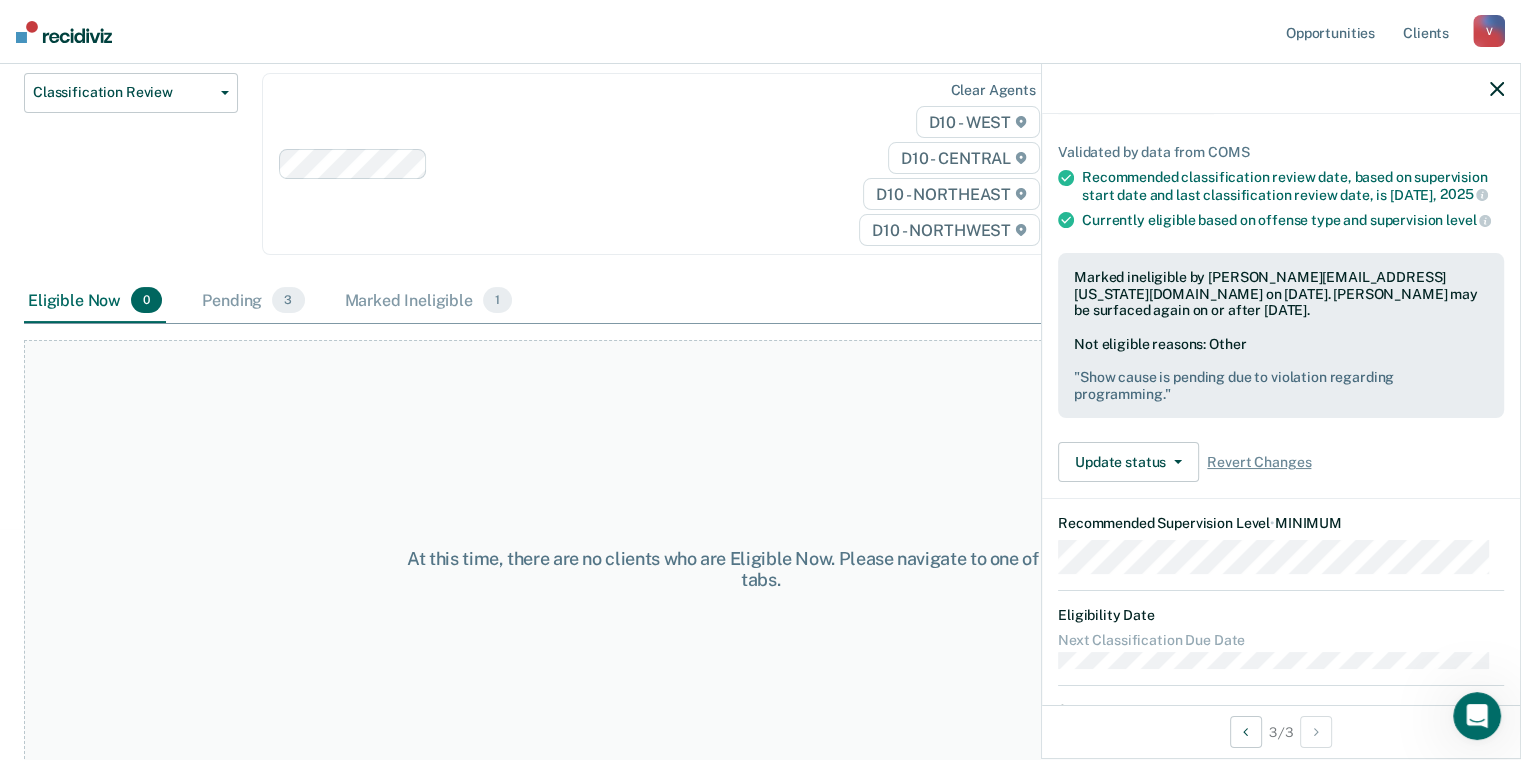 scroll, scrollTop: 268, scrollLeft: 0, axis: vertical 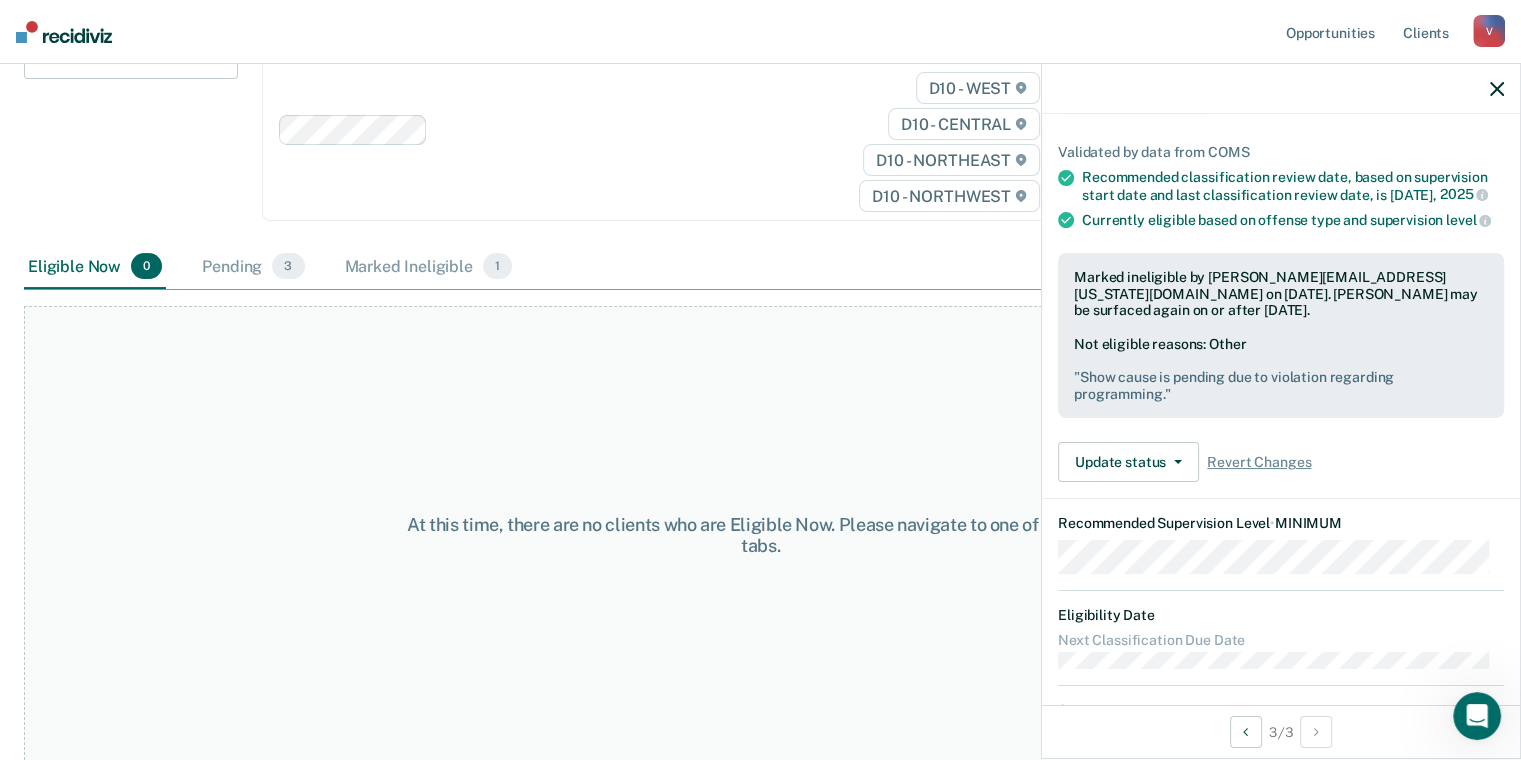 click 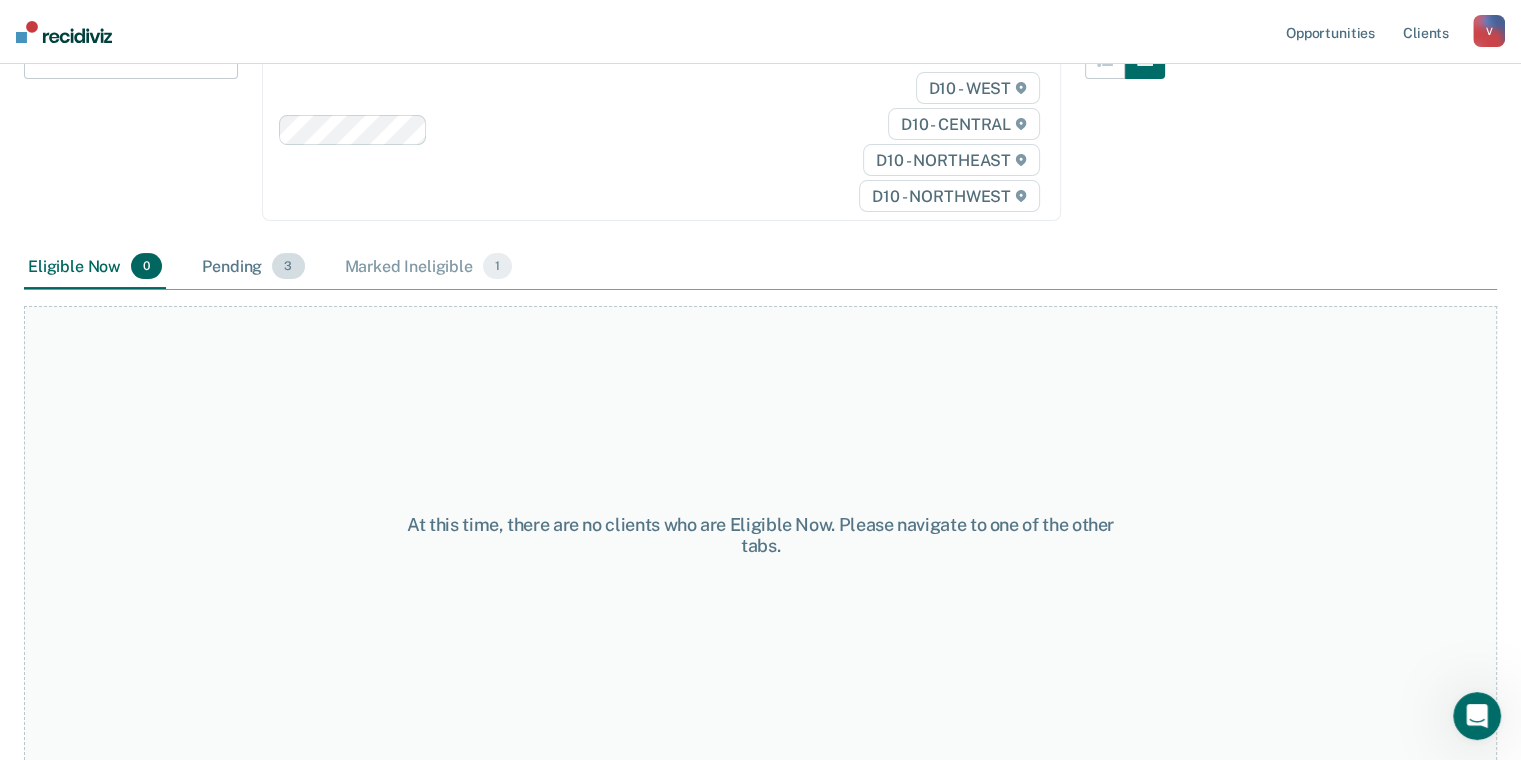 click on "Pending 3" at bounding box center (253, 267) 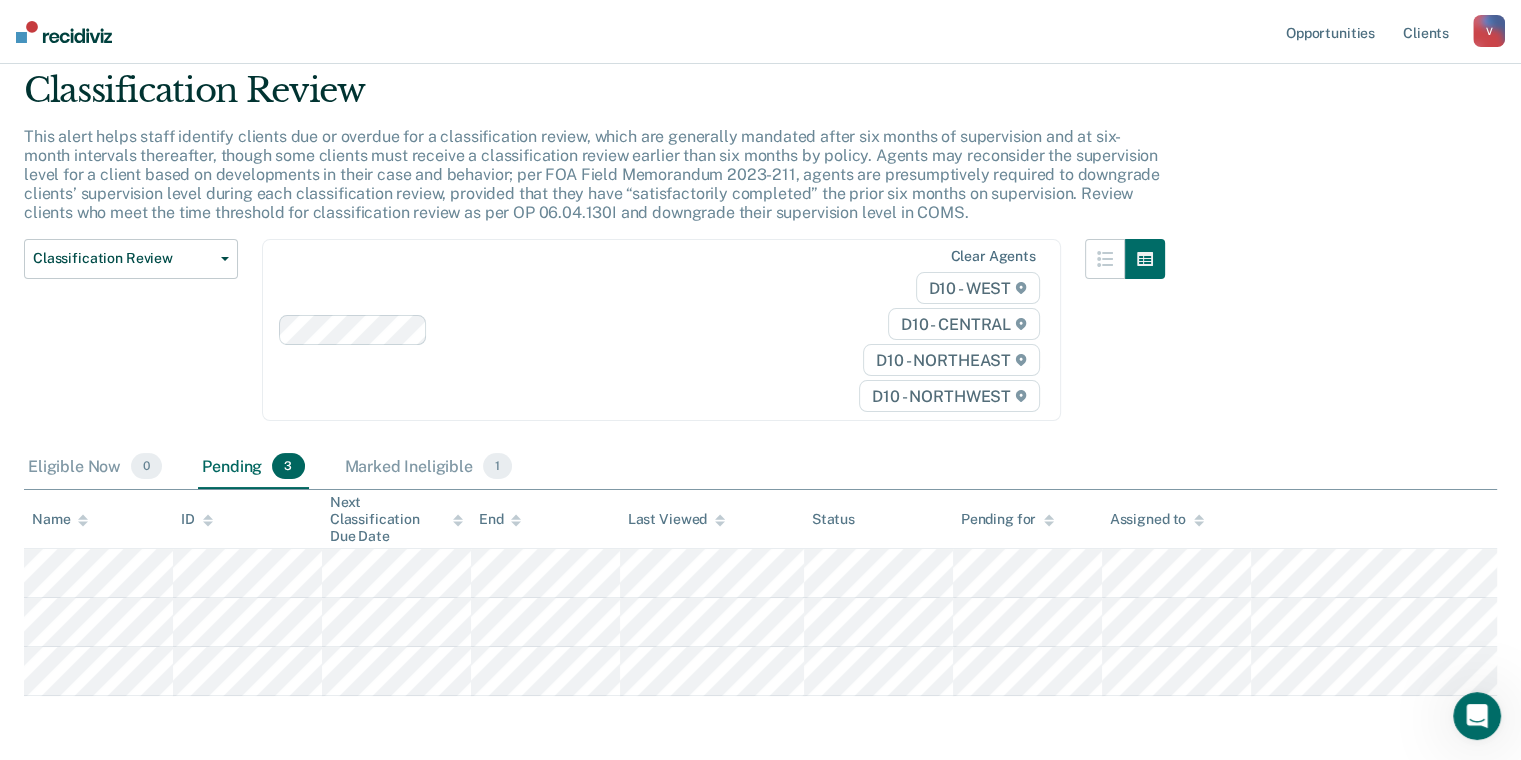 scroll, scrollTop: 0, scrollLeft: 0, axis: both 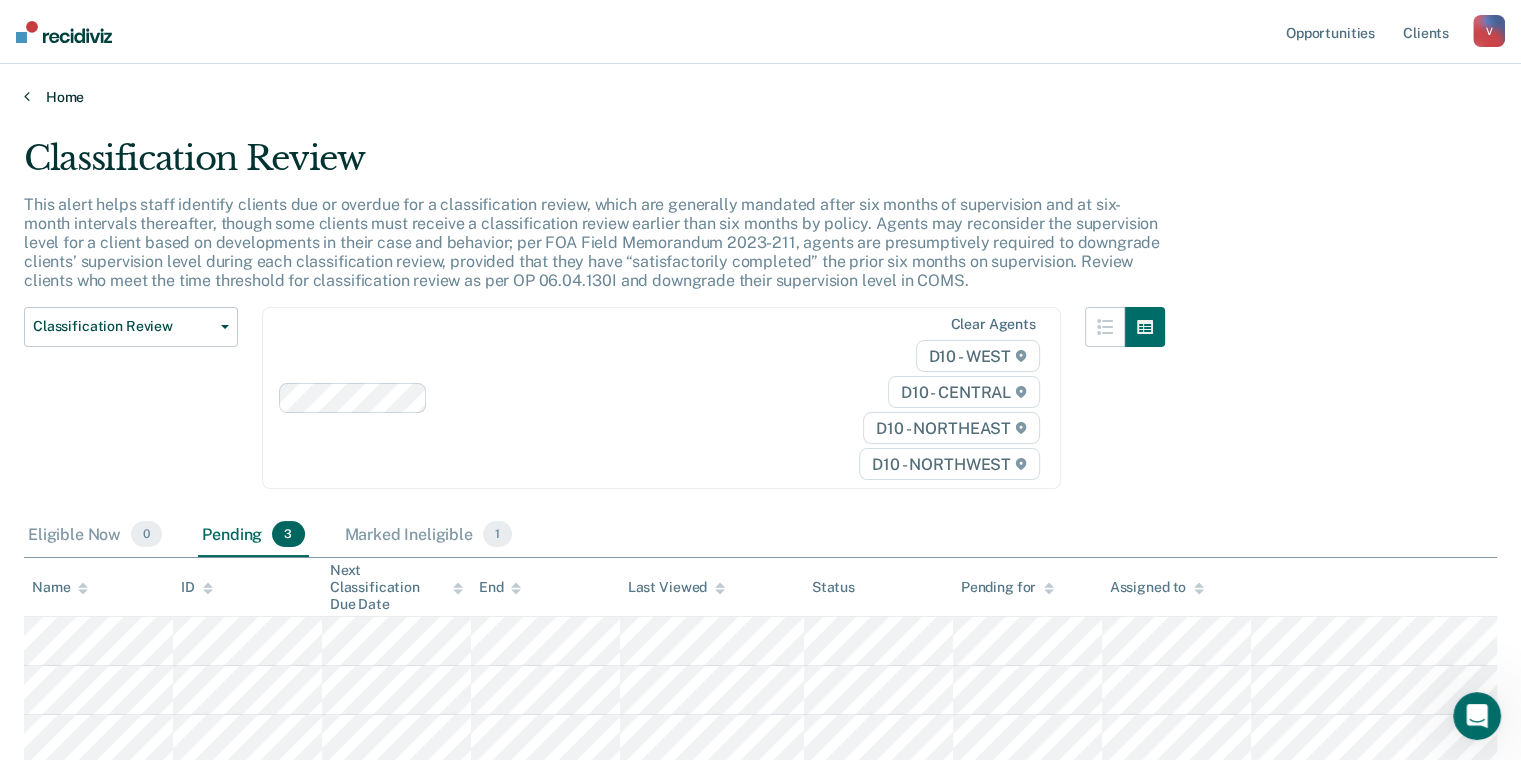 click on "Home" at bounding box center [760, 97] 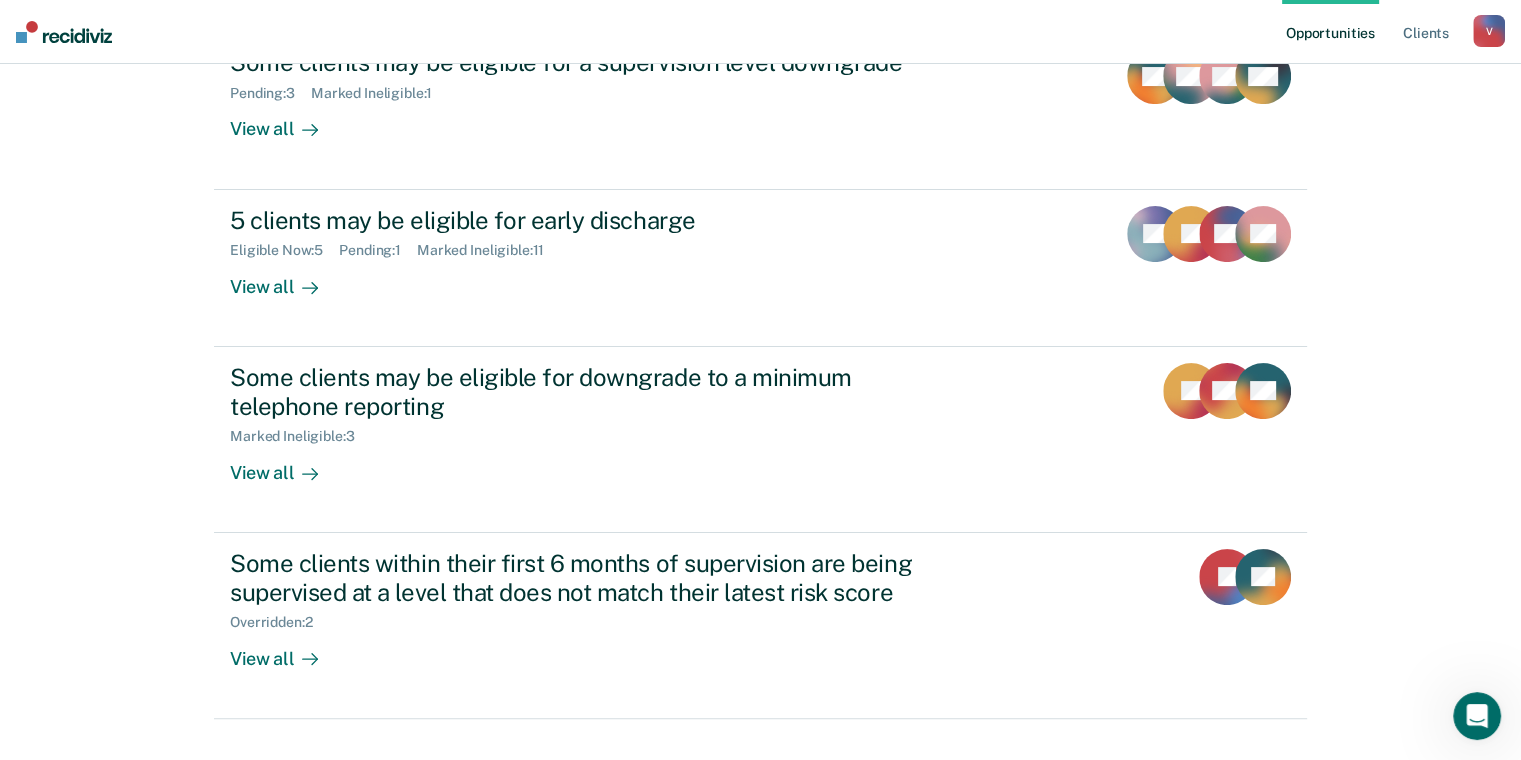 scroll, scrollTop: 400, scrollLeft: 0, axis: vertical 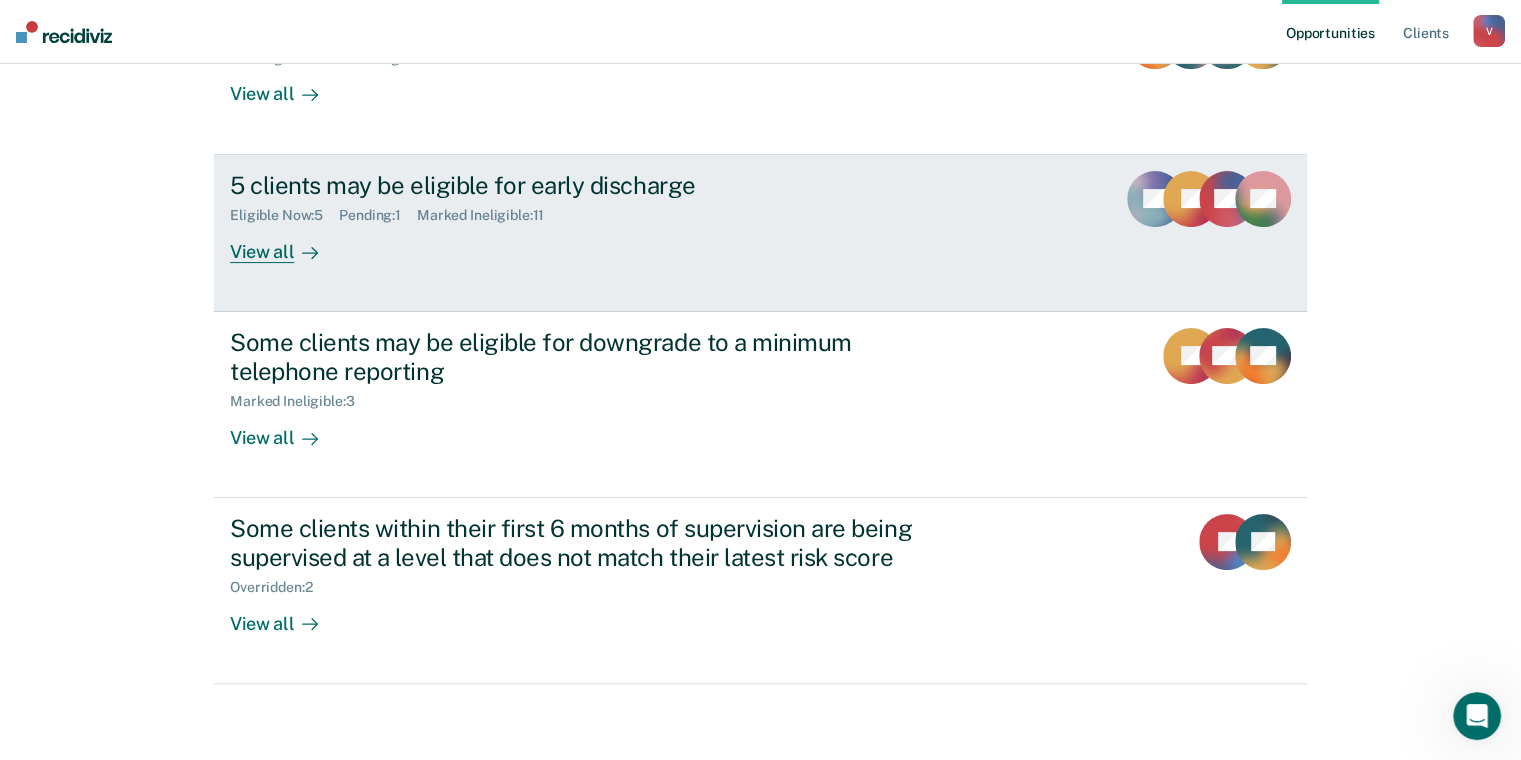 click on "View all" at bounding box center (286, 243) 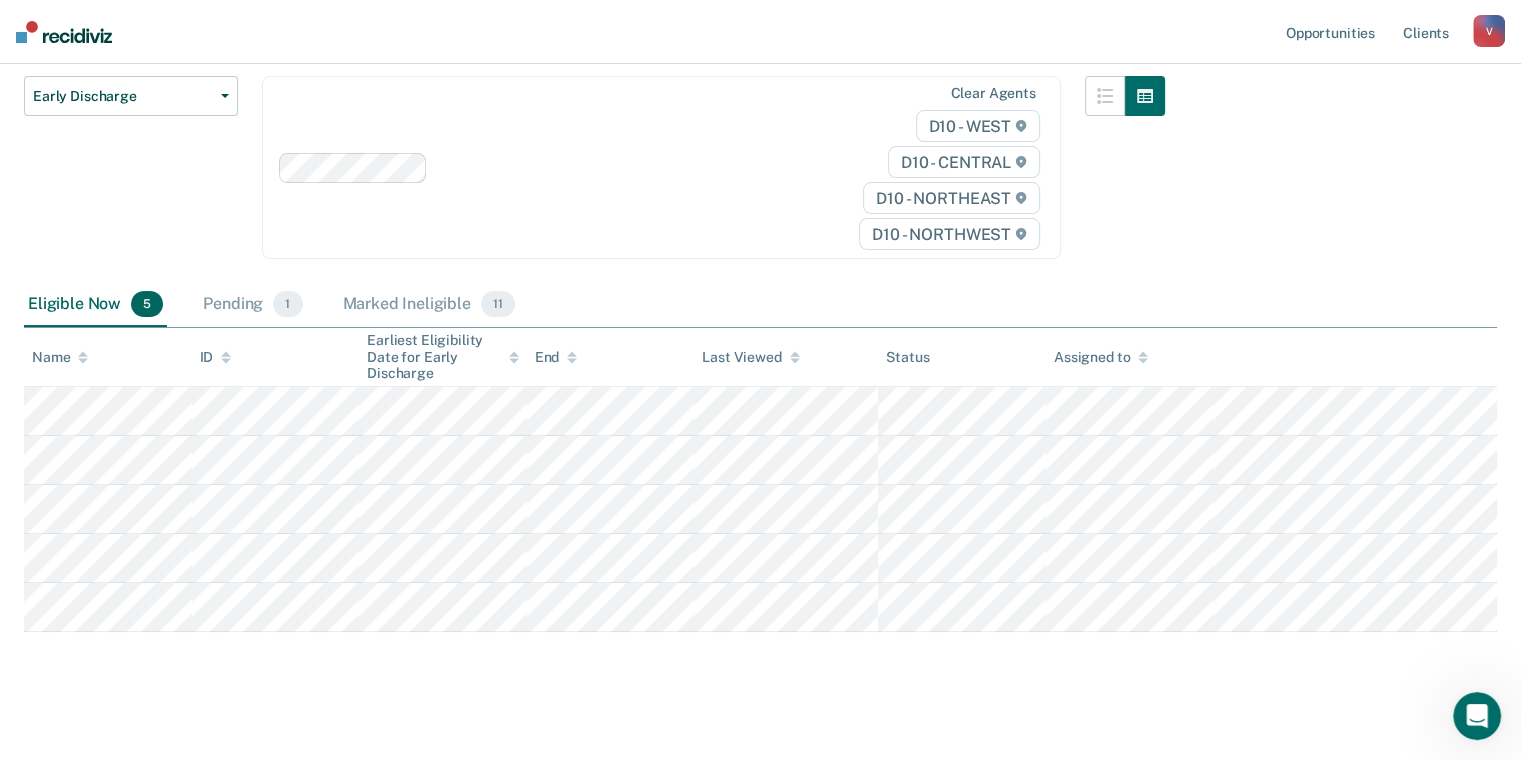scroll, scrollTop: 224, scrollLeft: 0, axis: vertical 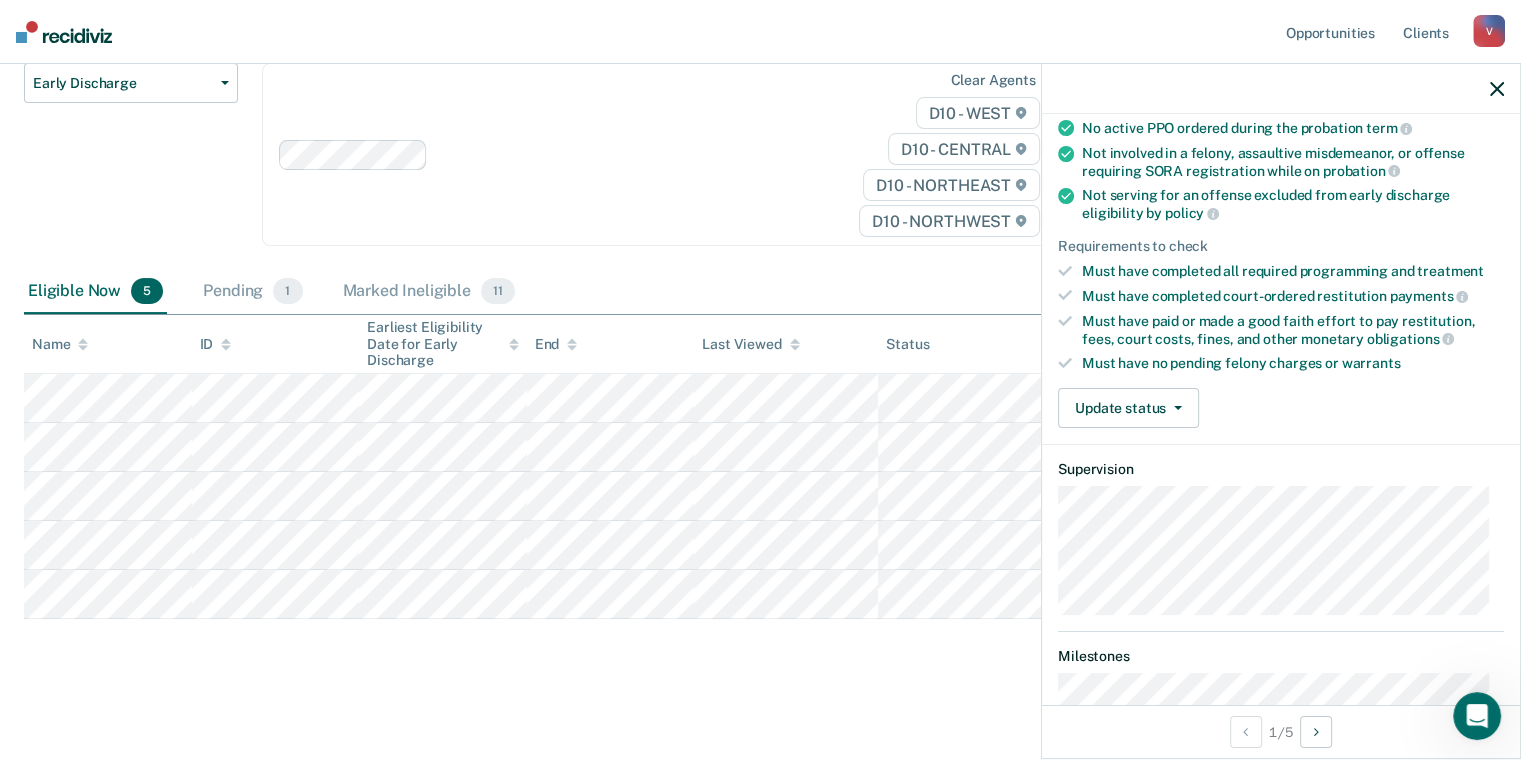 click on "Validated by data from COMS Completed at least half of probation   term   No active PPO ordered during the probation   term   Not involved in a felony, assaultive misdemeanor, or offense requiring SORA registration while on   probation   Not serving for an offense excluded from early discharge eligibility by   policy   Requirements to check Must have completed all required programming and   treatment Must have completed court-ordered restitution   payments   Must have paid or made a good faith effort to pay restitution, fees, court costs, fines, and other monetary   obligations   Must have no pending felony charges or   warrants Update status Mark Pending Mark Ineligible" at bounding box center (1281, 240) 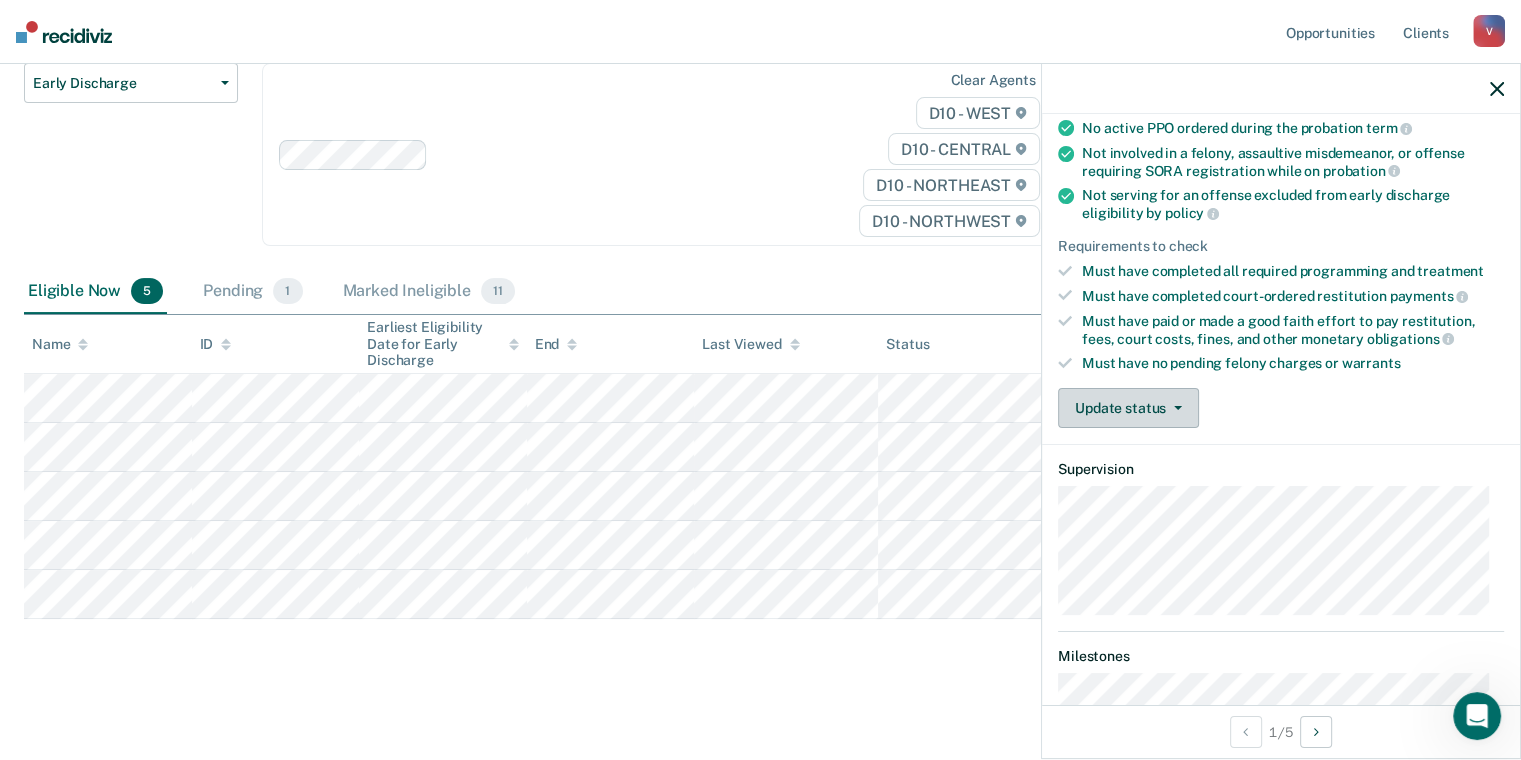 click on "Update status" at bounding box center (1128, 408) 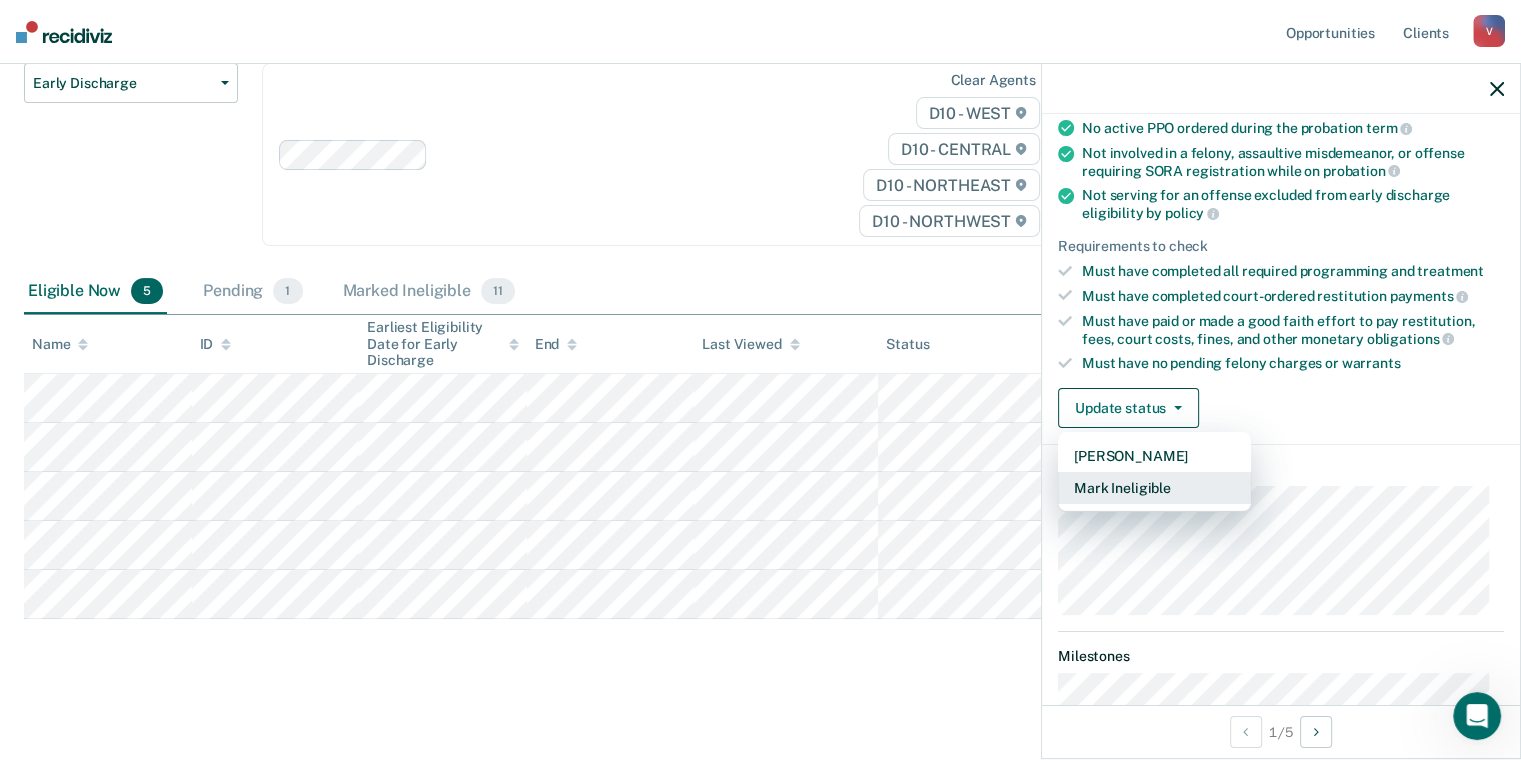 click on "Mark Ineligible" at bounding box center [1154, 488] 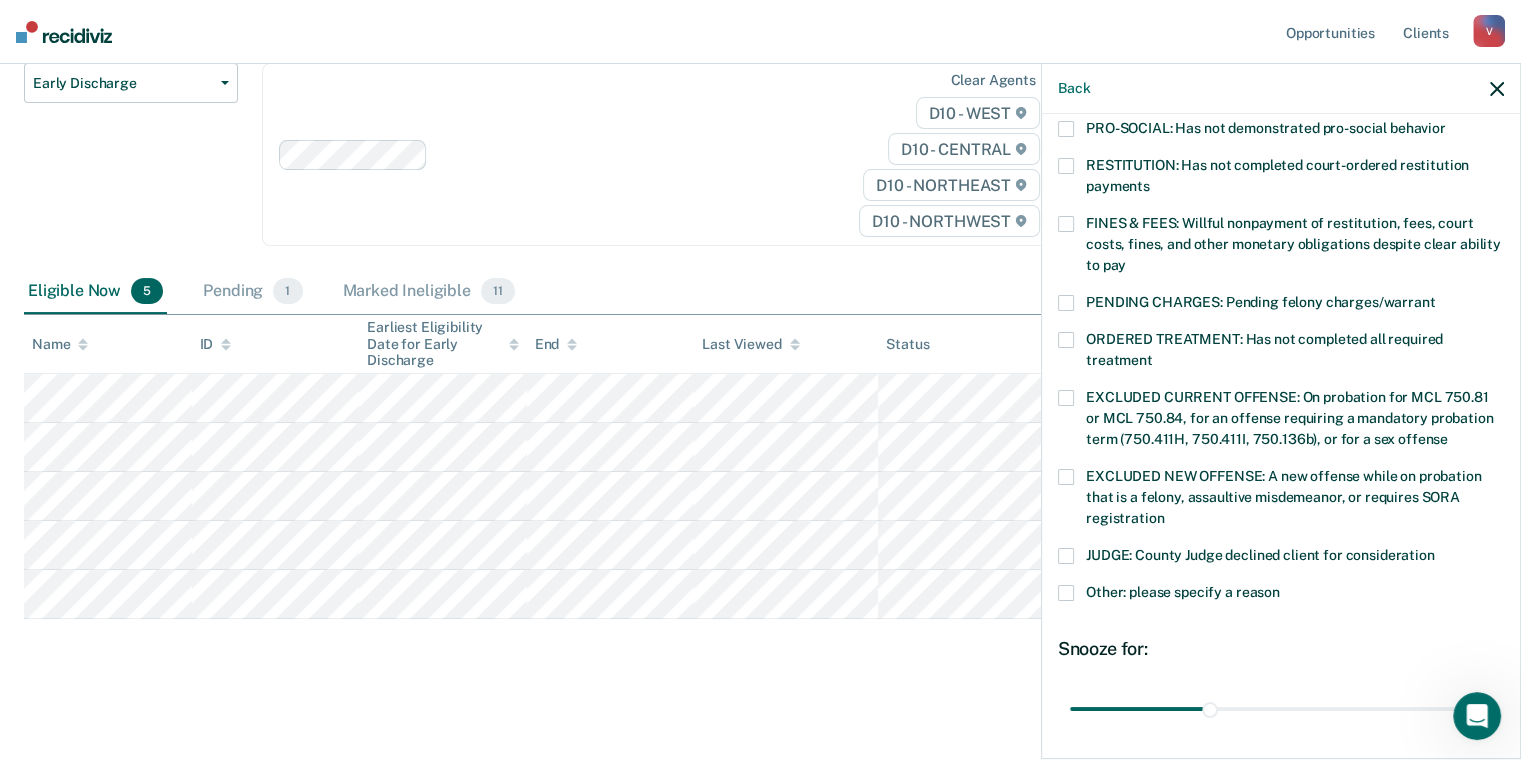 scroll, scrollTop: 600, scrollLeft: 0, axis: vertical 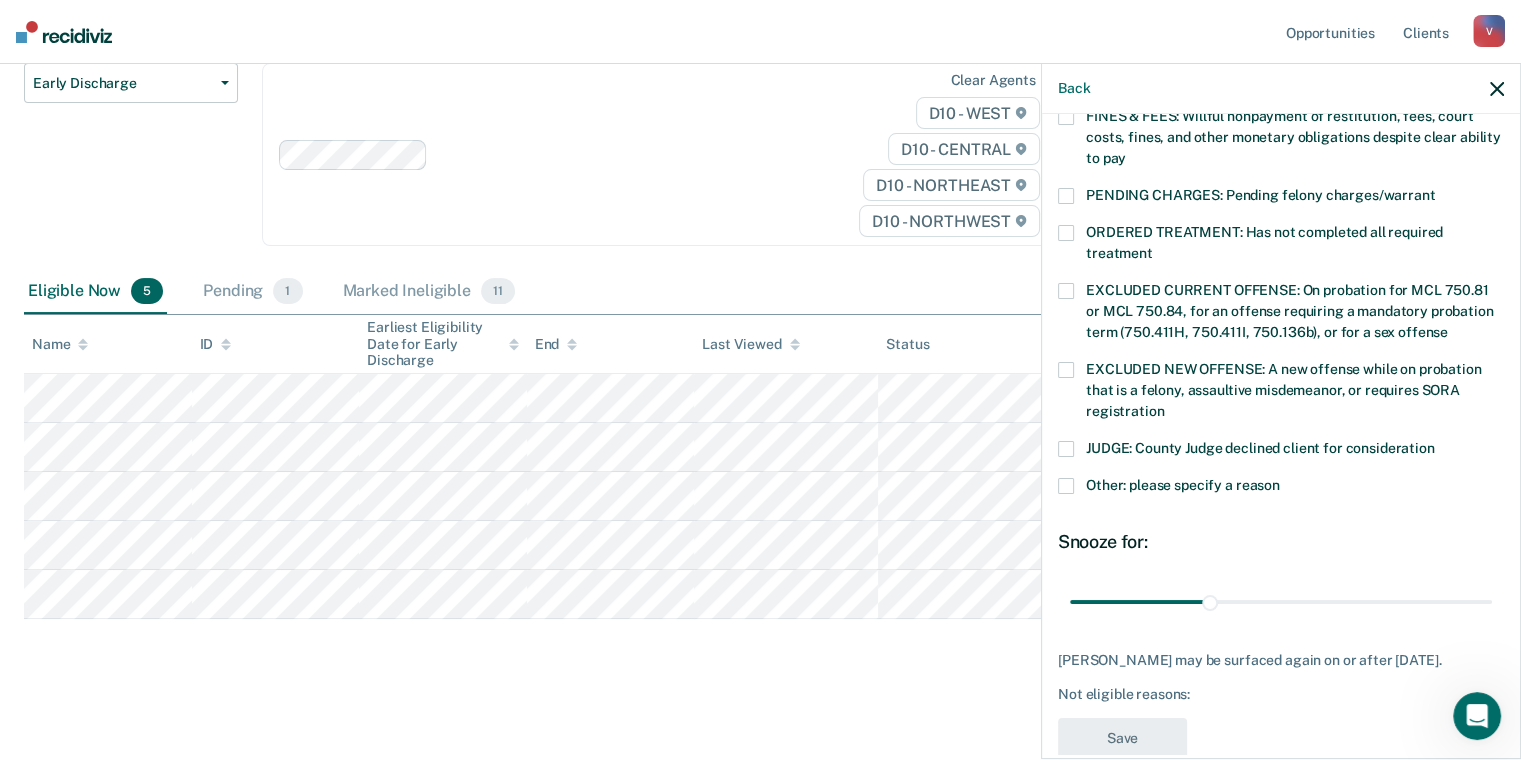 click at bounding box center (1066, 486) 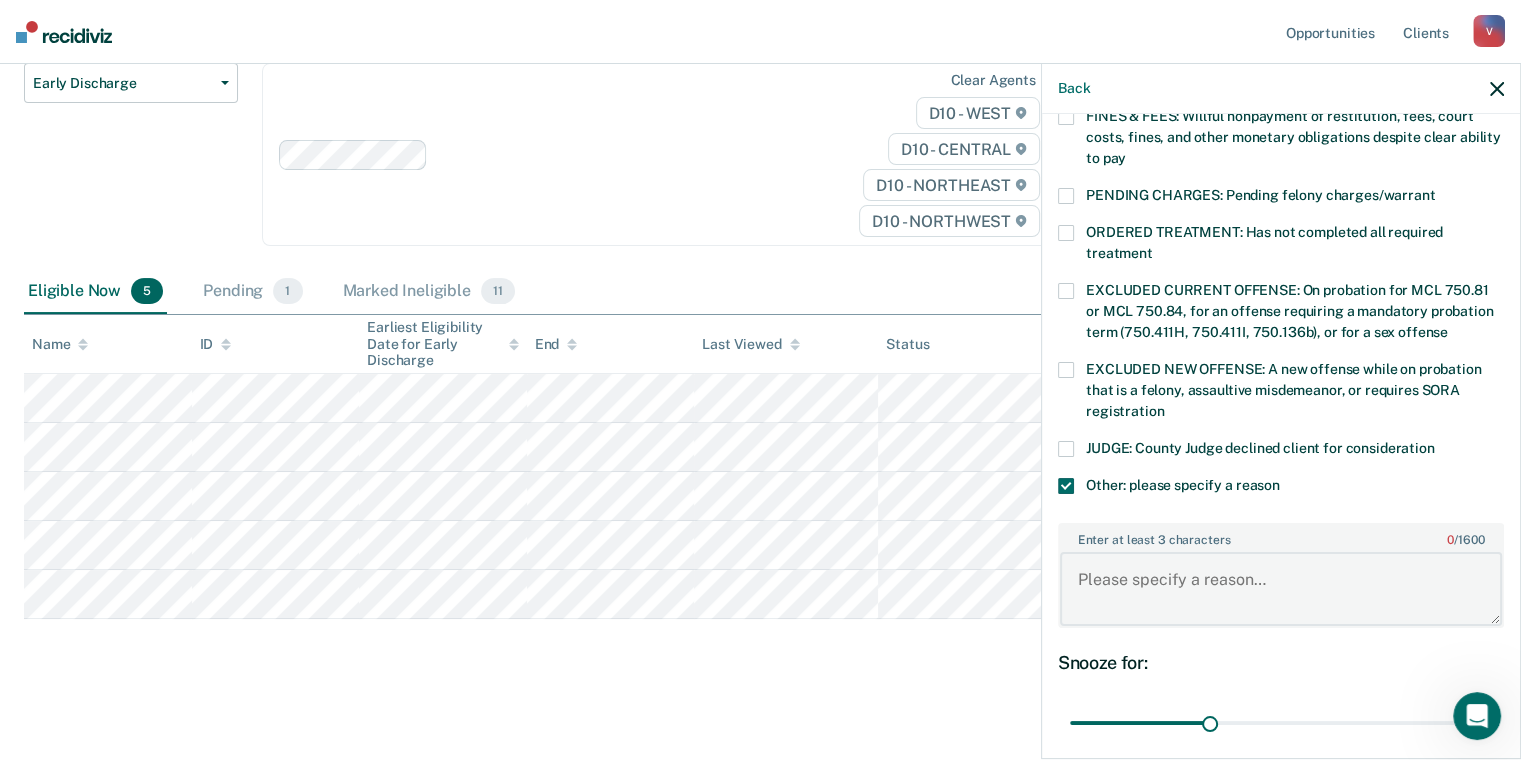 click on "Enter at least 3 characters 0  /  1600" at bounding box center (1281, 589) 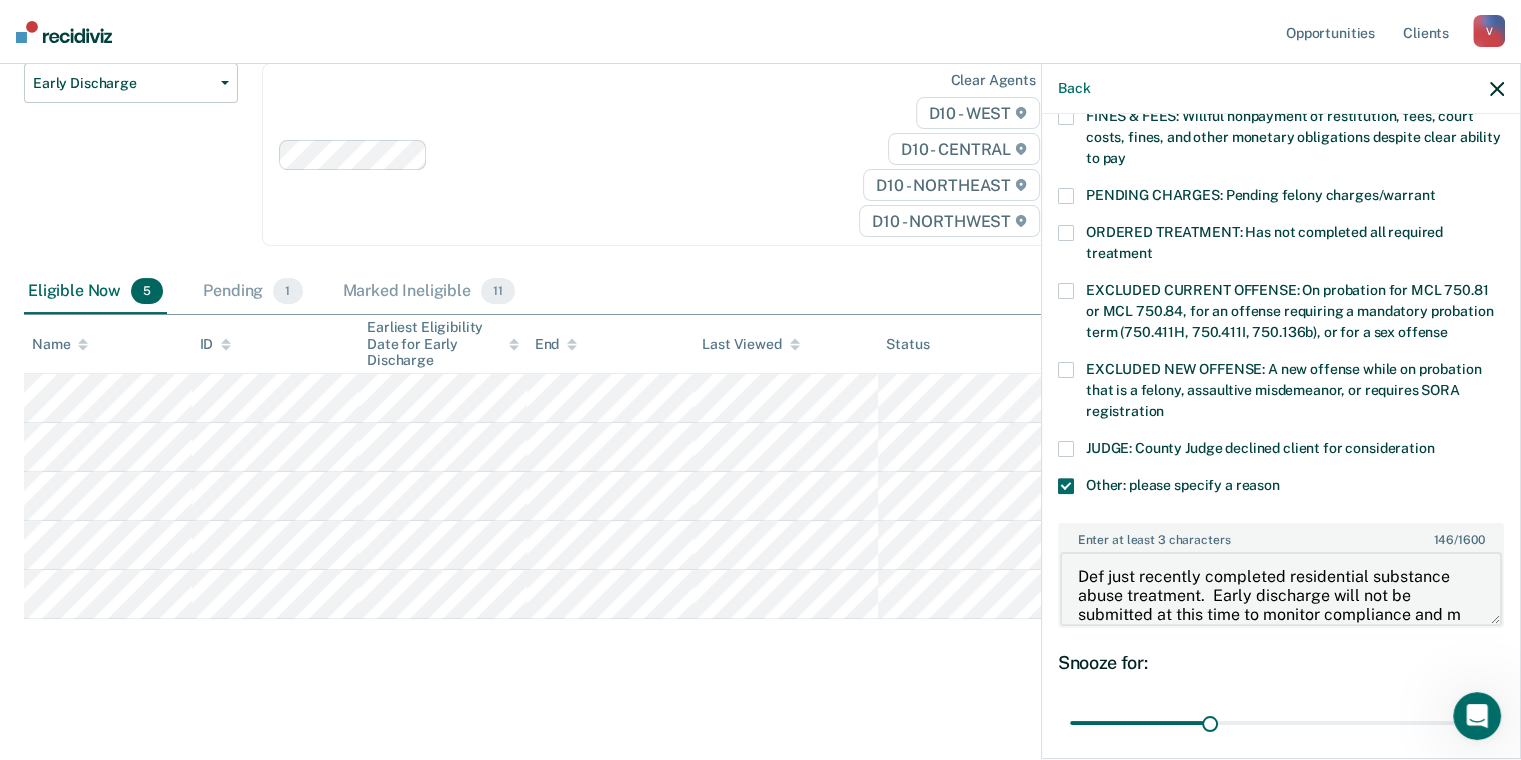 scroll, scrollTop: 22, scrollLeft: 0, axis: vertical 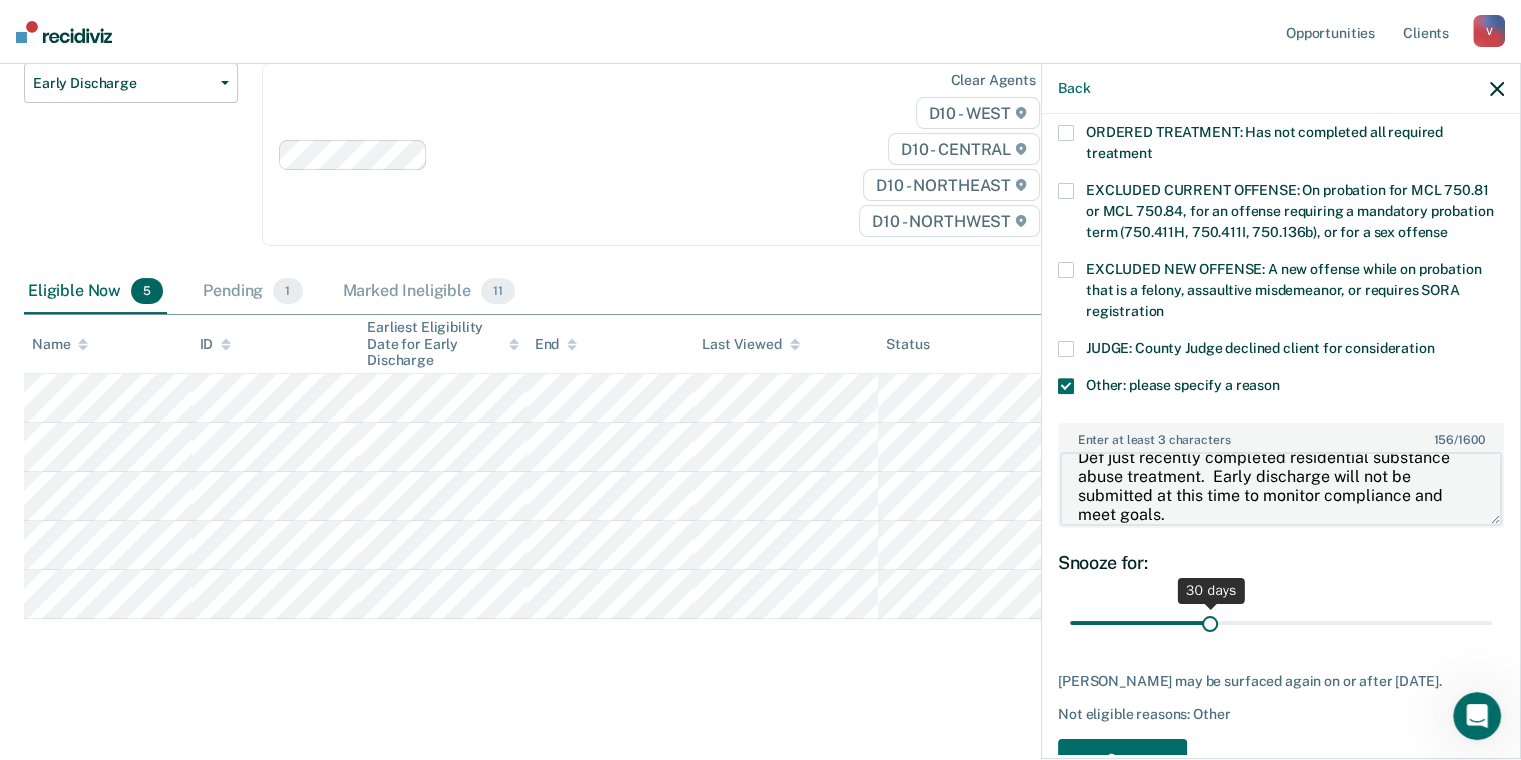 type on "Def just recently completed residential substance abuse treatment.  Early discharge will not be submitted at this time to monitor compliance and meet goals." 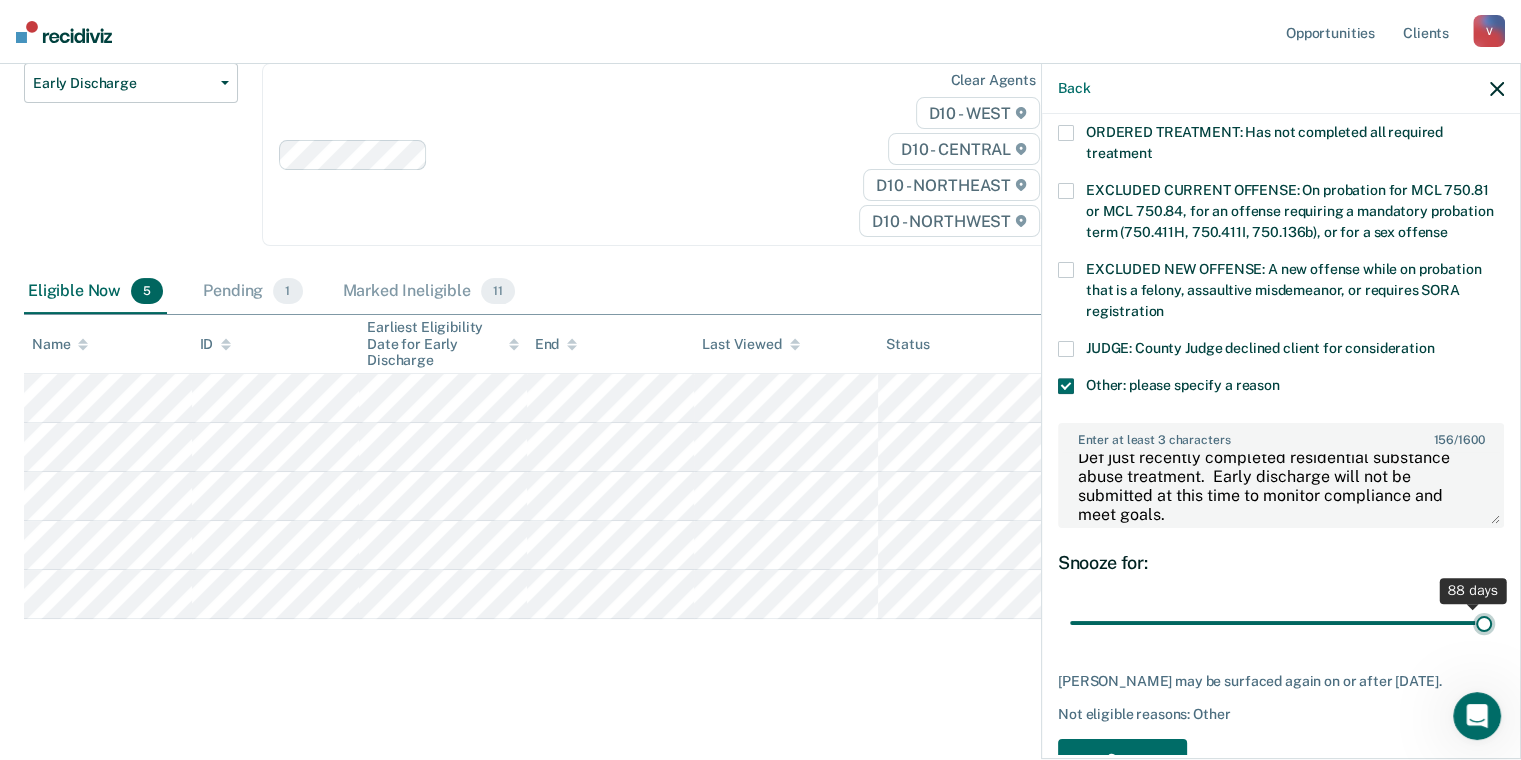 drag, startPoint x: 1206, startPoint y: 600, endPoint x: 1464, endPoint y: 614, distance: 258.37958 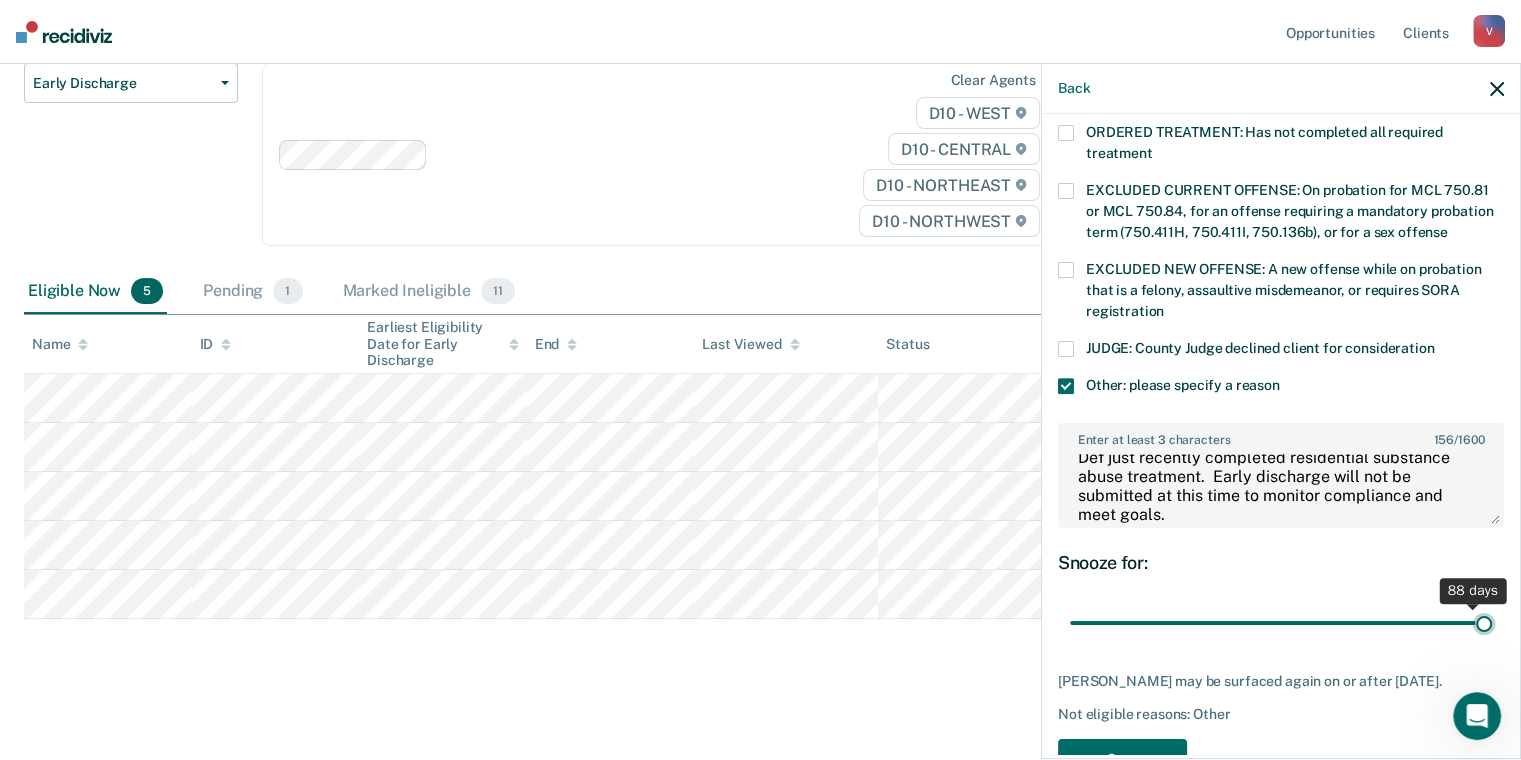 type on "90" 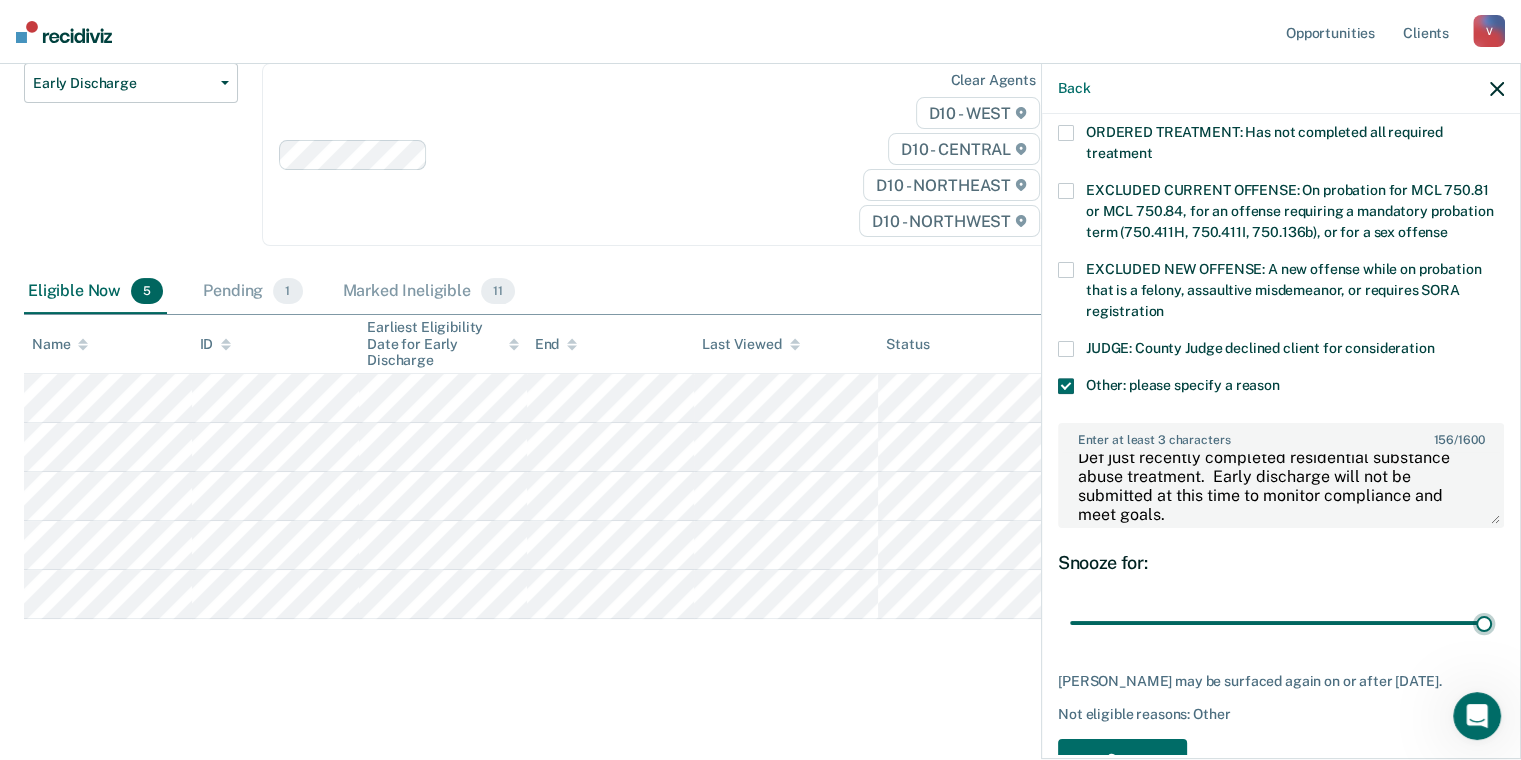 scroll, scrollTop: 752, scrollLeft: 0, axis: vertical 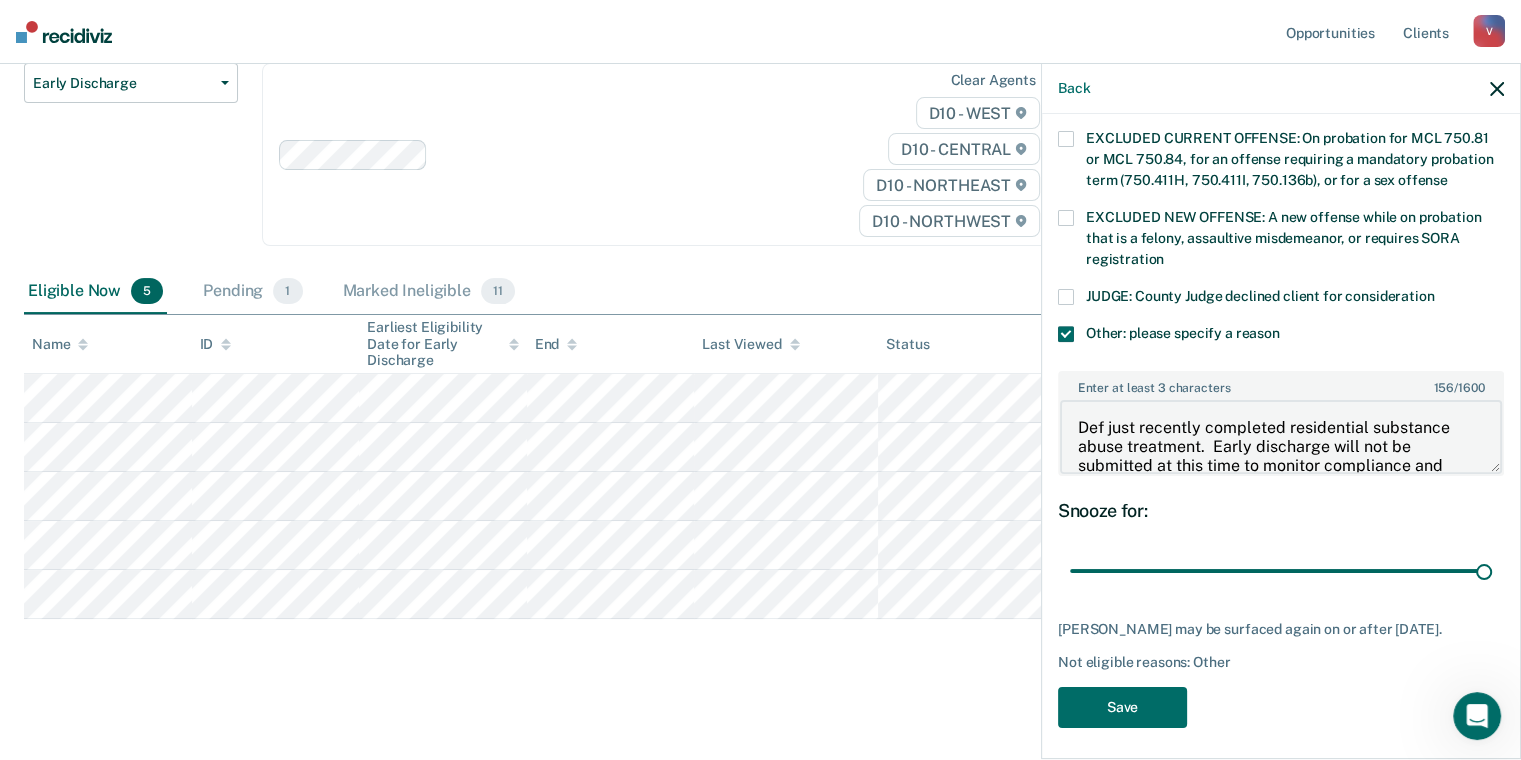 drag, startPoint x: 1177, startPoint y: 442, endPoint x: 1080, endPoint y: 384, distance: 113.0177 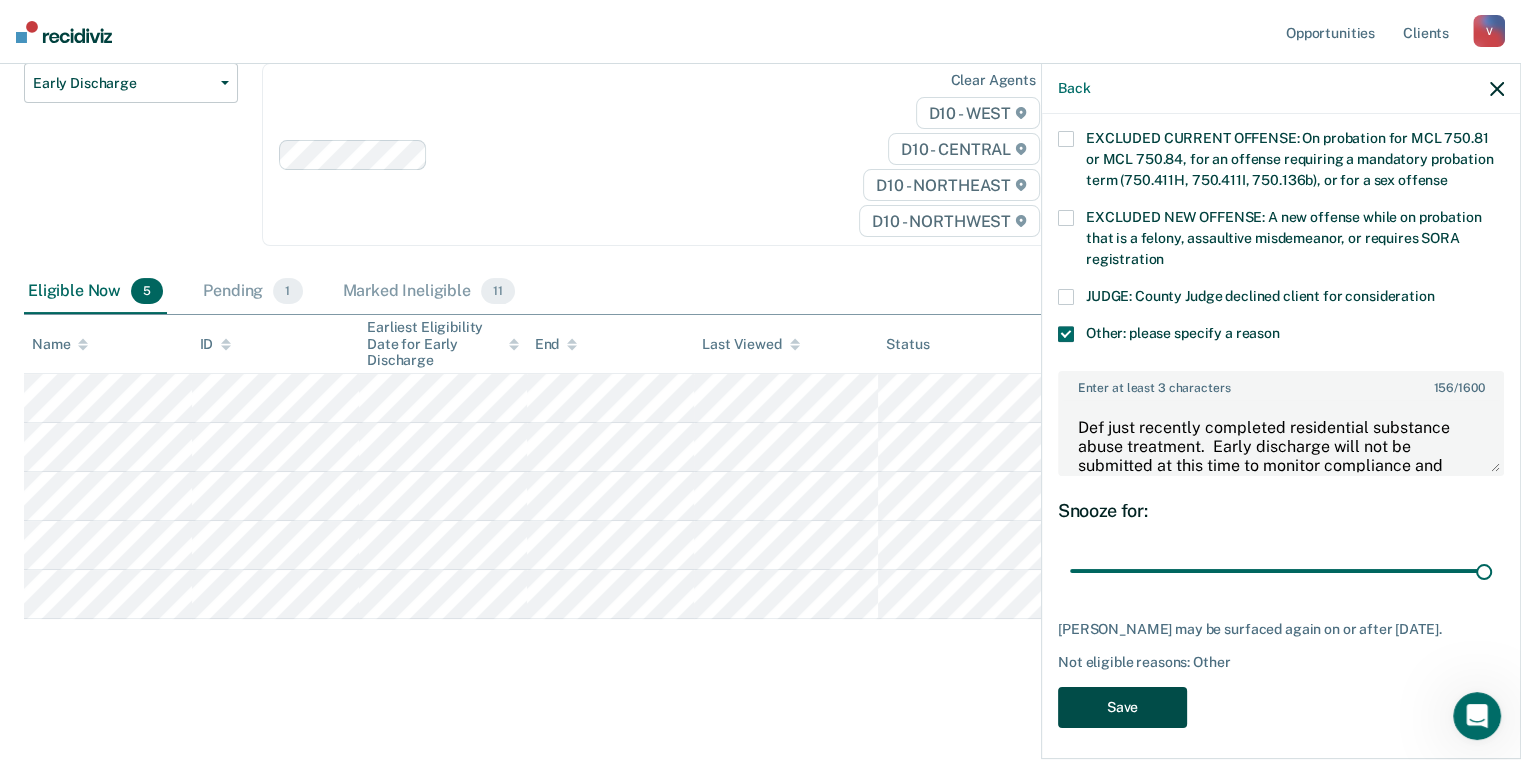 click on "Save" at bounding box center (1122, 707) 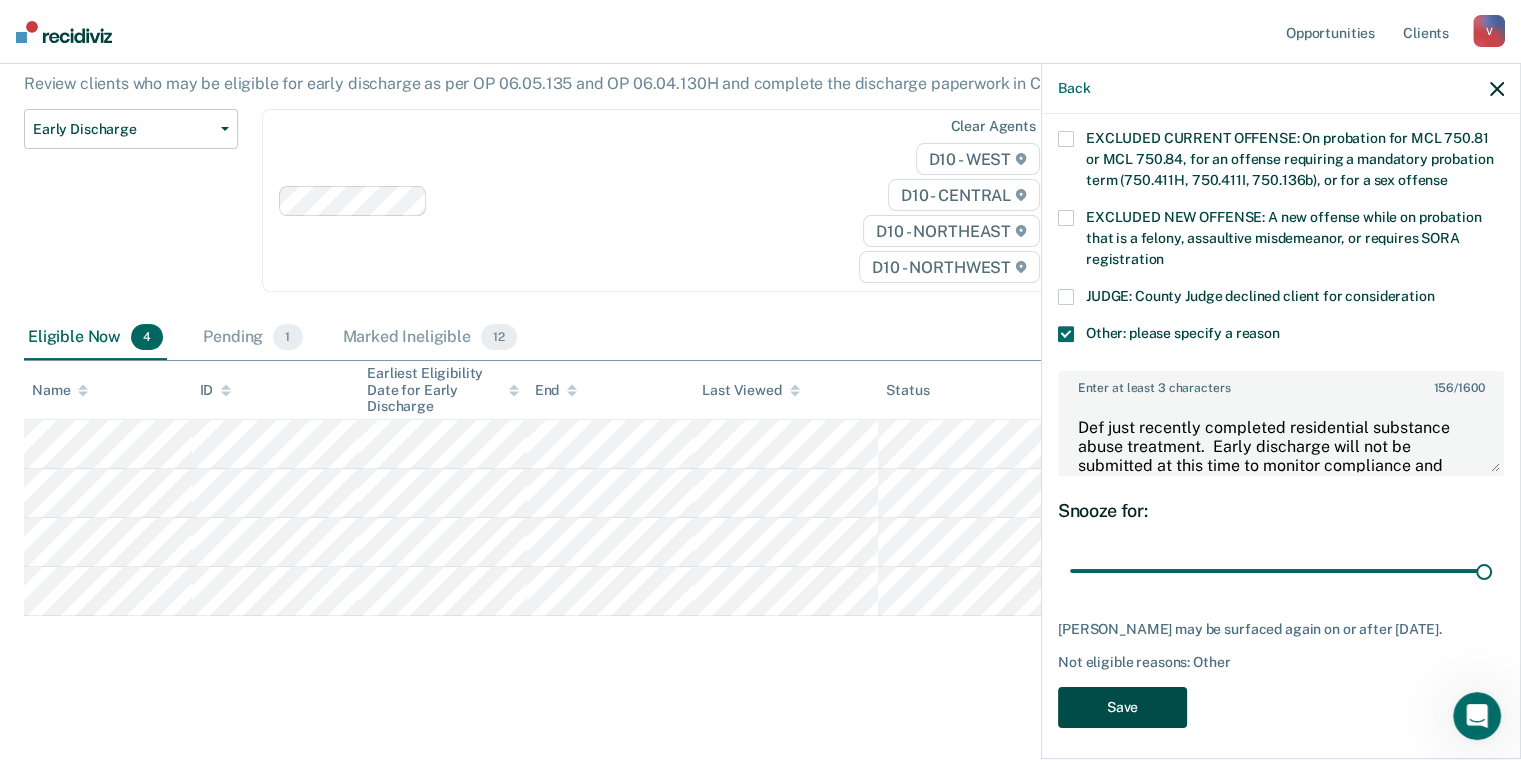 scroll, scrollTop: 176, scrollLeft: 0, axis: vertical 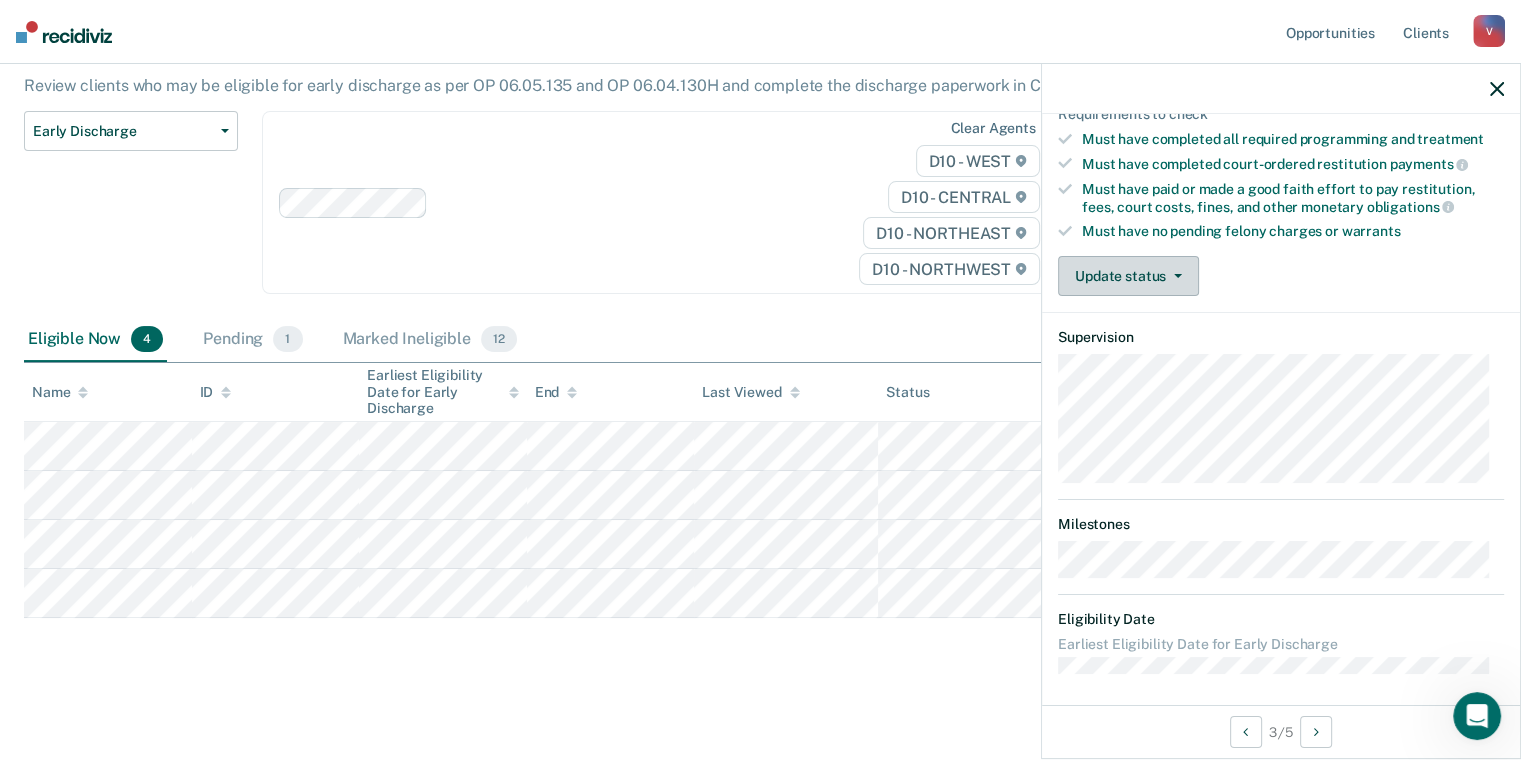 click on "Update status" at bounding box center [1128, 276] 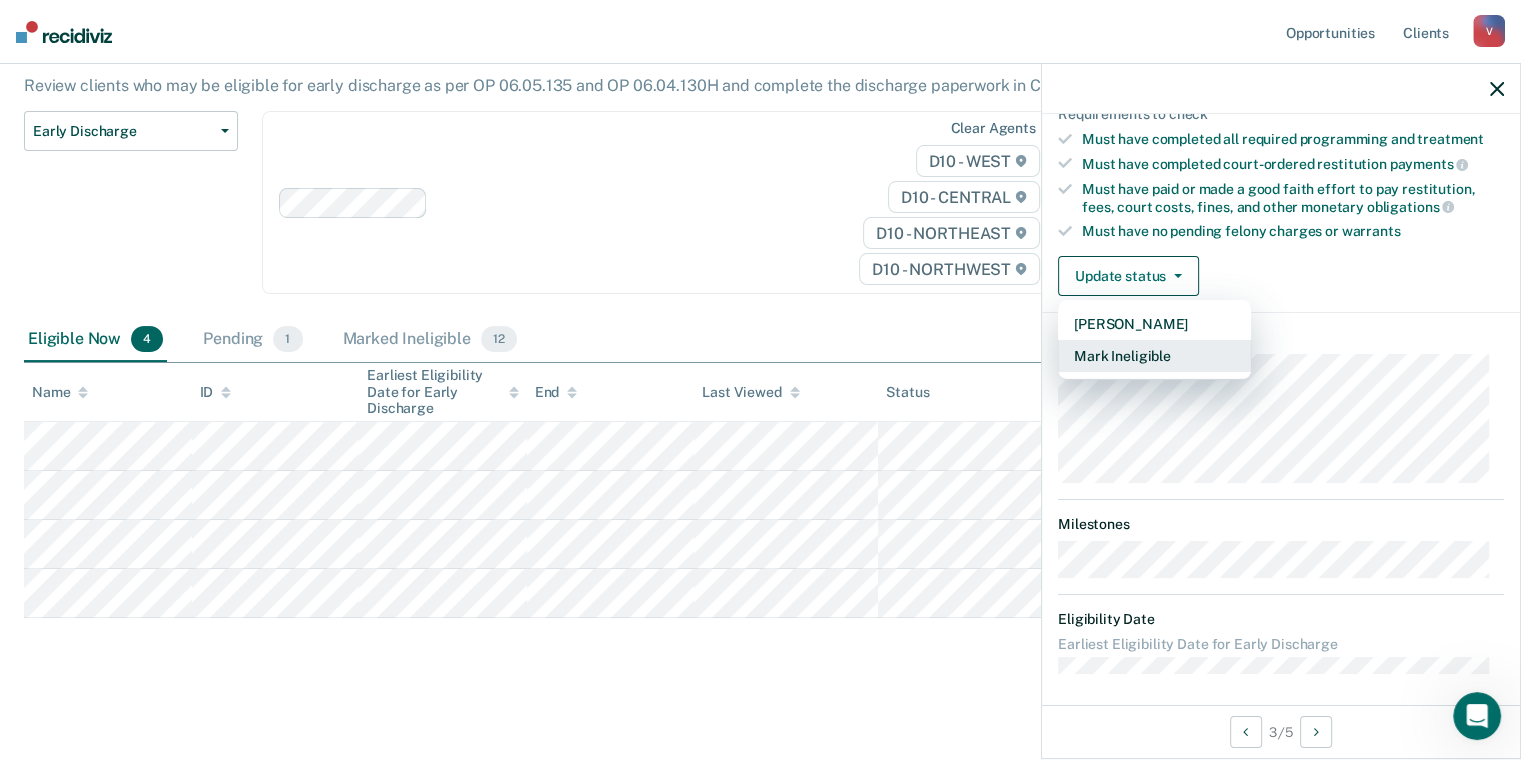 click on "Mark Ineligible" at bounding box center [1154, 356] 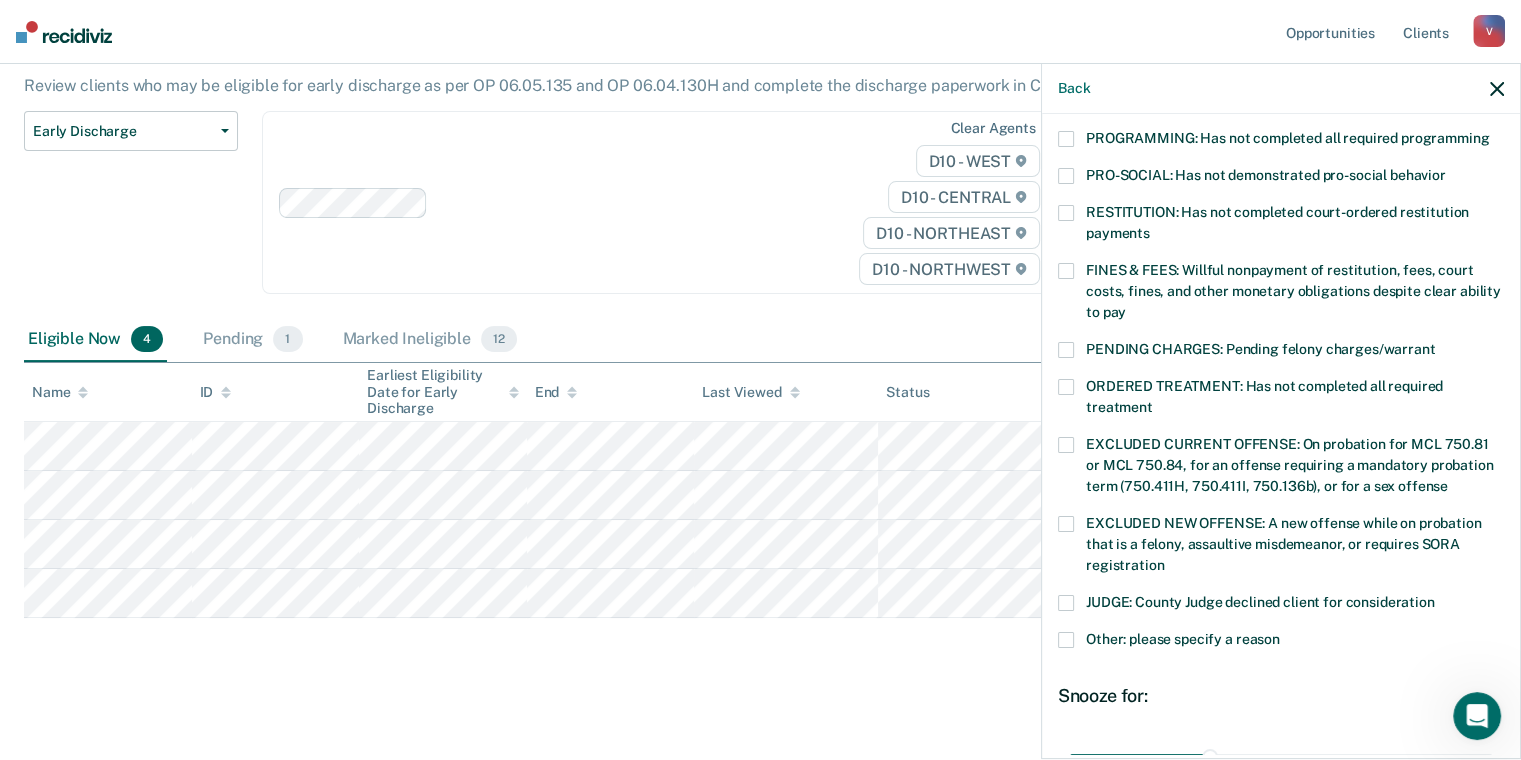 scroll, scrollTop: 232, scrollLeft: 0, axis: vertical 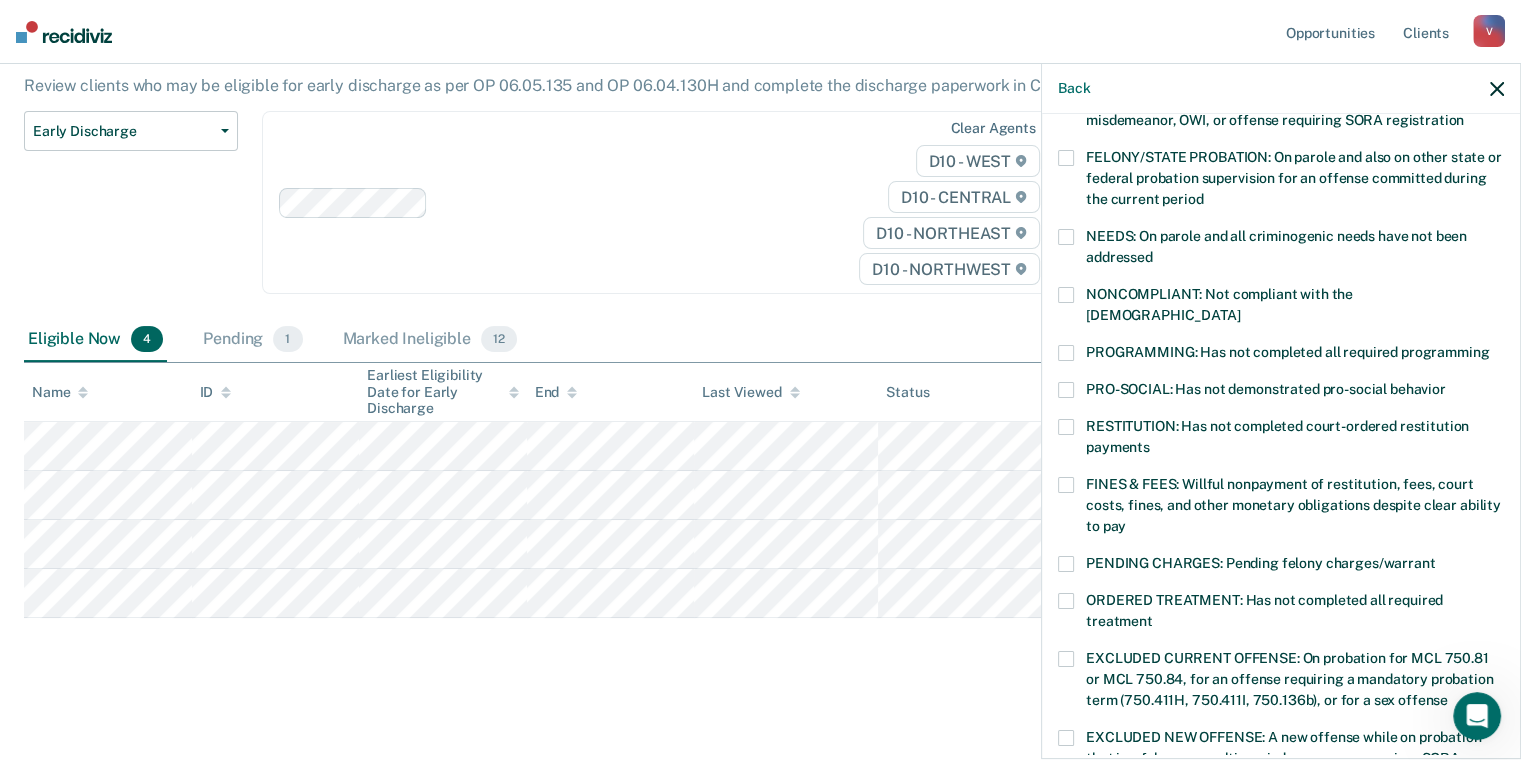 click at bounding box center [1066, 564] 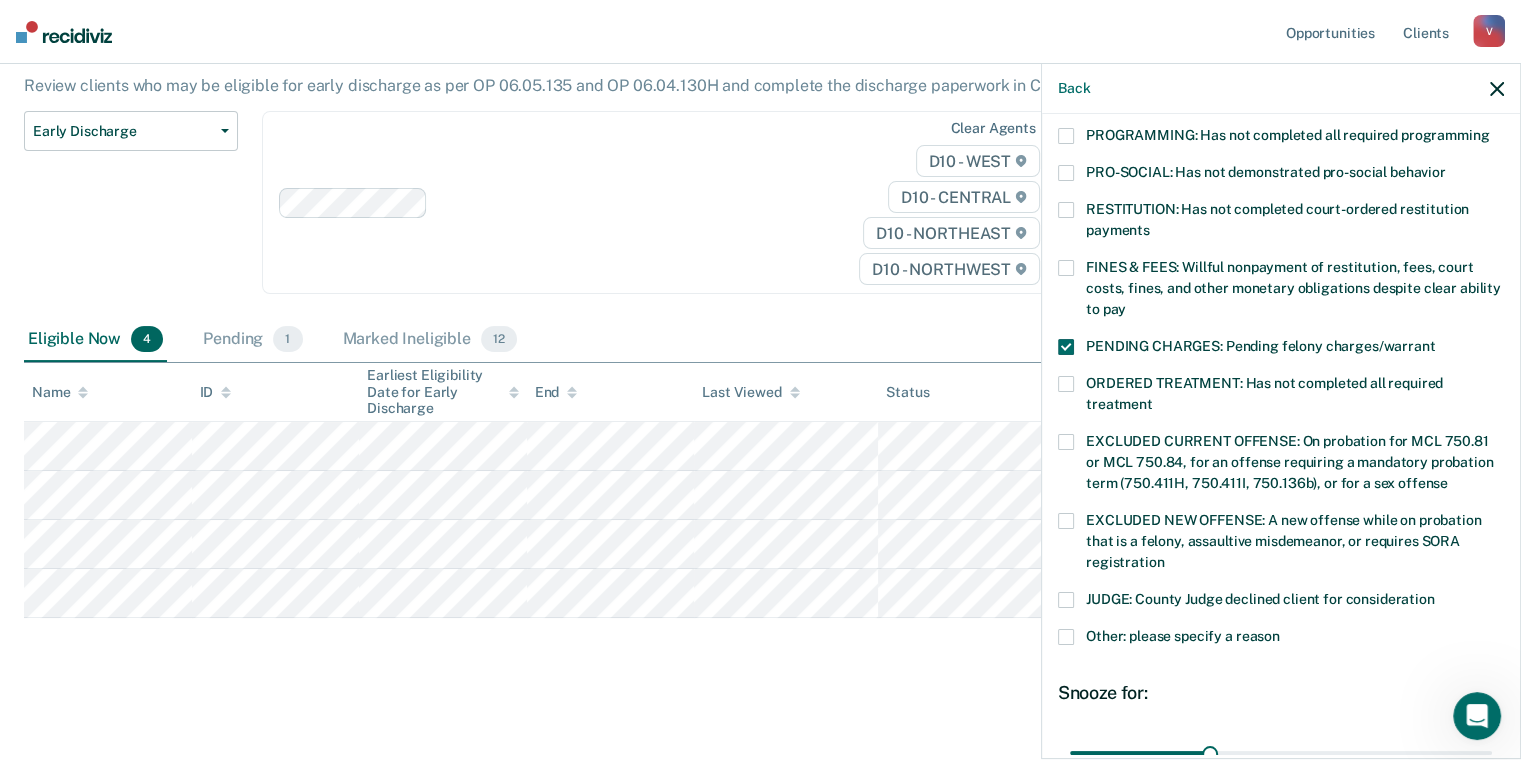scroll, scrollTop: 532, scrollLeft: 0, axis: vertical 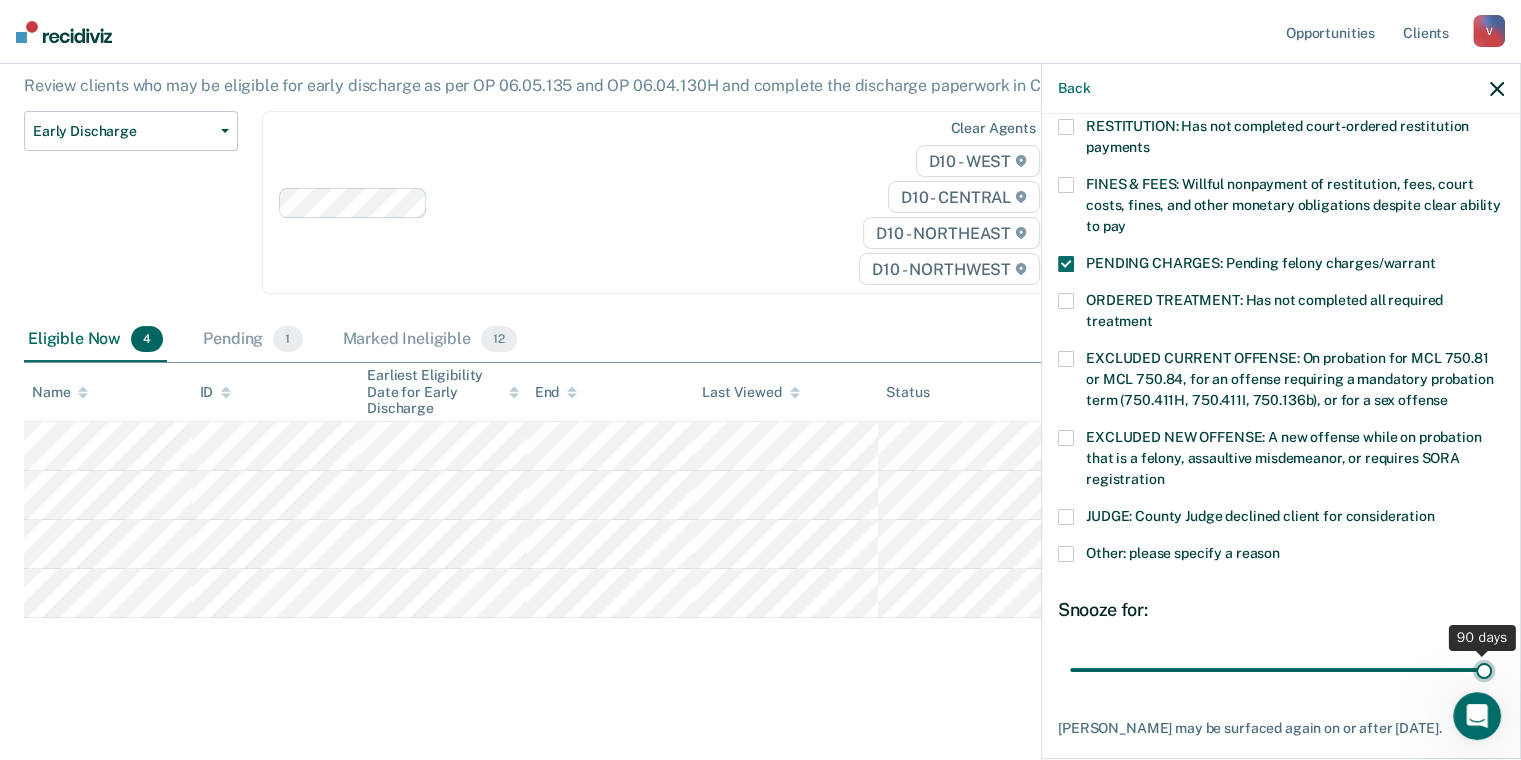 drag, startPoint x: 1204, startPoint y: 648, endPoint x: 1535, endPoint y: 621, distance: 332.0994 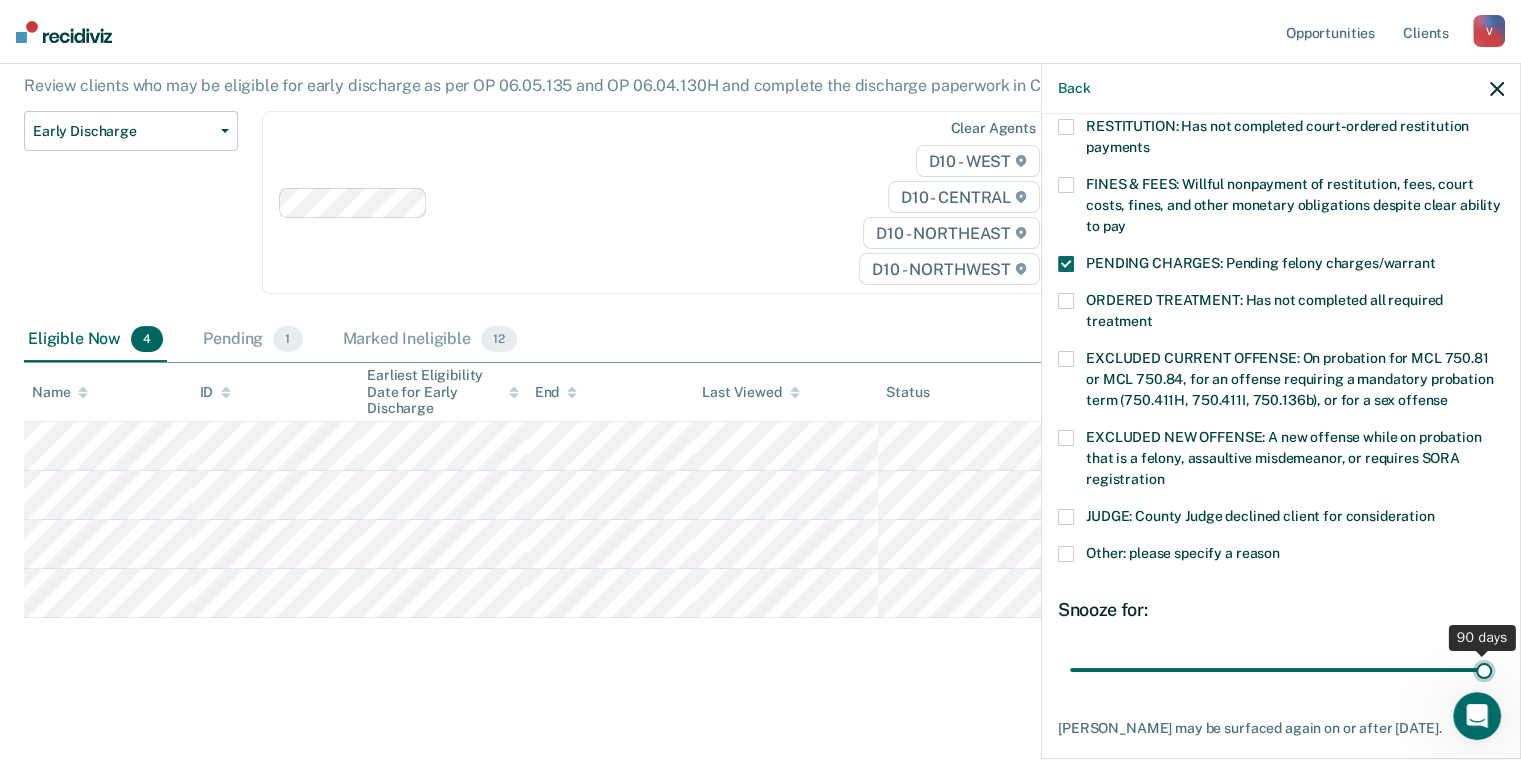 type on "90" 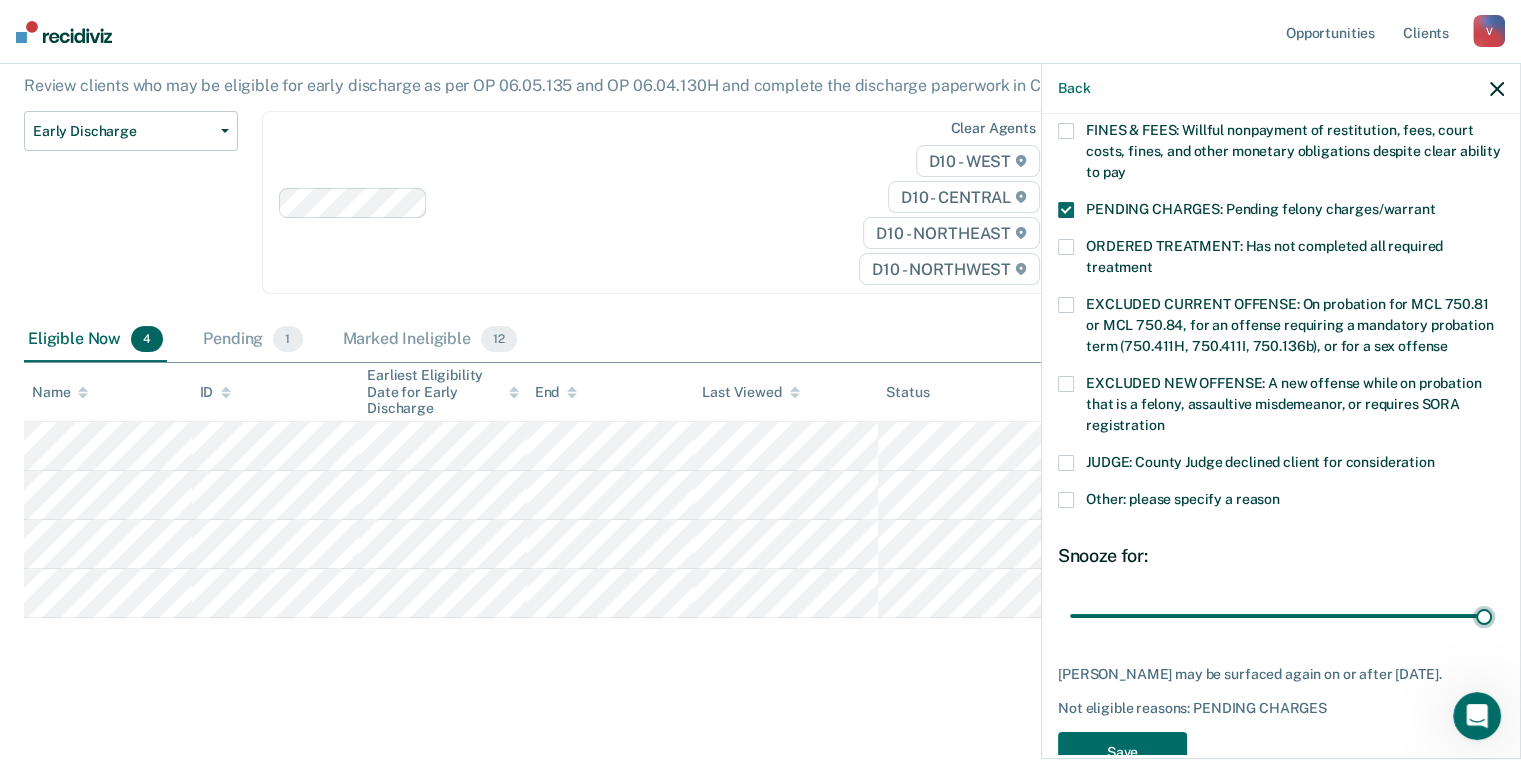 scroll, scrollTop: 633, scrollLeft: 0, axis: vertical 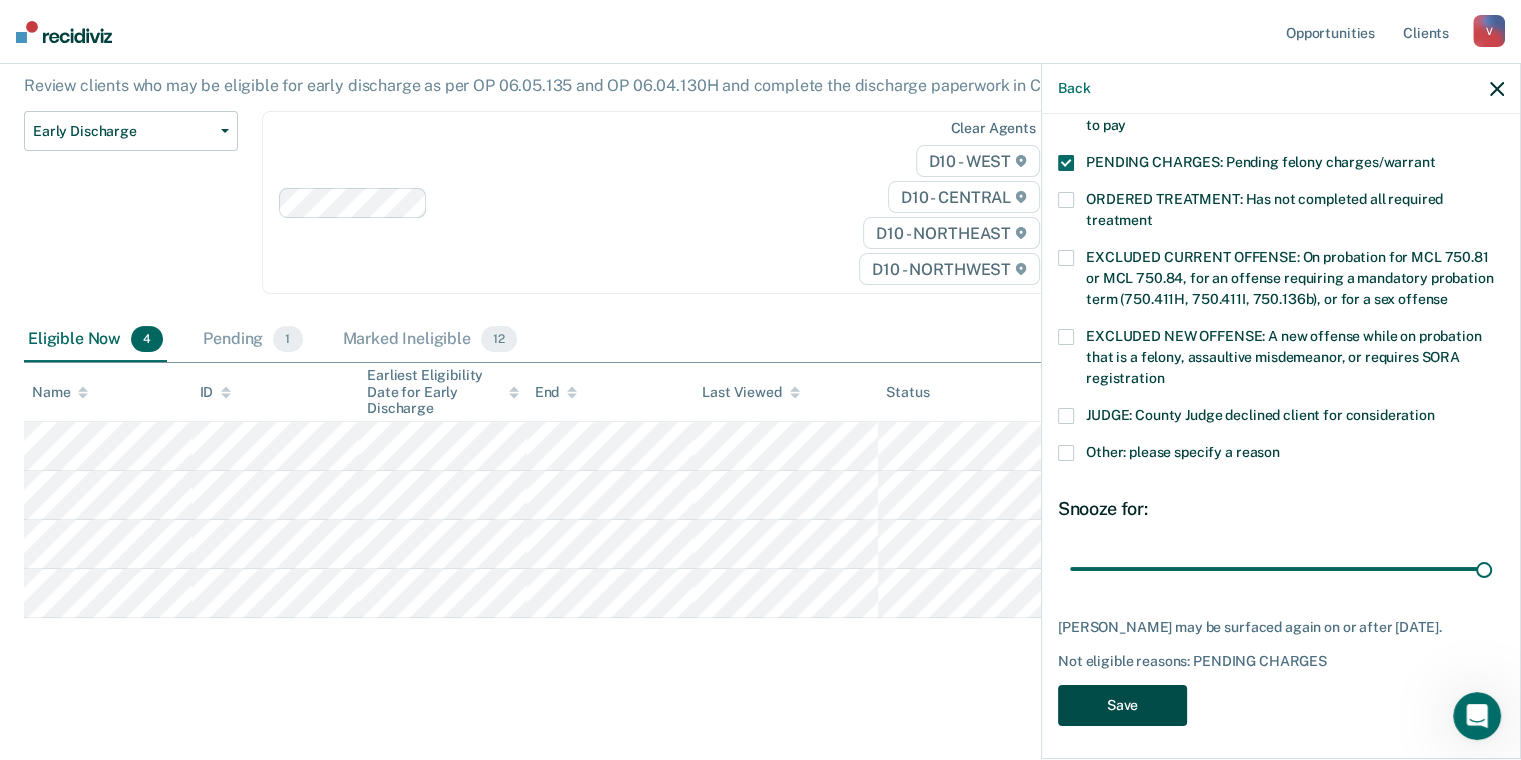 click on "Save" at bounding box center (1122, 705) 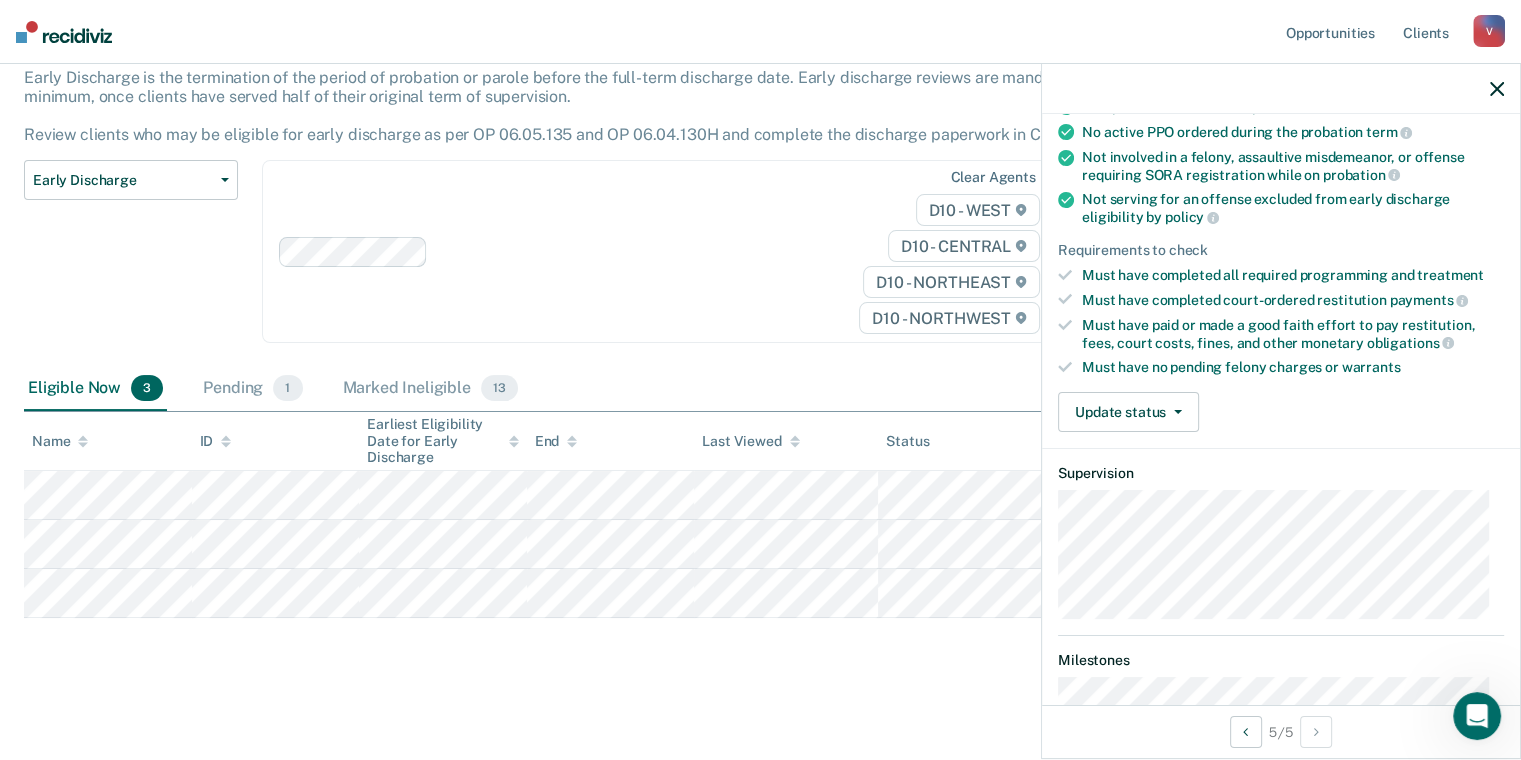 scroll, scrollTop: 348, scrollLeft: 0, axis: vertical 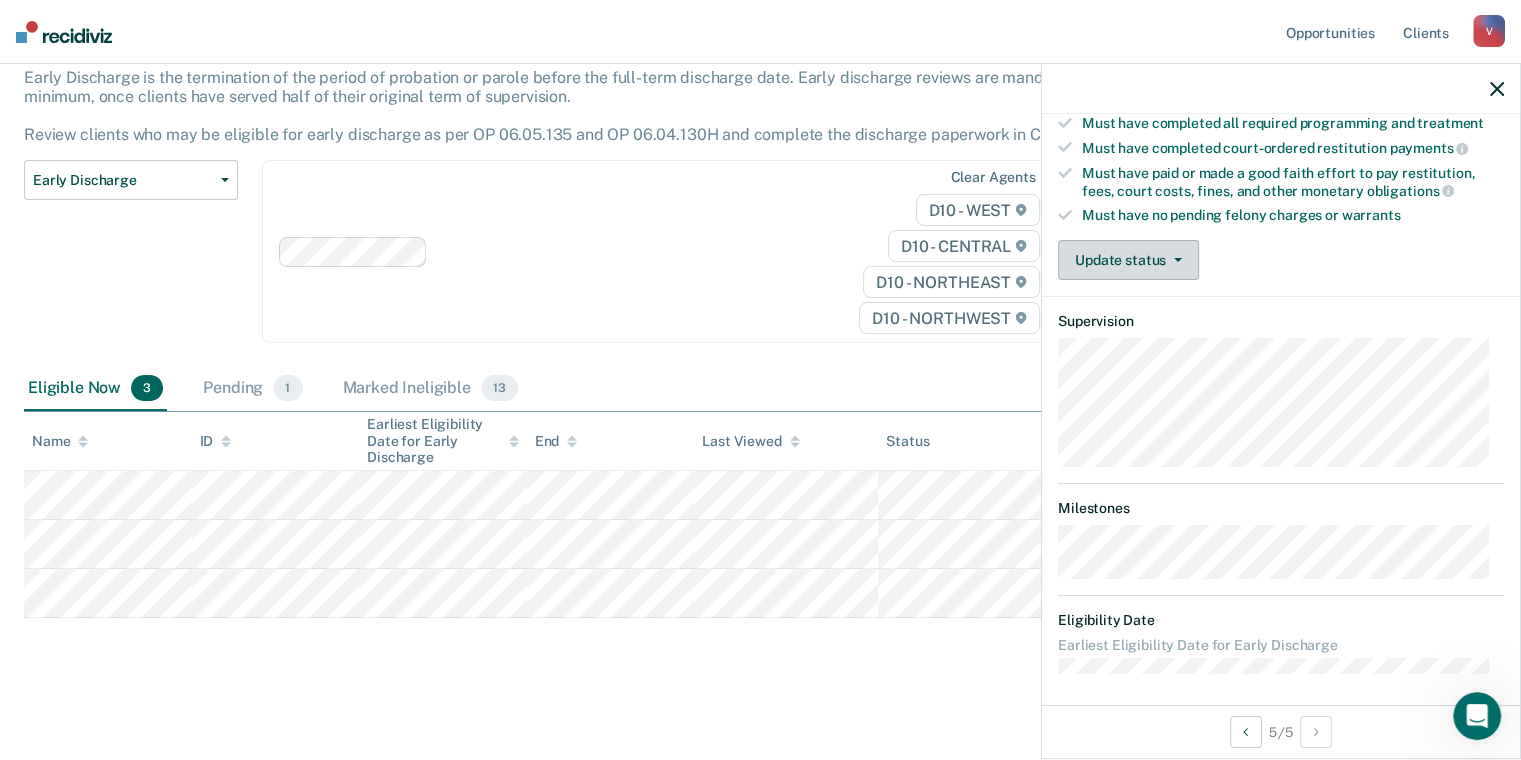 click on "Update status" at bounding box center [1128, 260] 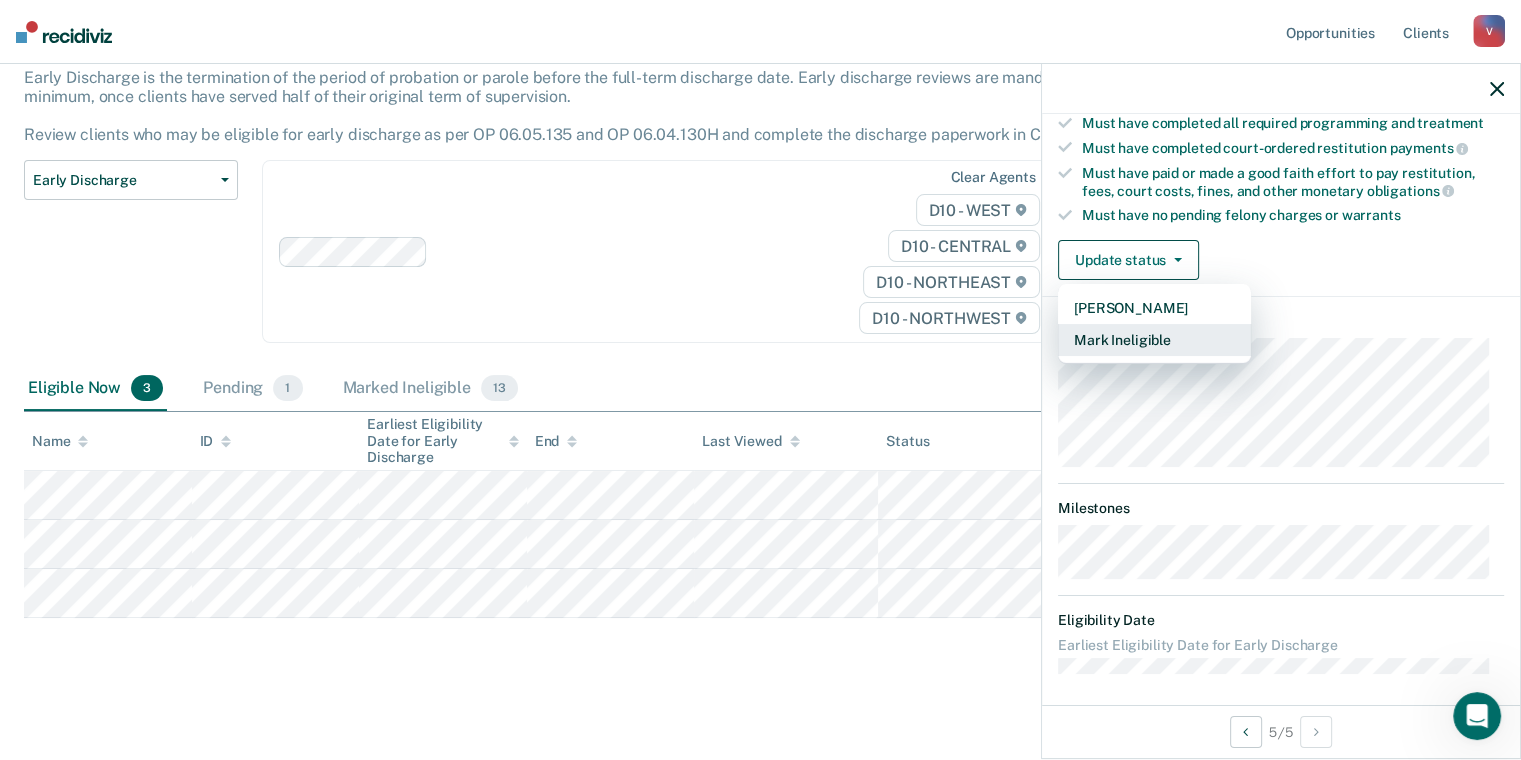 click on "Mark Ineligible" at bounding box center (1154, 340) 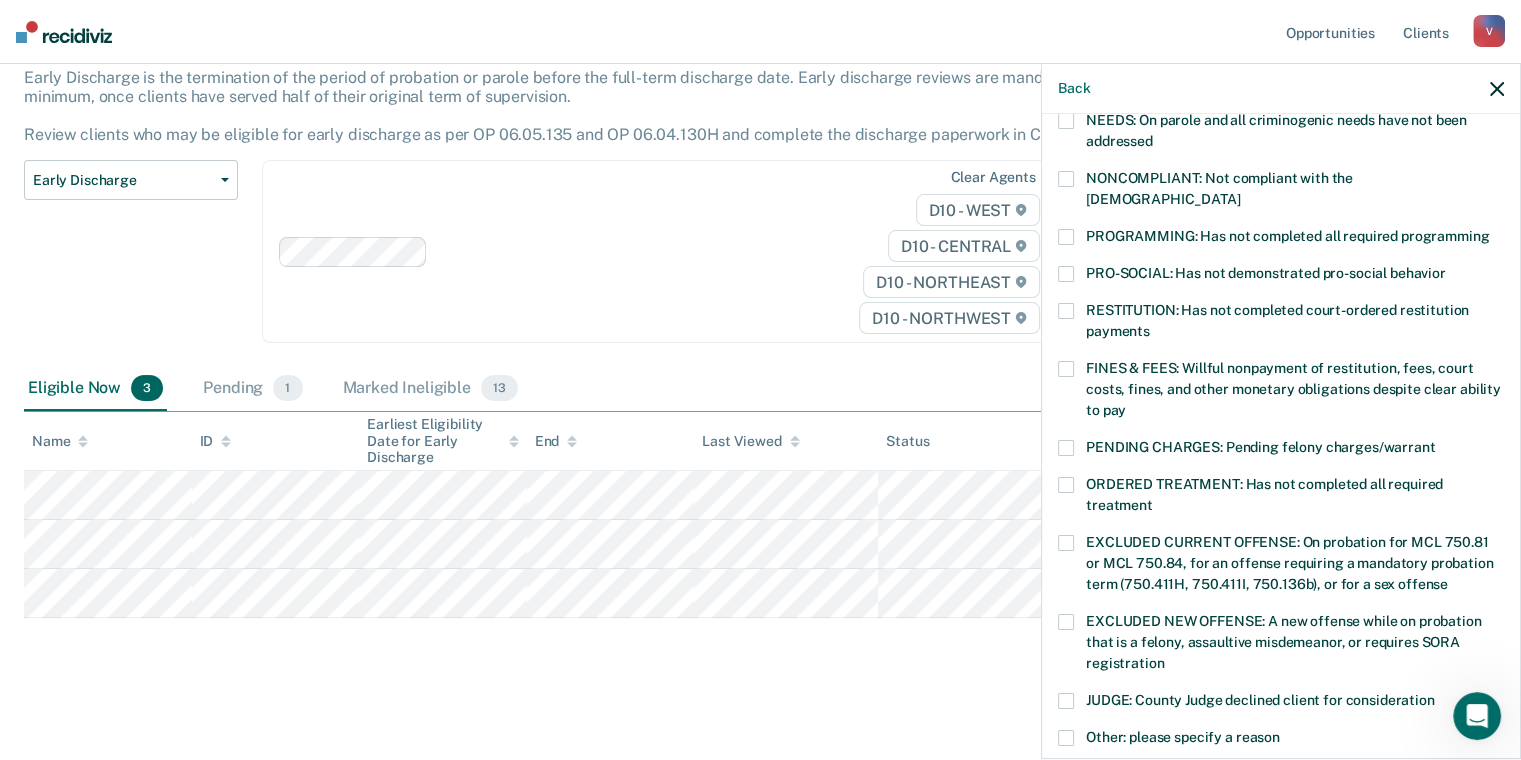 scroll, scrollTop: 616, scrollLeft: 0, axis: vertical 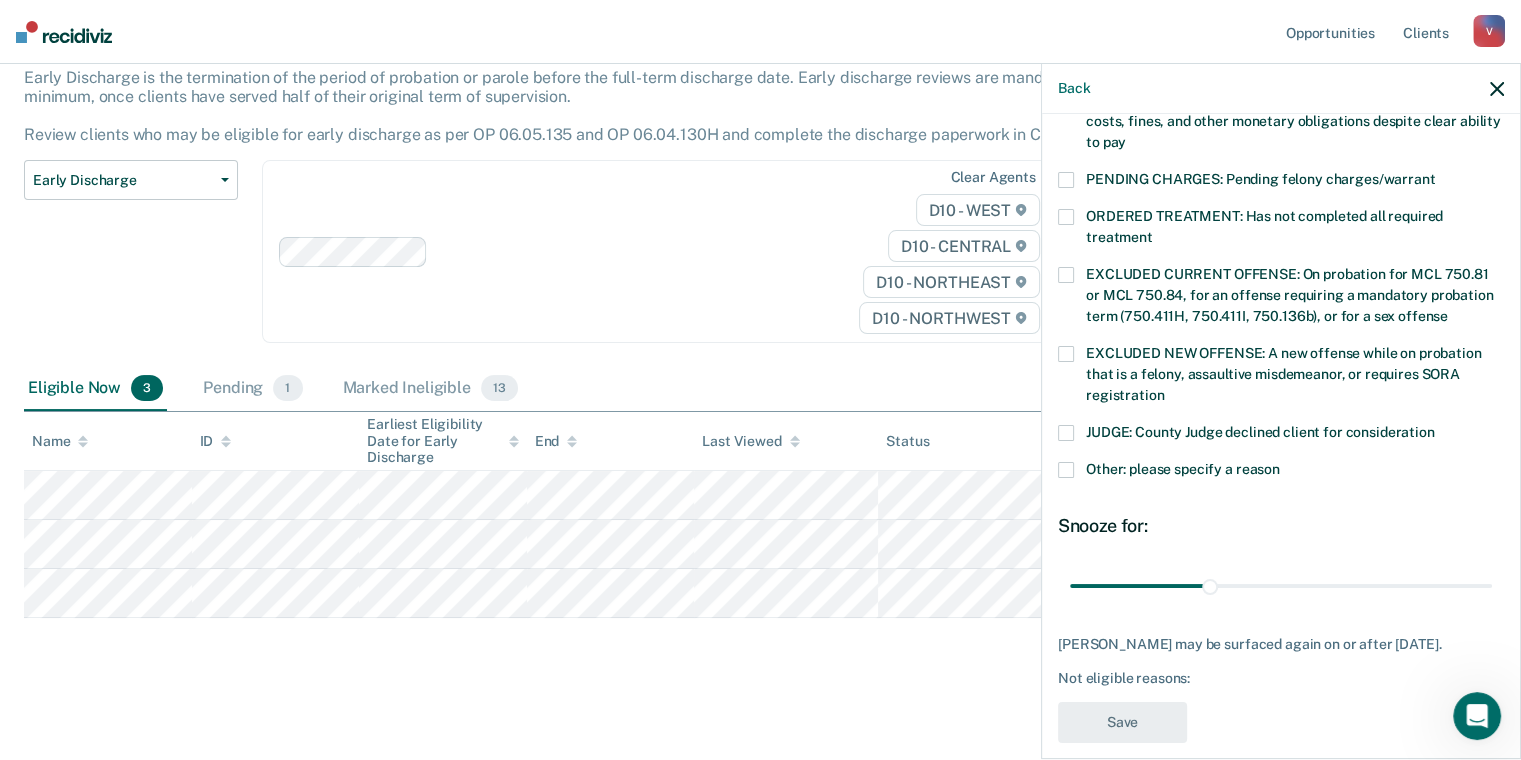 click at bounding box center (1066, 470) 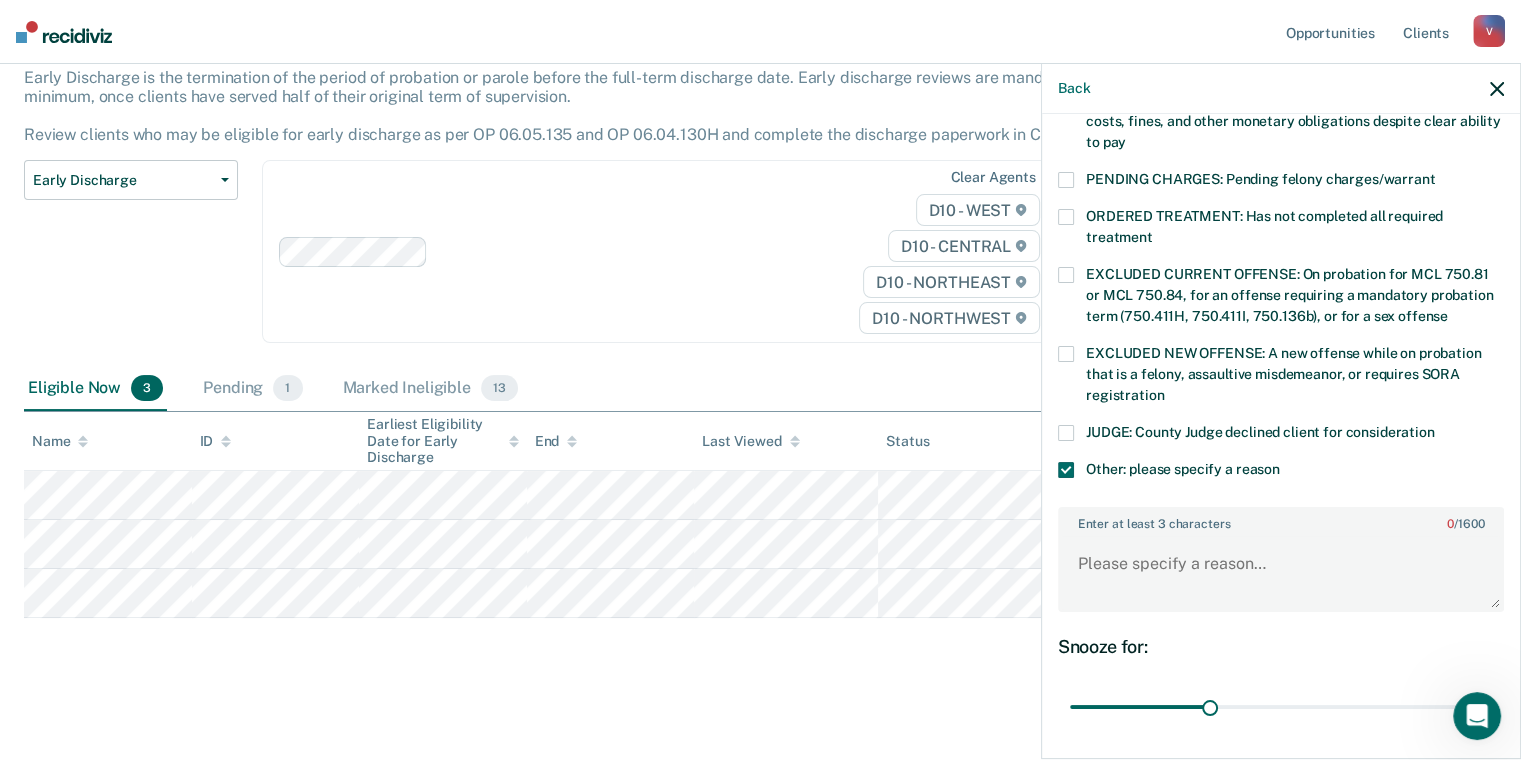 scroll, scrollTop: 736, scrollLeft: 0, axis: vertical 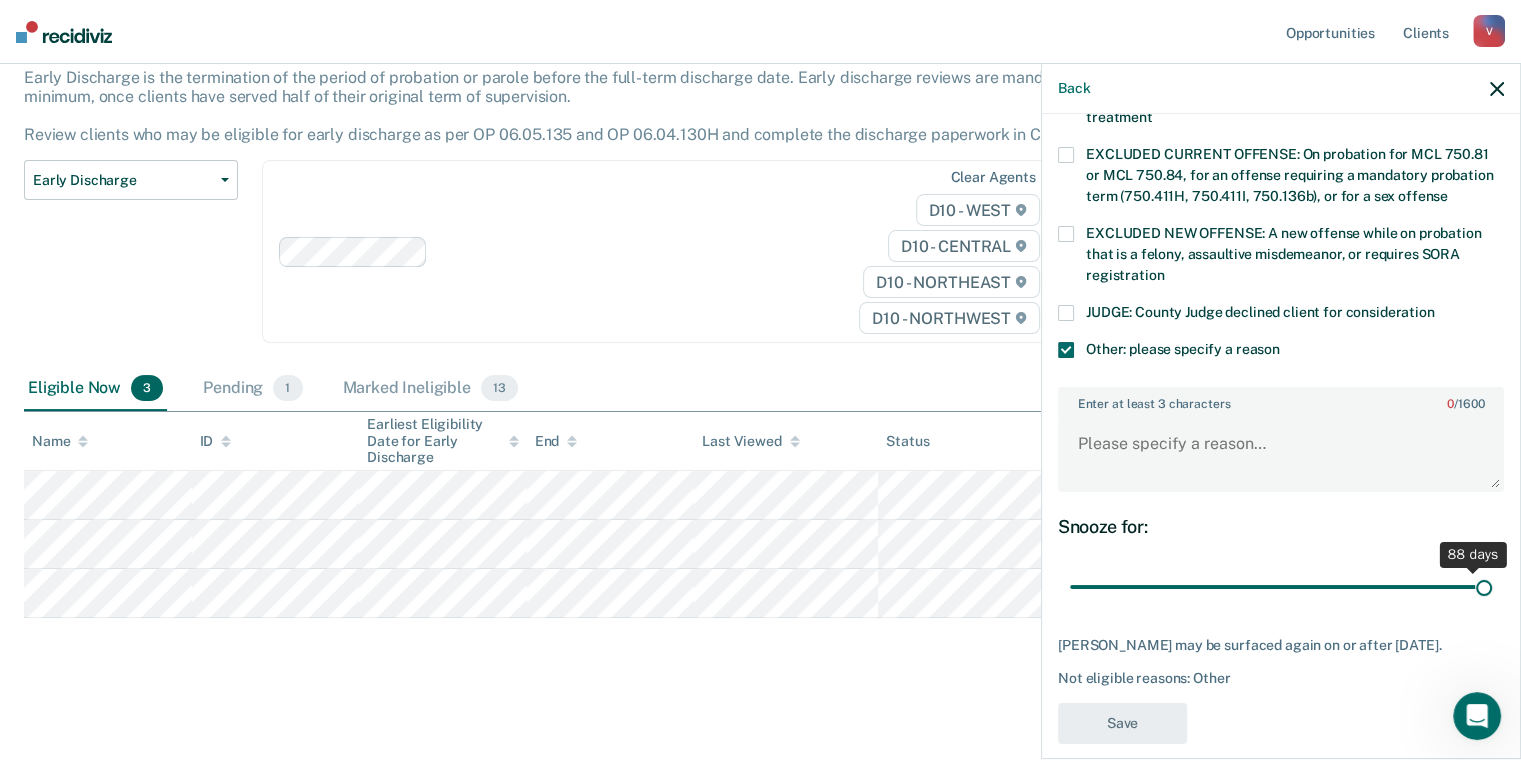 drag, startPoint x: 1200, startPoint y: 568, endPoint x: 1468, endPoint y: 528, distance: 270.96863 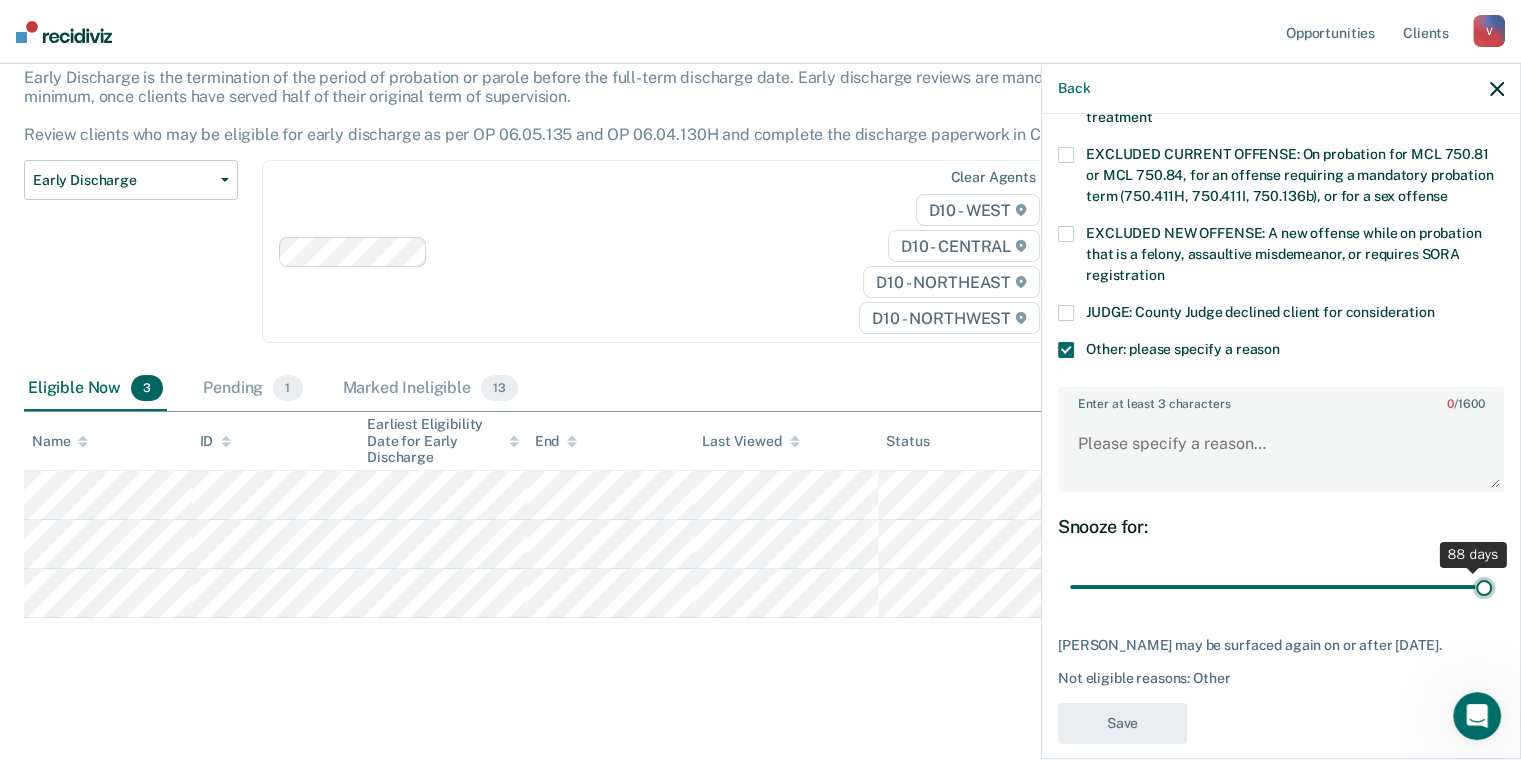 type on "90" 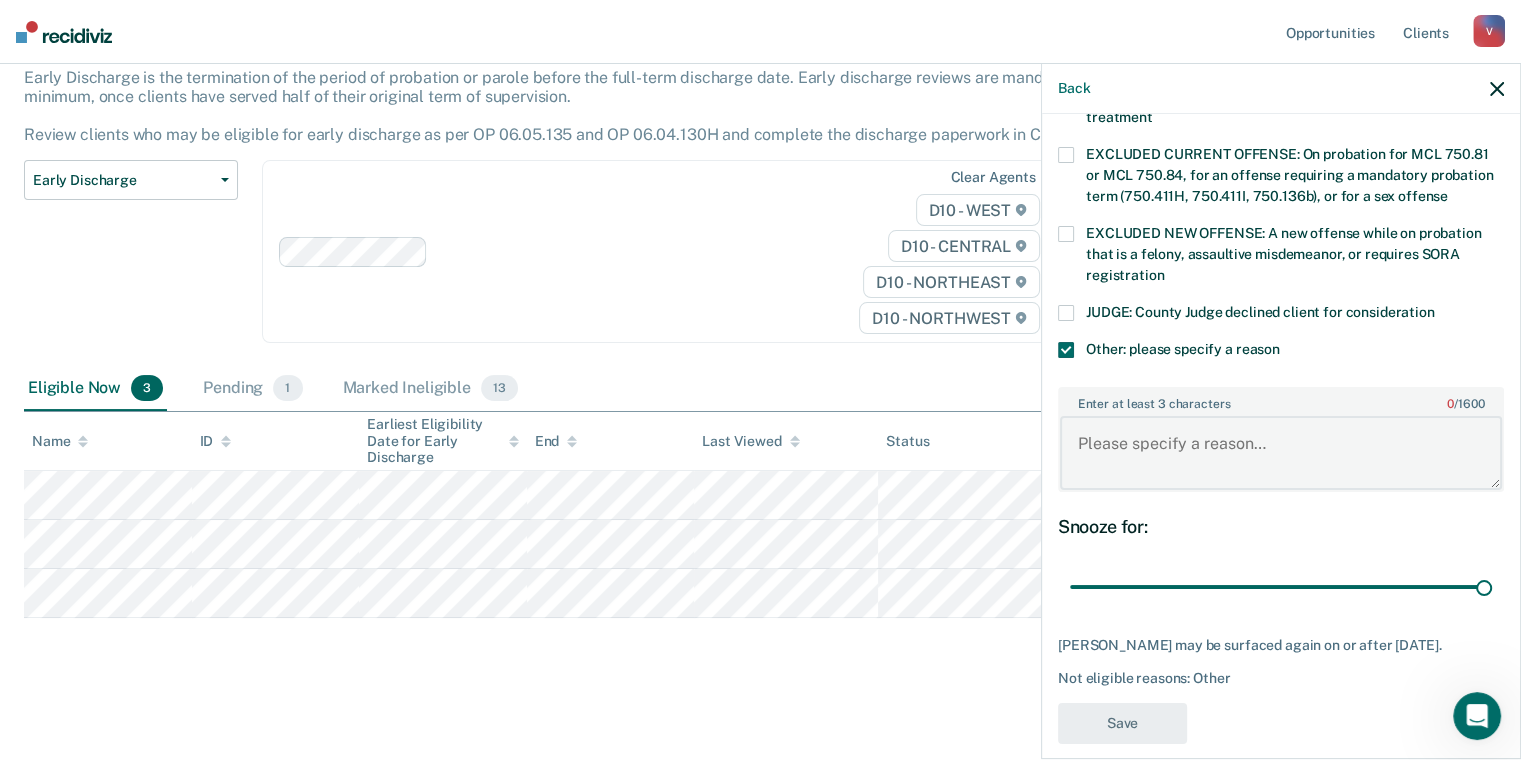 click on "Enter at least 3 characters 0  /  1600" at bounding box center (1281, 453) 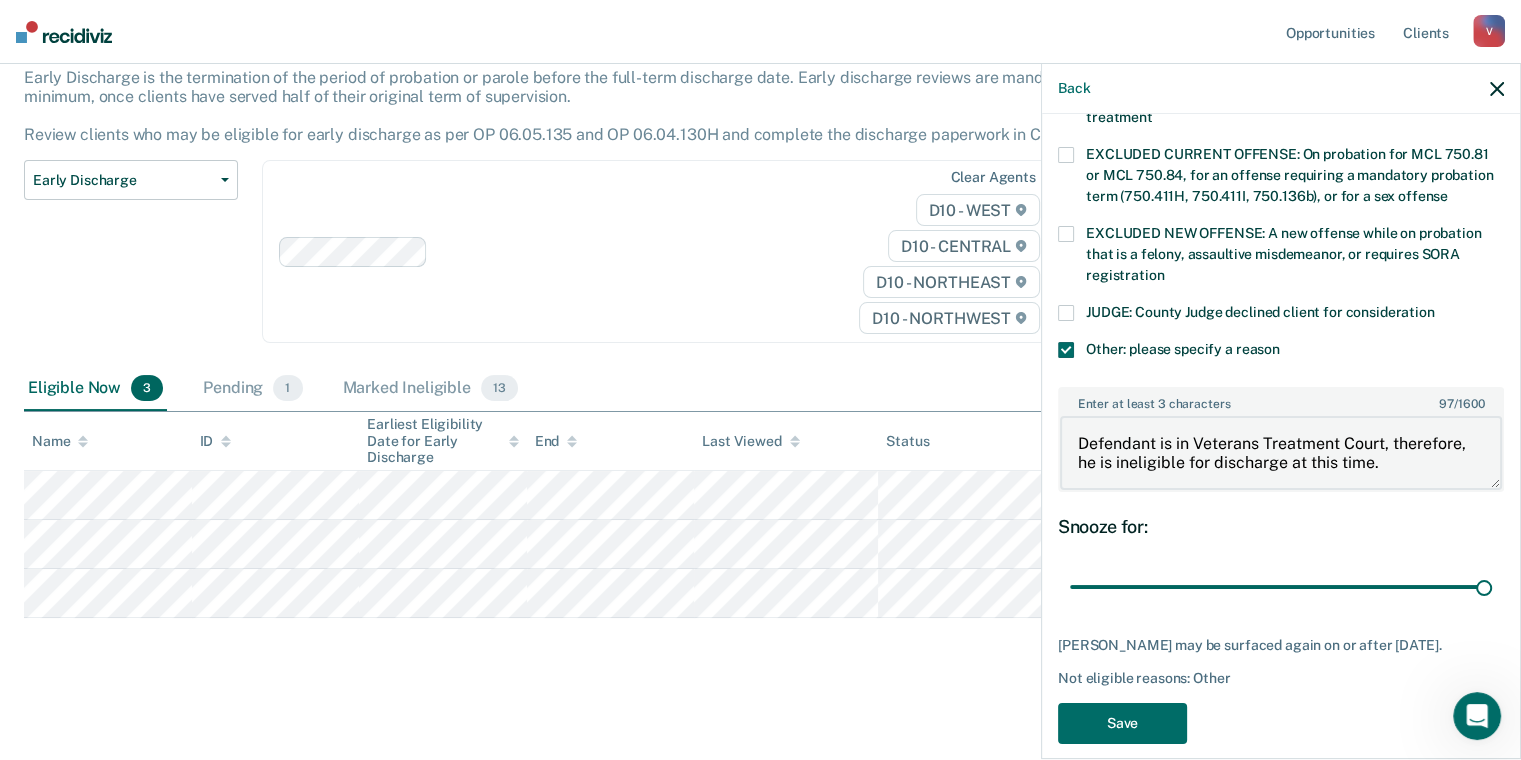 drag, startPoint x: 1394, startPoint y: 441, endPoint x: 1039, endPoint y: 407, distance: 356.62445 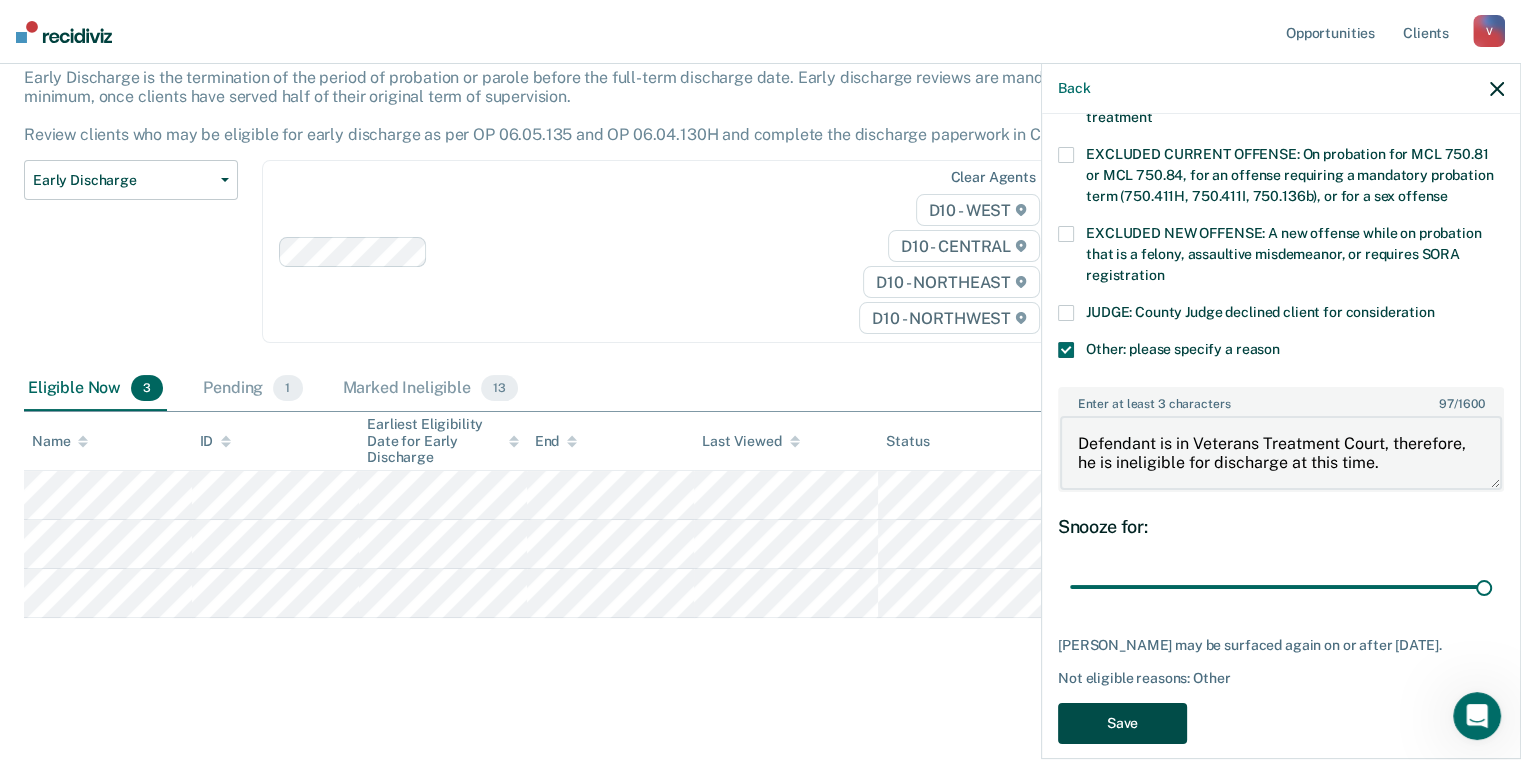 type on "Defendant is in Veterans Treatment Court, therefore, he is ineligible for discharge at this time." 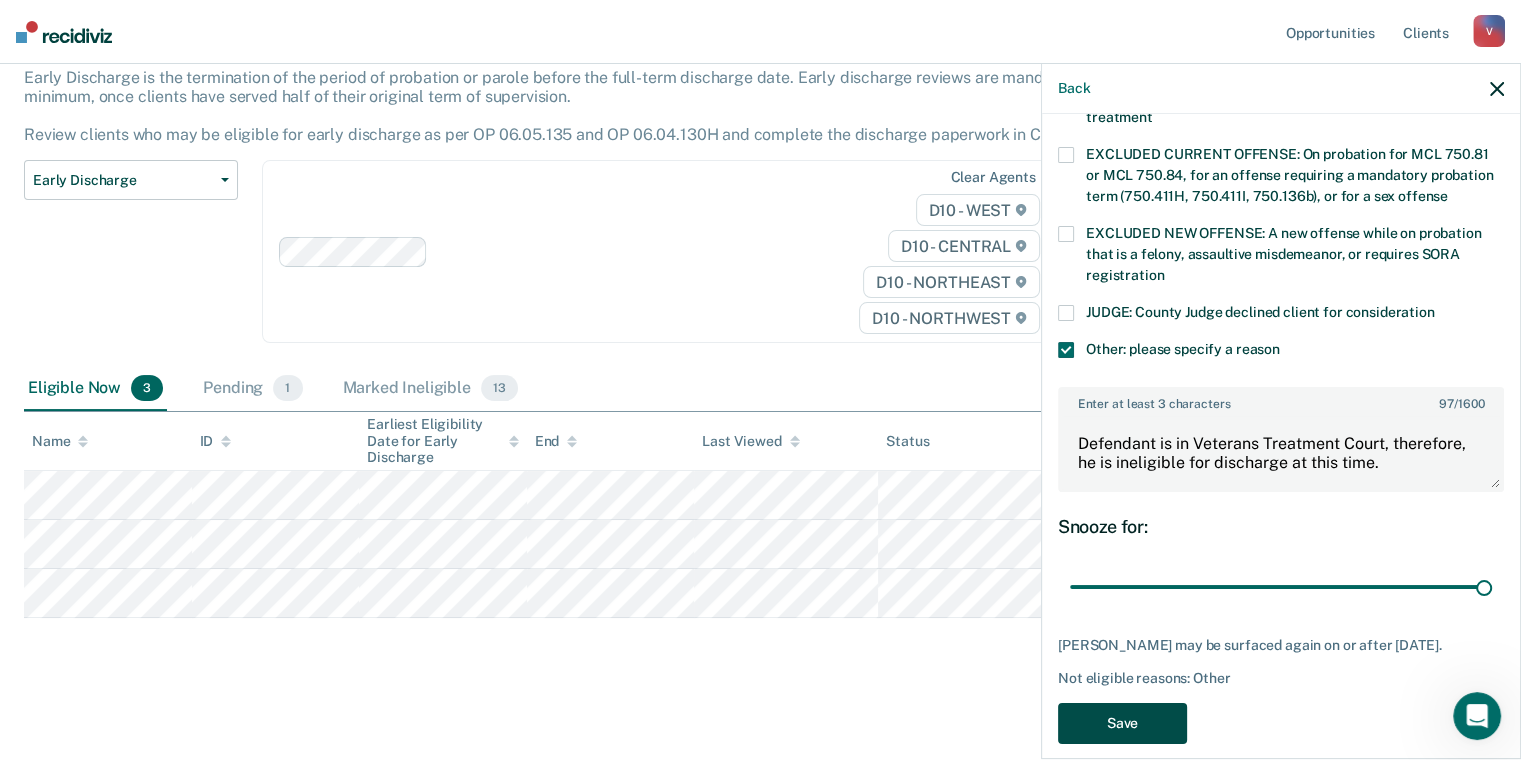 click on "Save" at bounding box center (1122, 723) 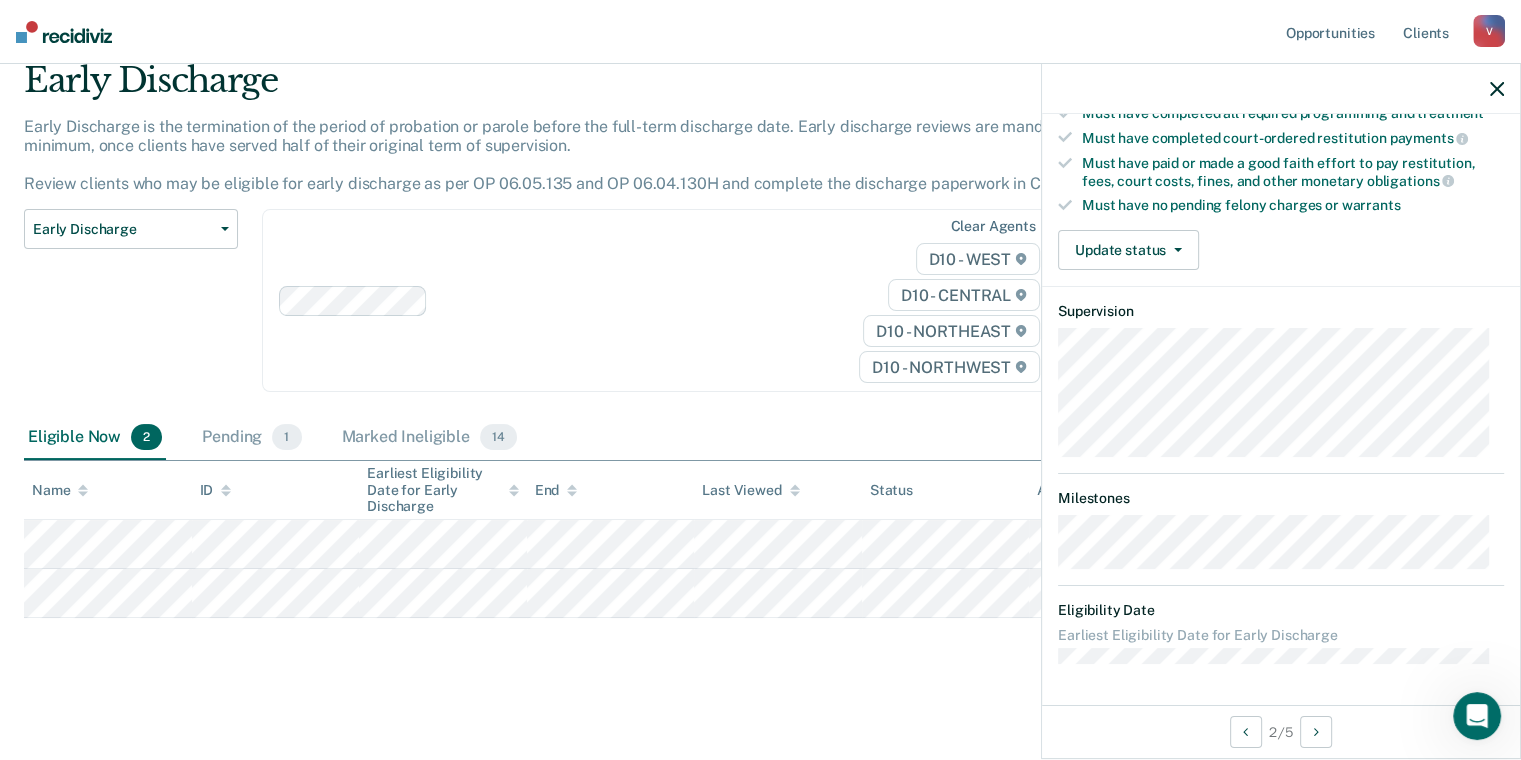 scroll, scrollTop: 312, scrollLeft: 0, axis: vertical 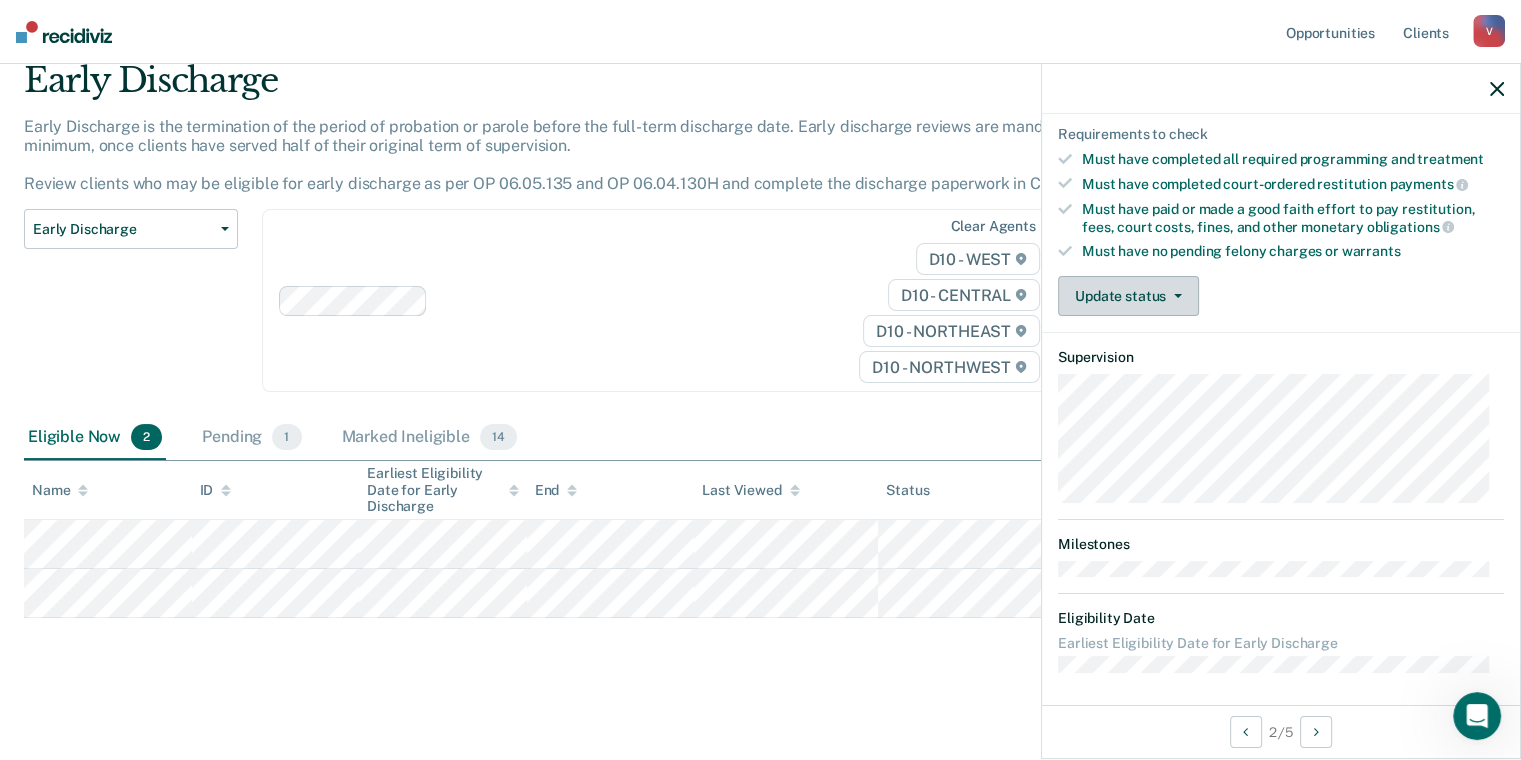 click on "Update status" at bounding box center [1128, 296] 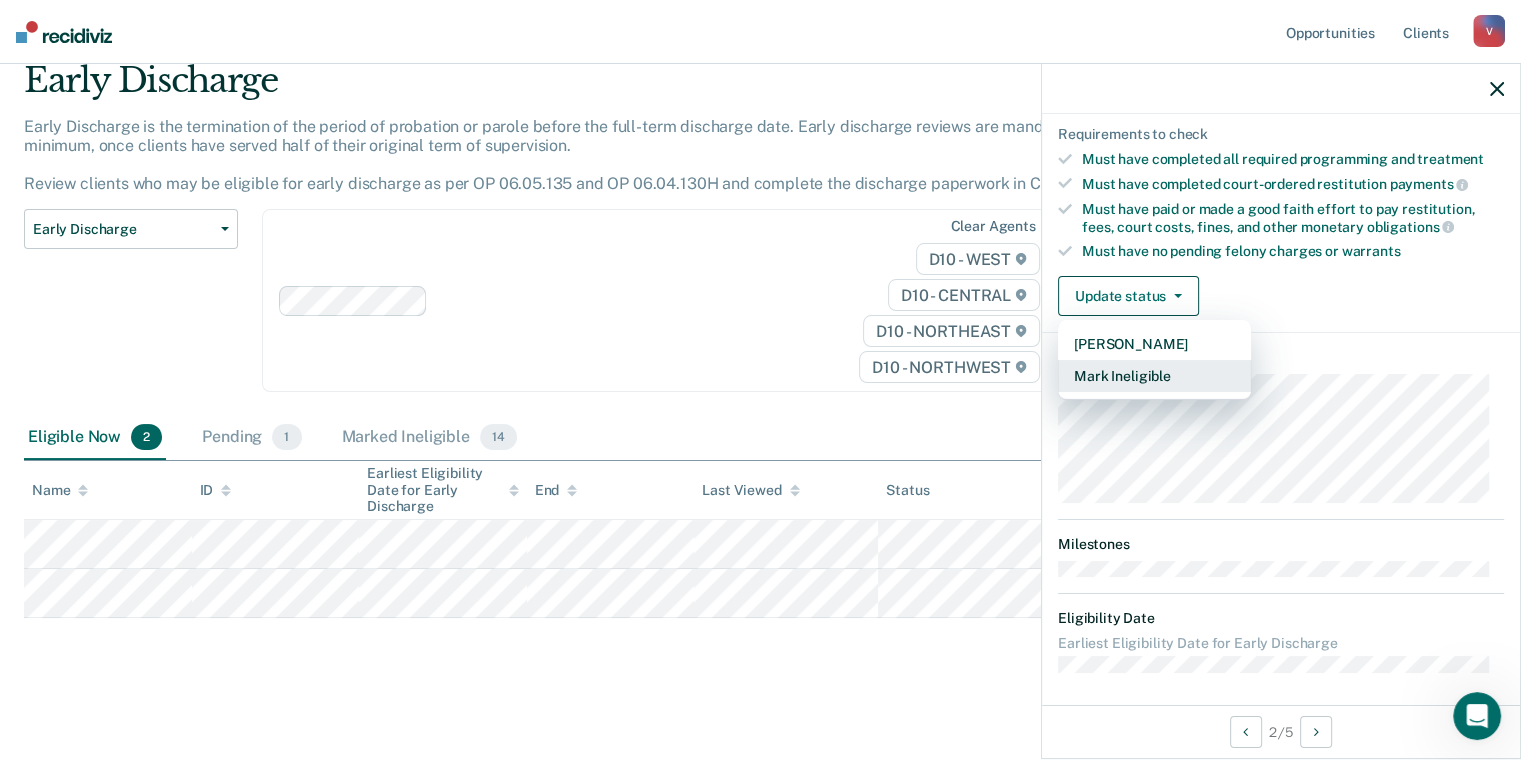 click on "Mark Ineligible" at bounding box center (1154, 376) 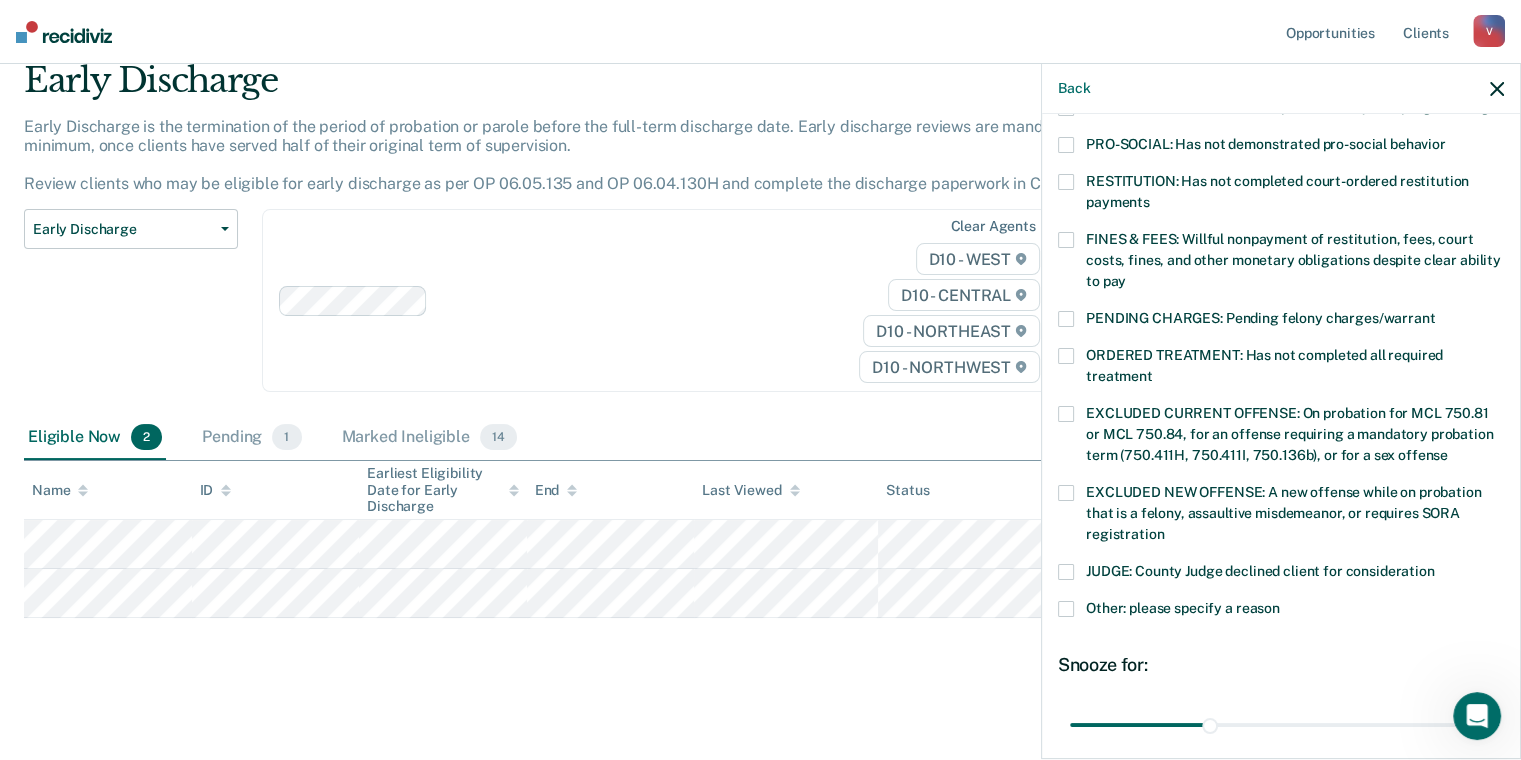 scroll, scrollTop: 616, scrollLeft: 0, axis: vertical 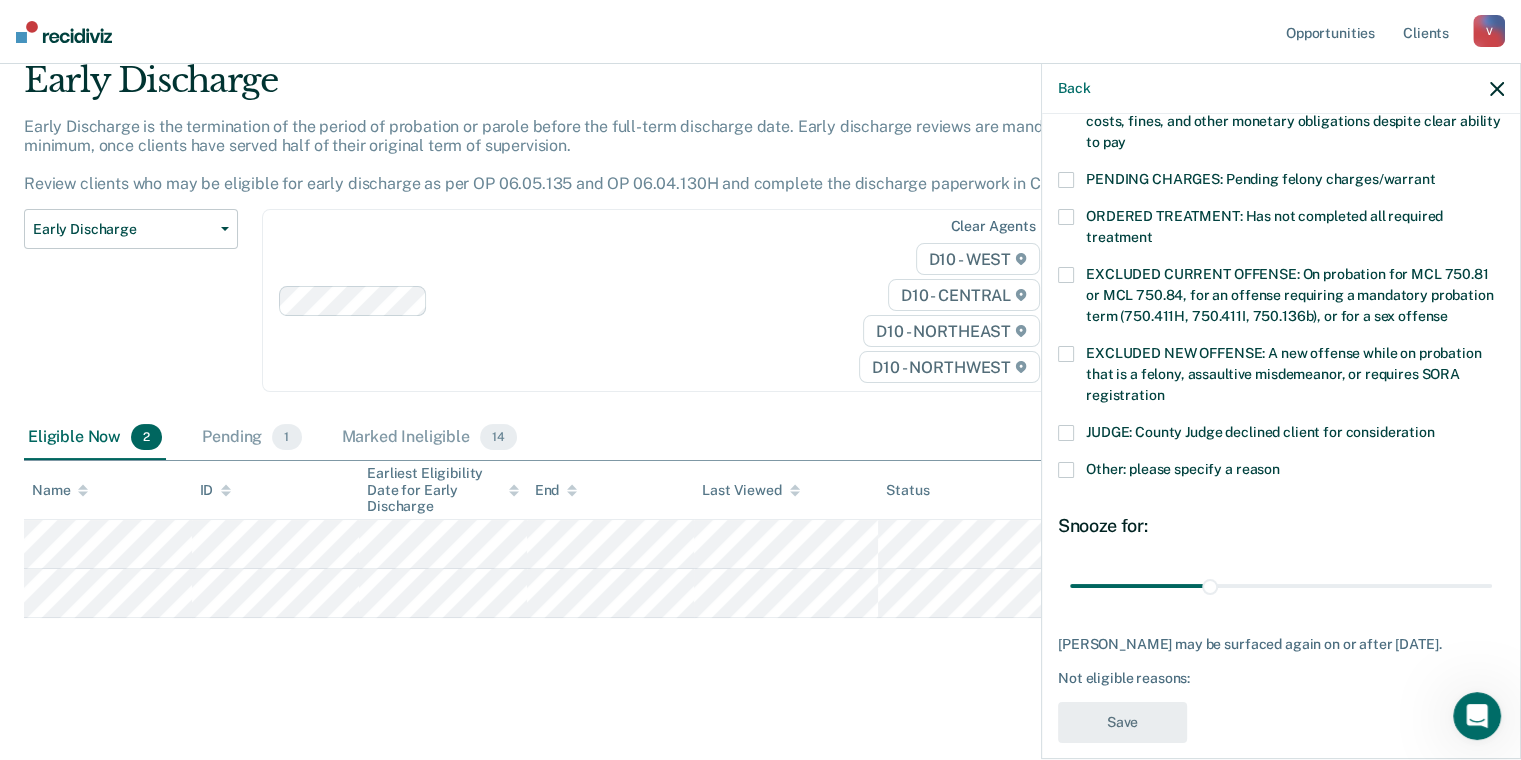 click at bounding box center [1066, 470] 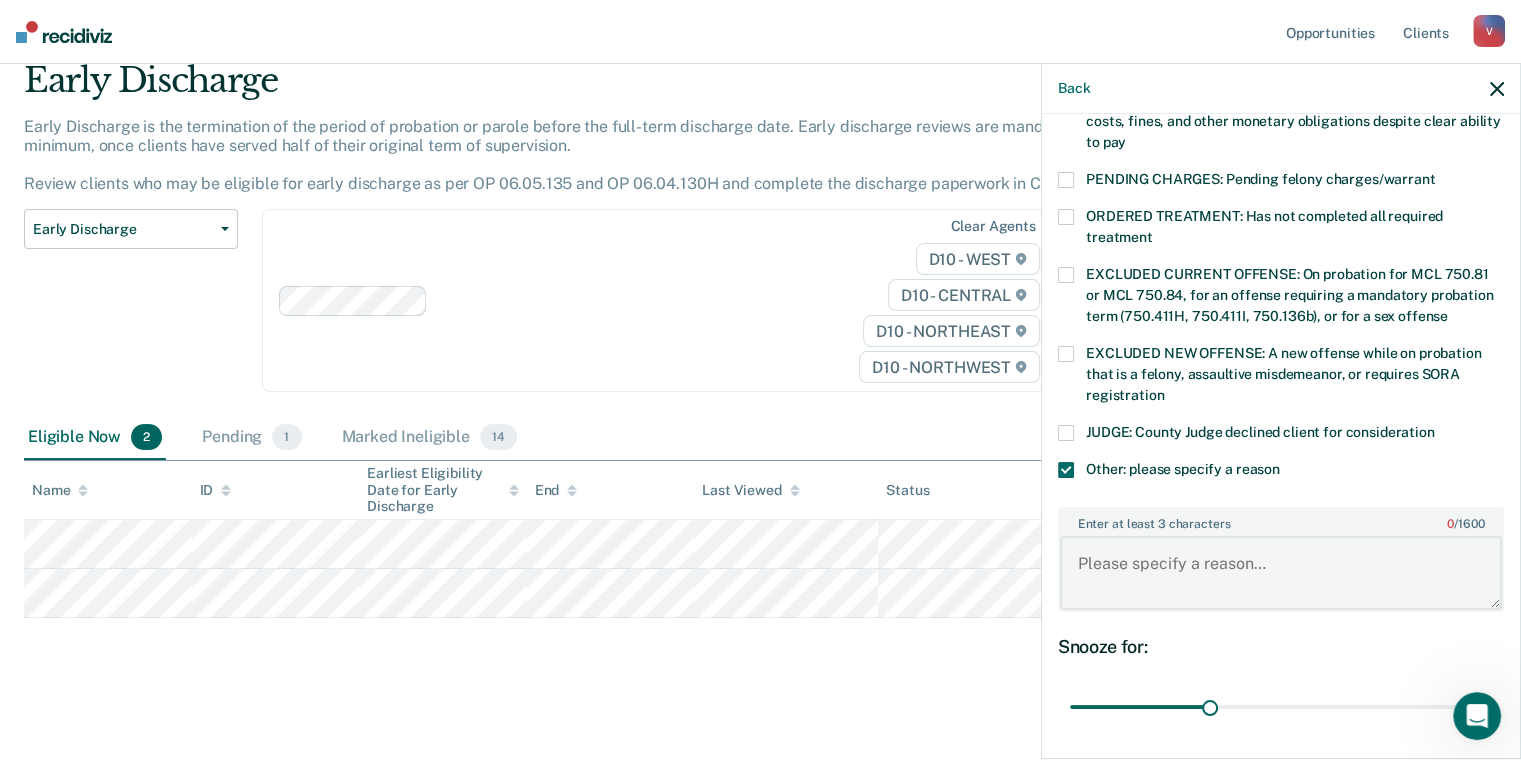 click on "Enter at least 3 characters 0  /  1600" at bounding box center (1281, 573) 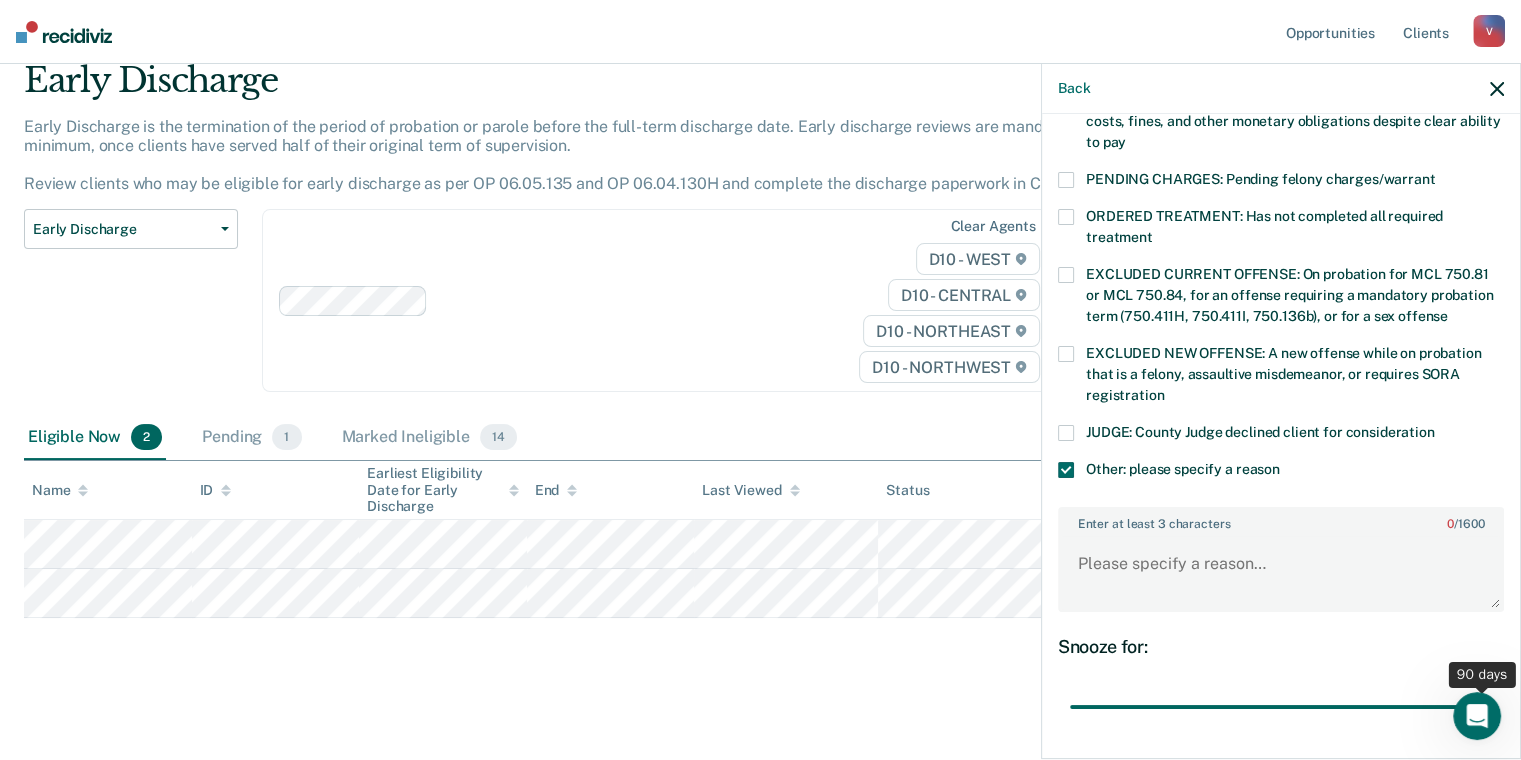 drag, startPoint x: 1207, startPoint y: 684, endPoint x: 1477, endPoint y: 684, distance: 270 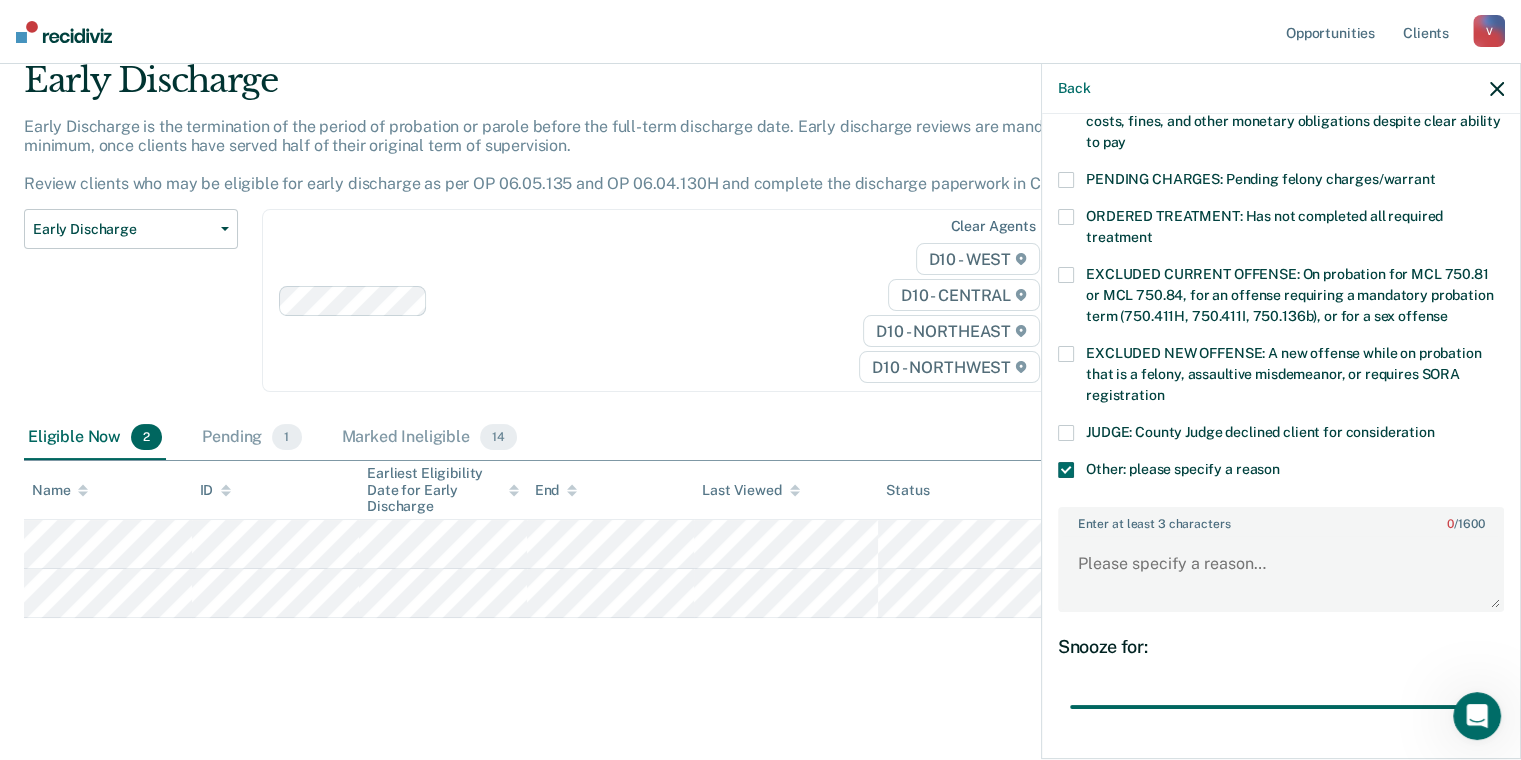 scroll, scrollTop: 752, scrollLeft: 0, axis: vertical 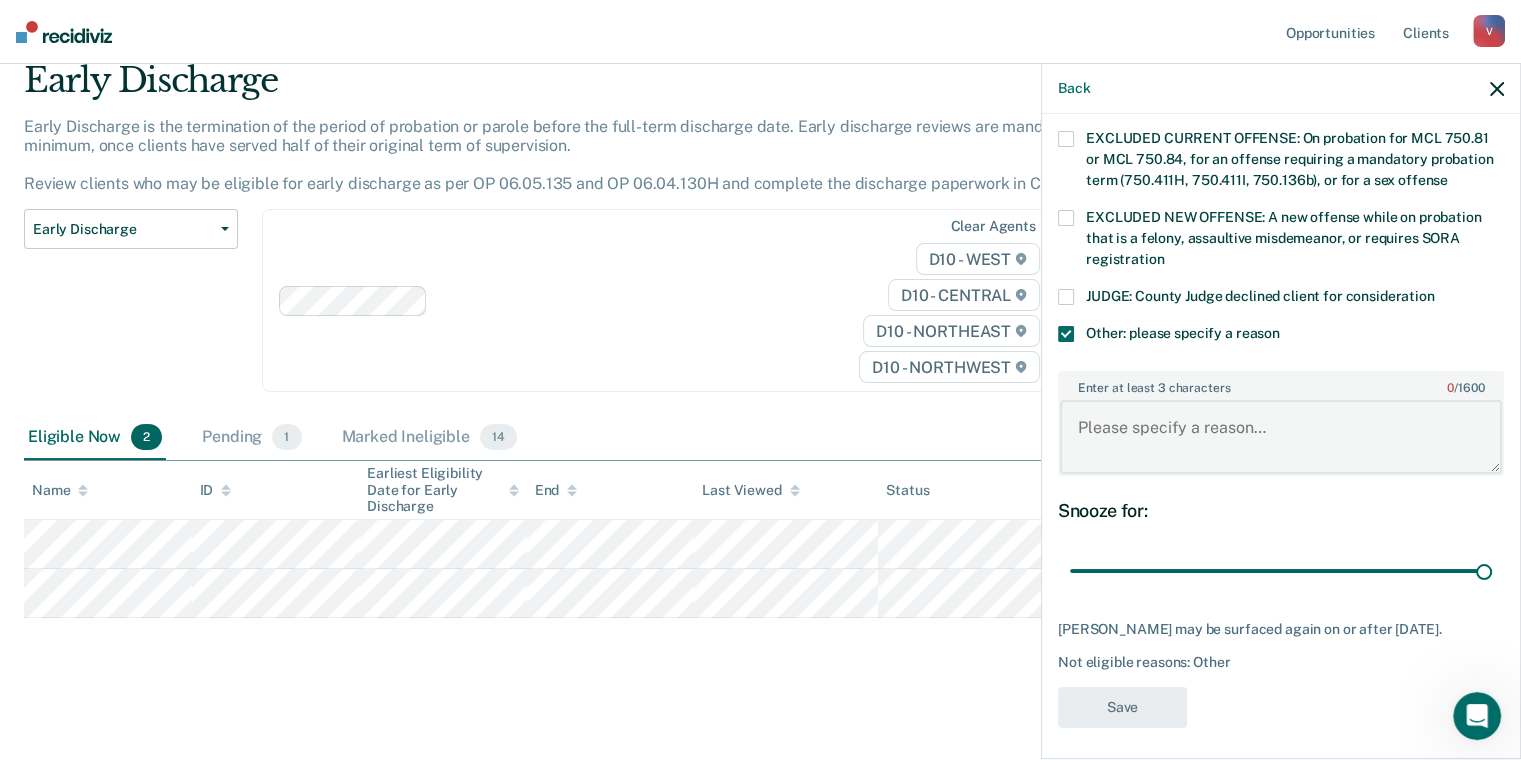 click on "Enter at least 3 characters 0  /  1600" at bounding box center (1281, 437) 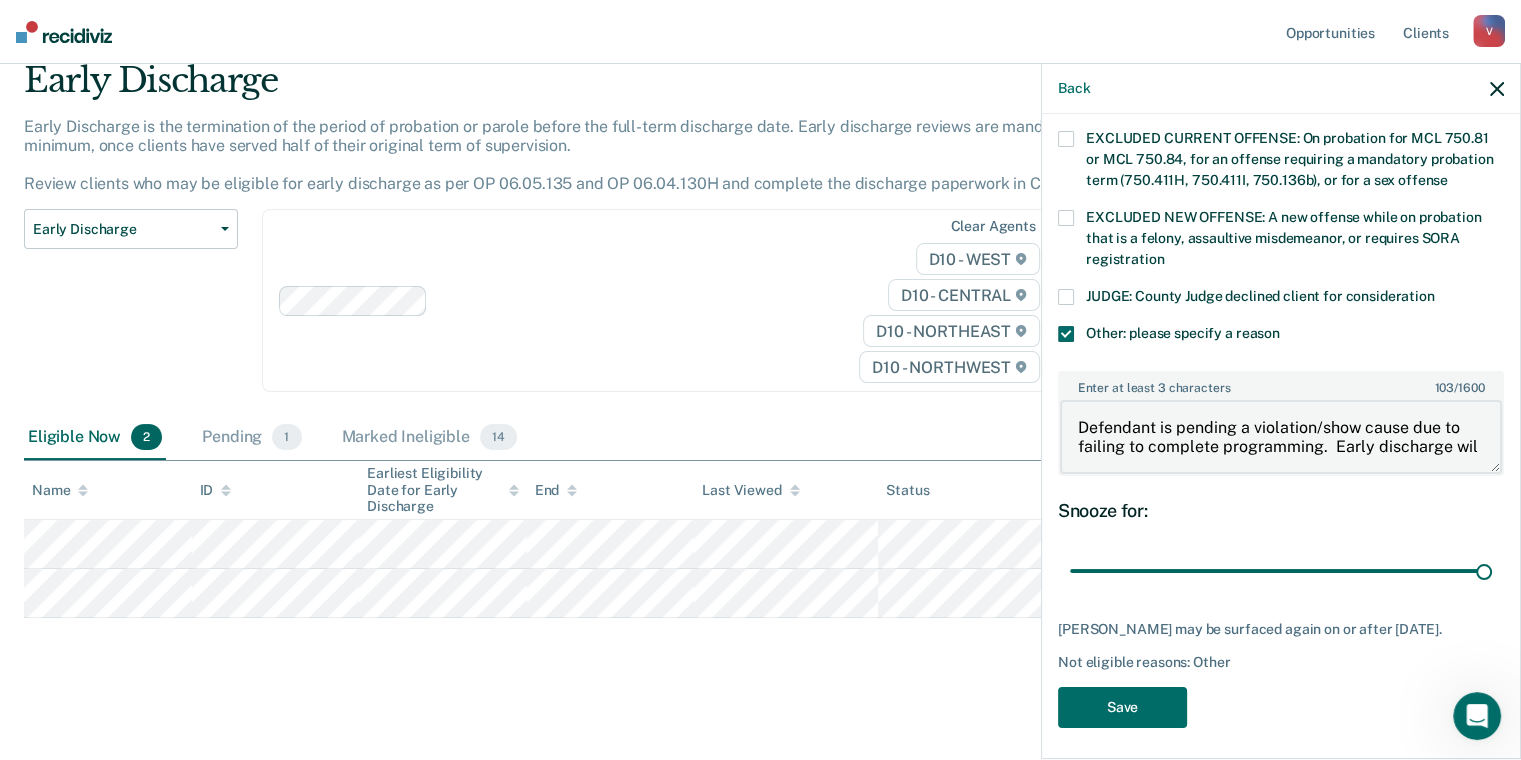 scroll, scrollTop: 3, scrollLeft: 0, axis: vertical 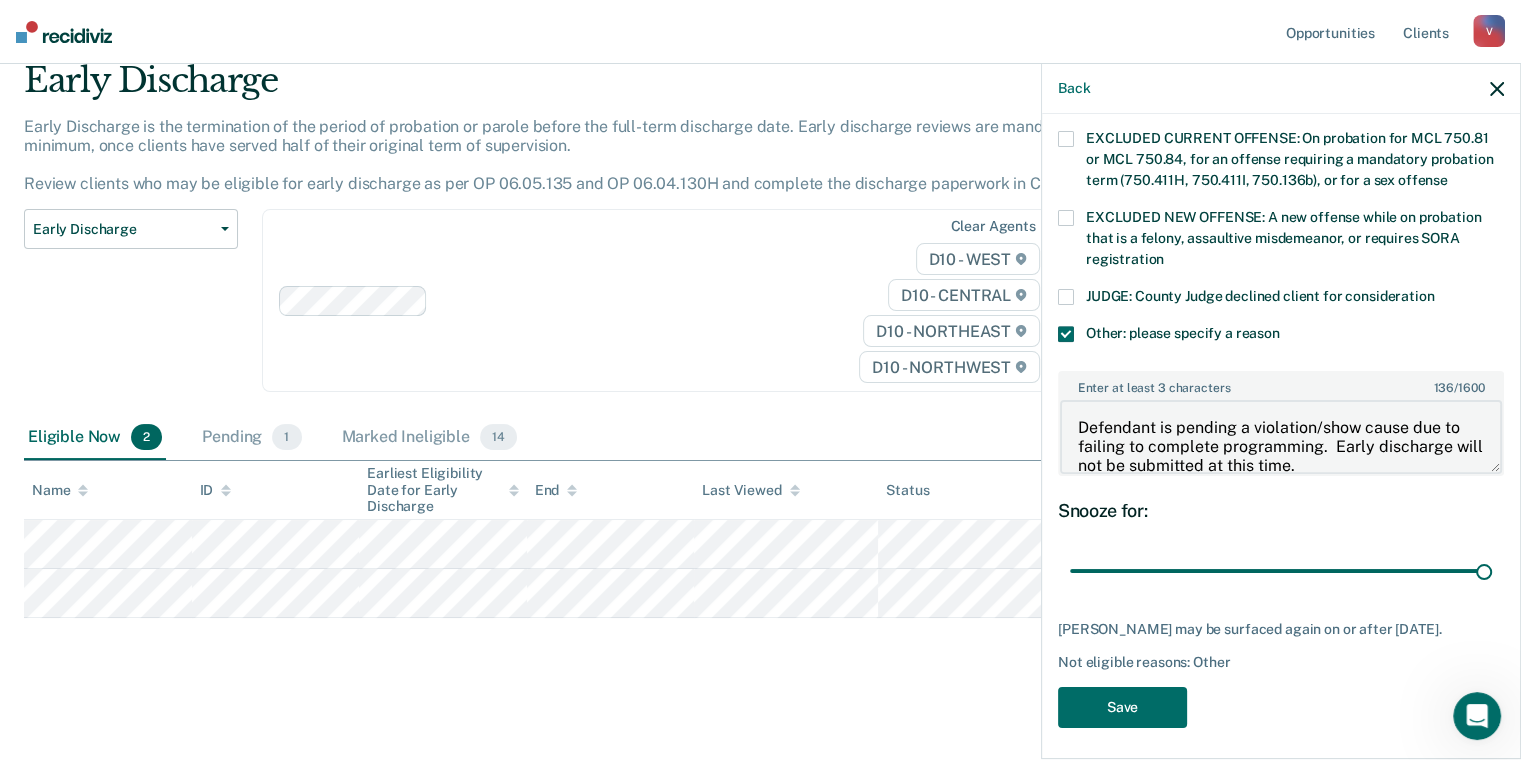 drag, startPoint x: 1436, startPoint y: 438, endPoint x: 1070, endPoint y: 384, distance: 369.96216 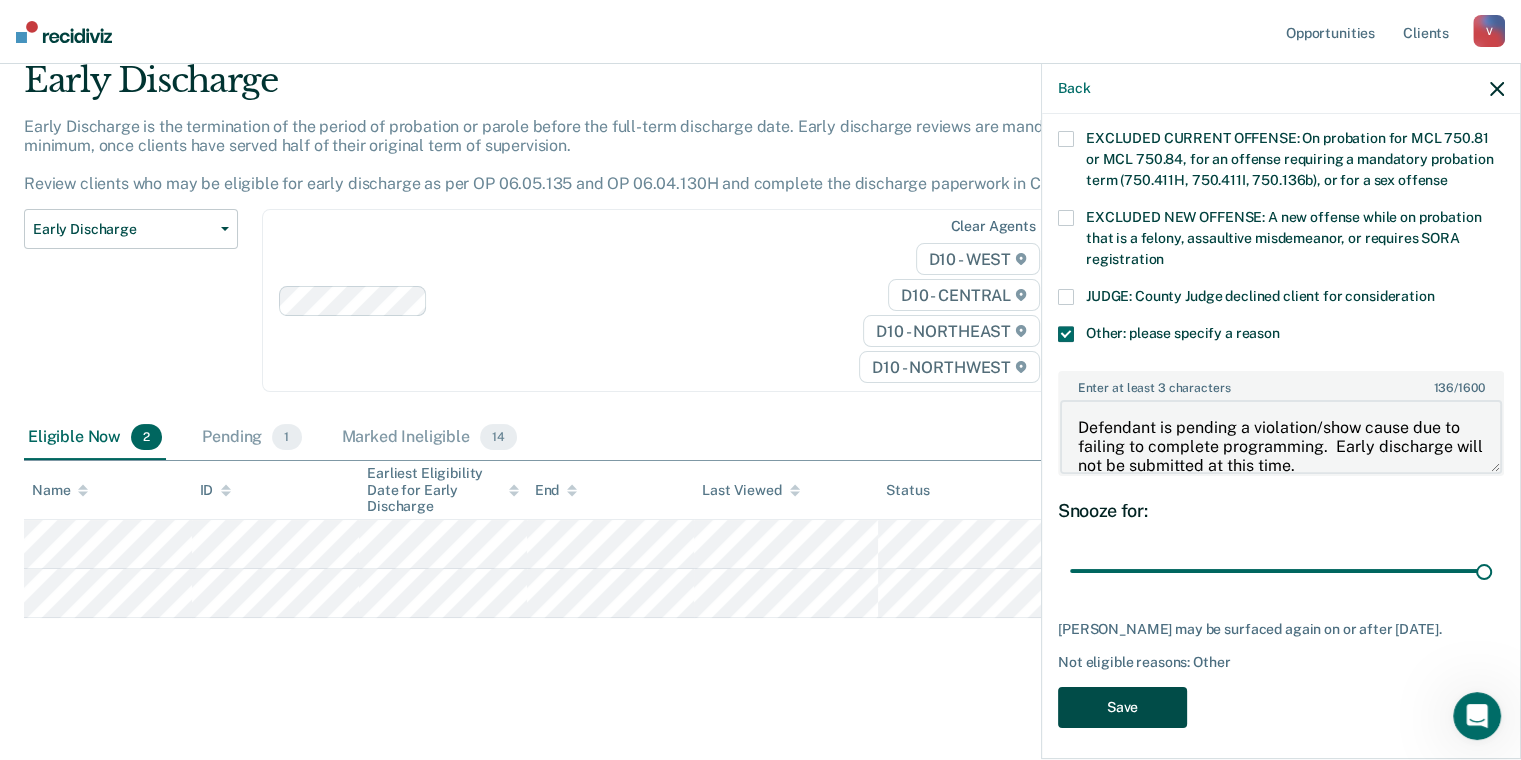 type on "Defendant is pending a violation/show cause due to failing to complete programming.  Early discharge will not be submitted at this time." 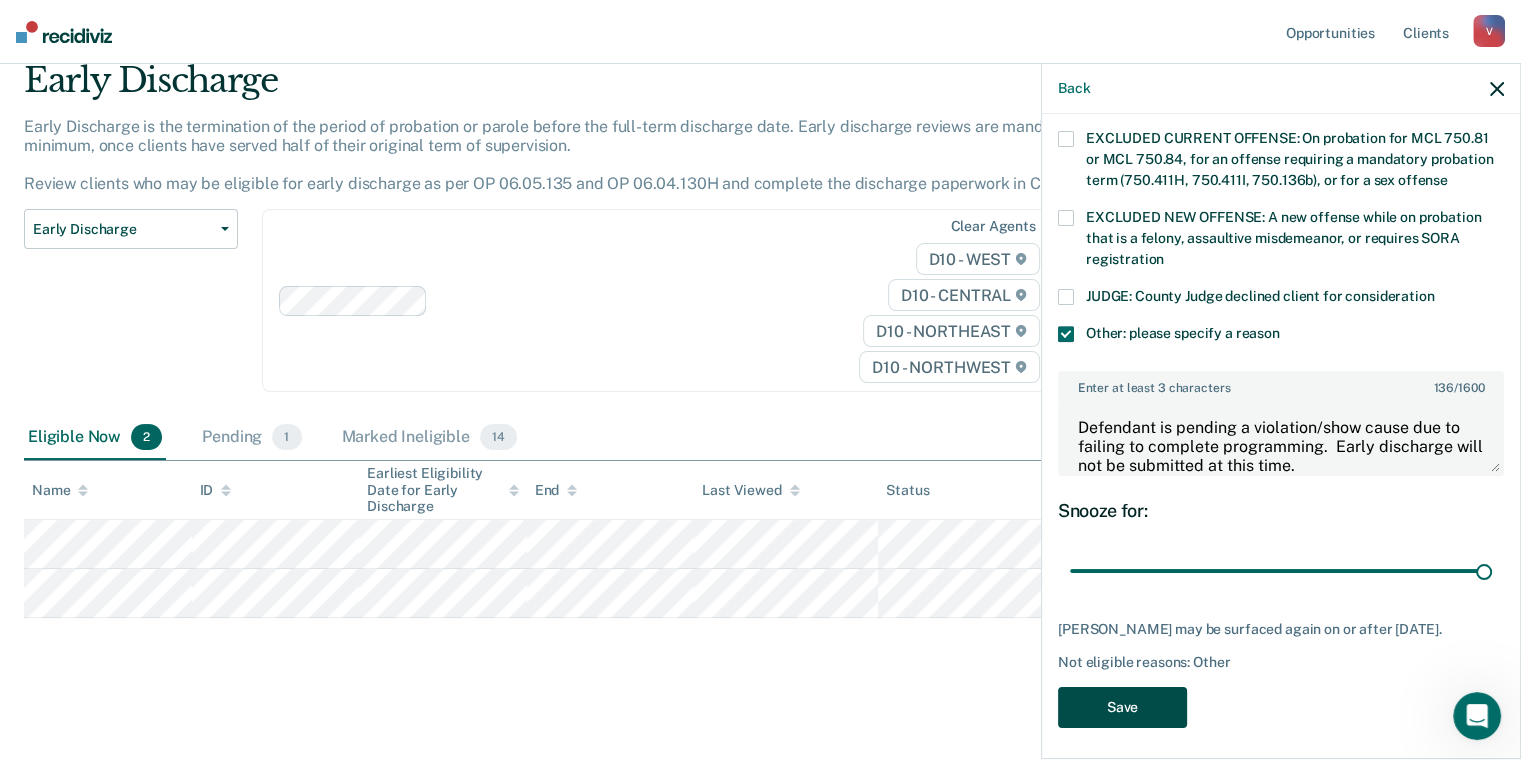 click on "Save" at bounding box center [1122, 707] 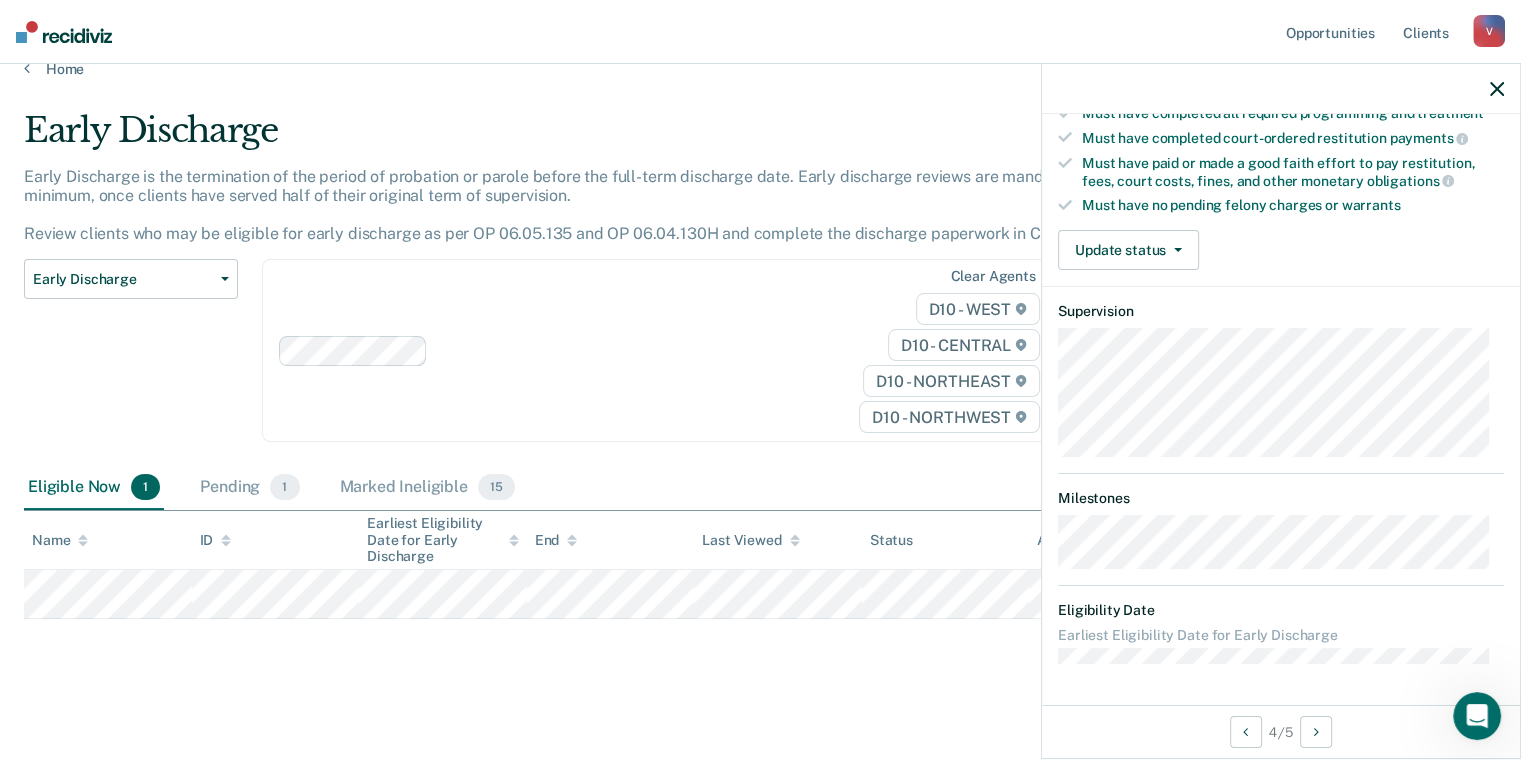 scroll, scrollTop: 312, scrollLeft: 0, axis: vertical 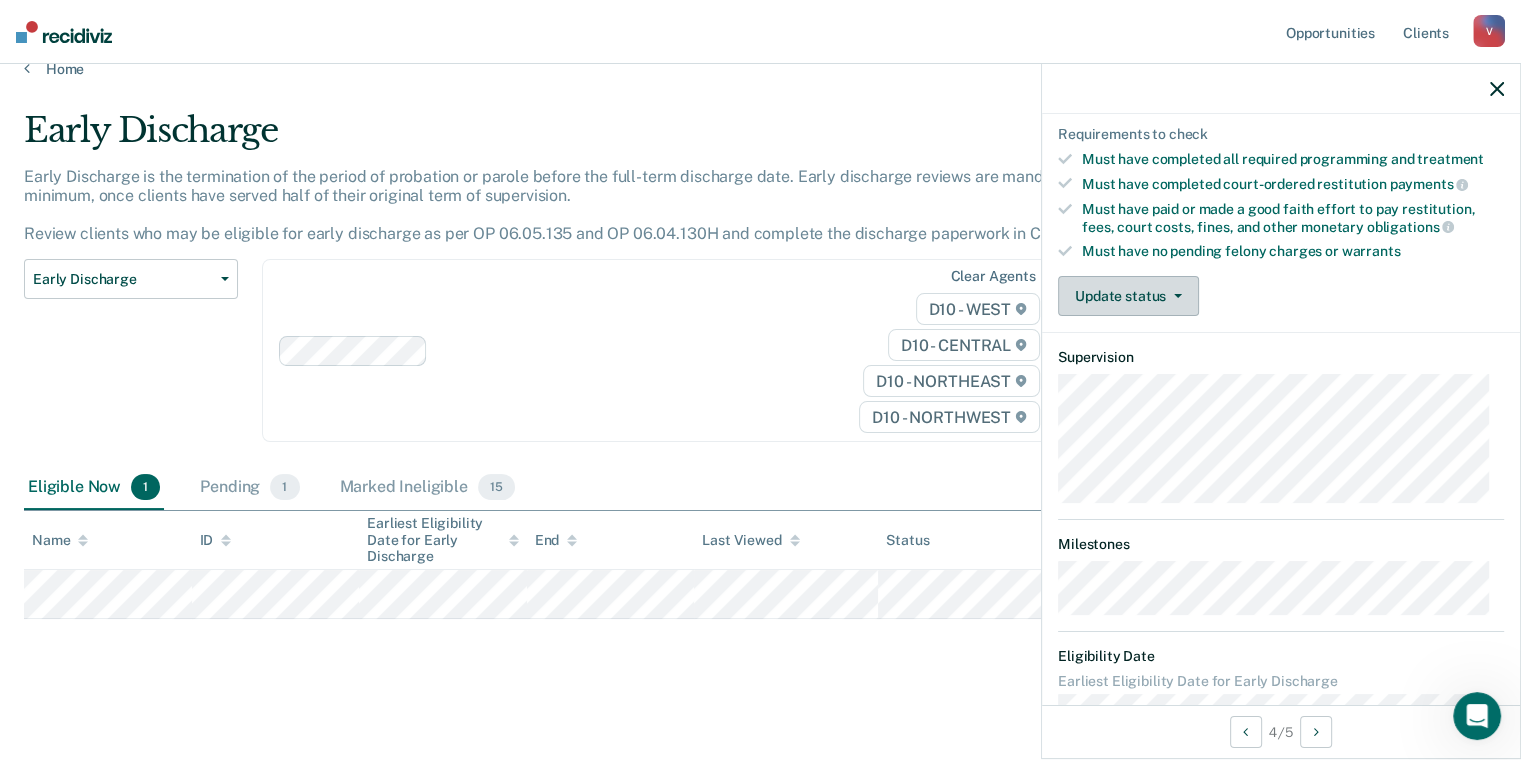 click on "Update status" at bounding box center [1128, 296] 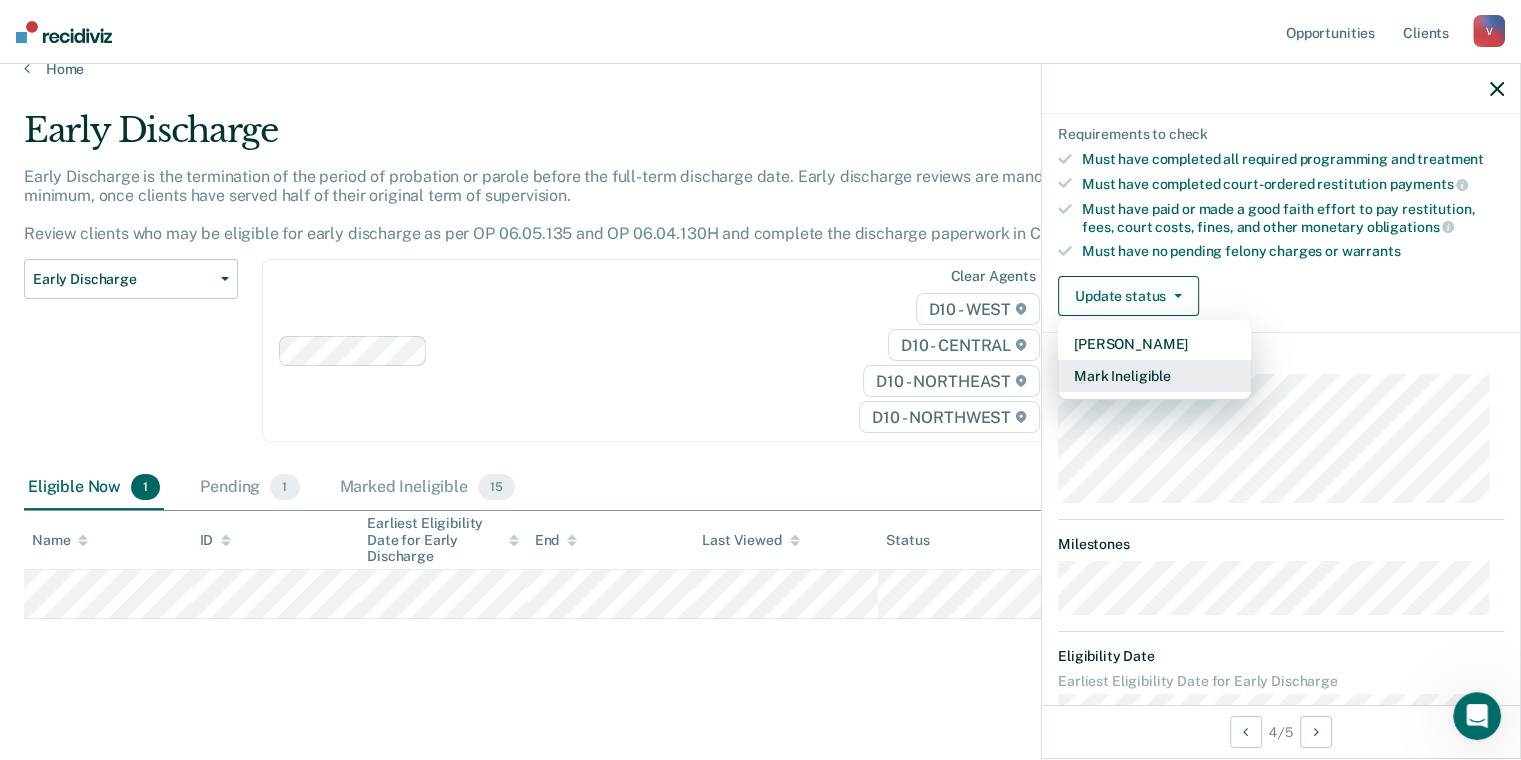 click on "Mark Ineligible" at bounding box center (1154, 376) 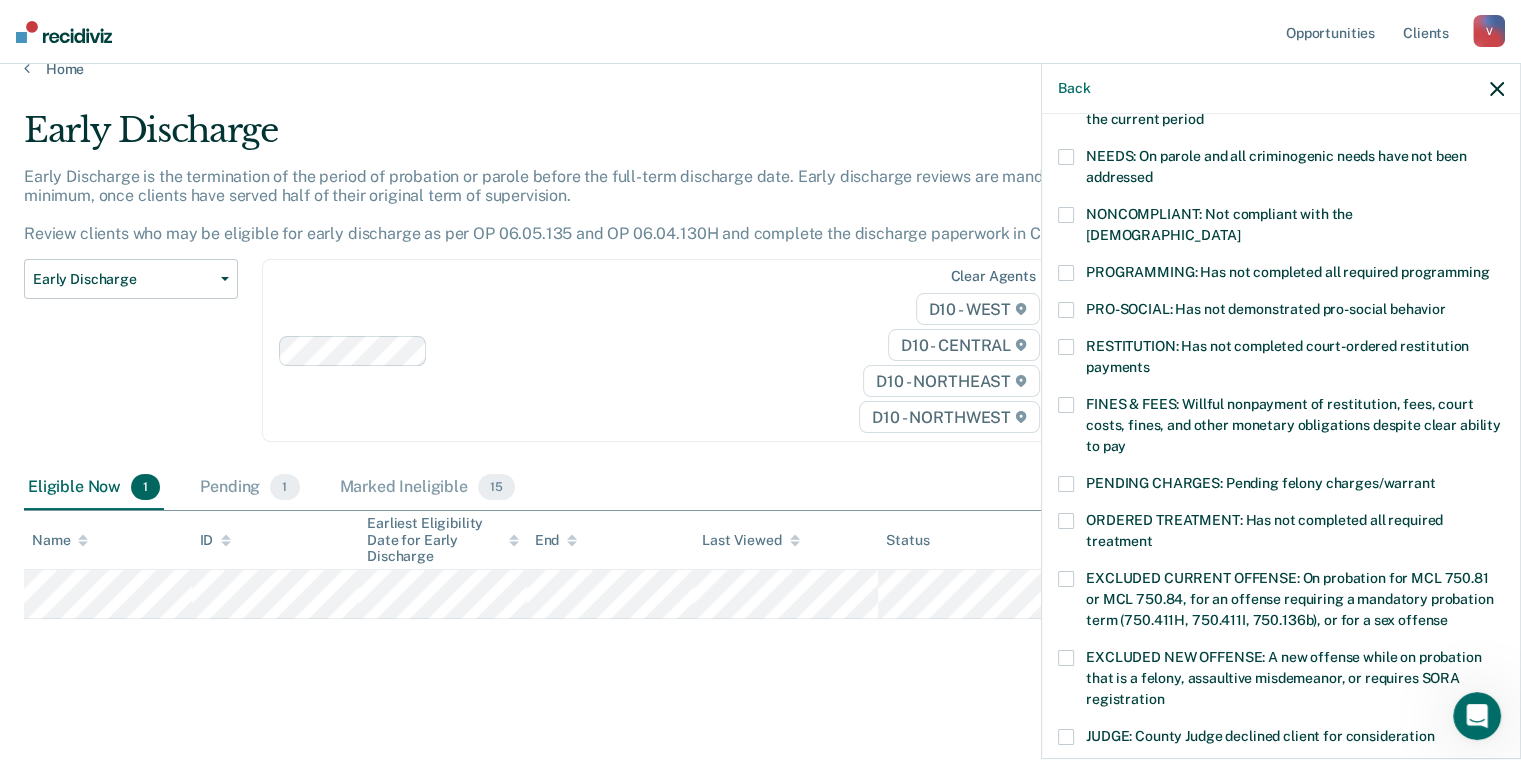 click at bounding box center (1066, 405) 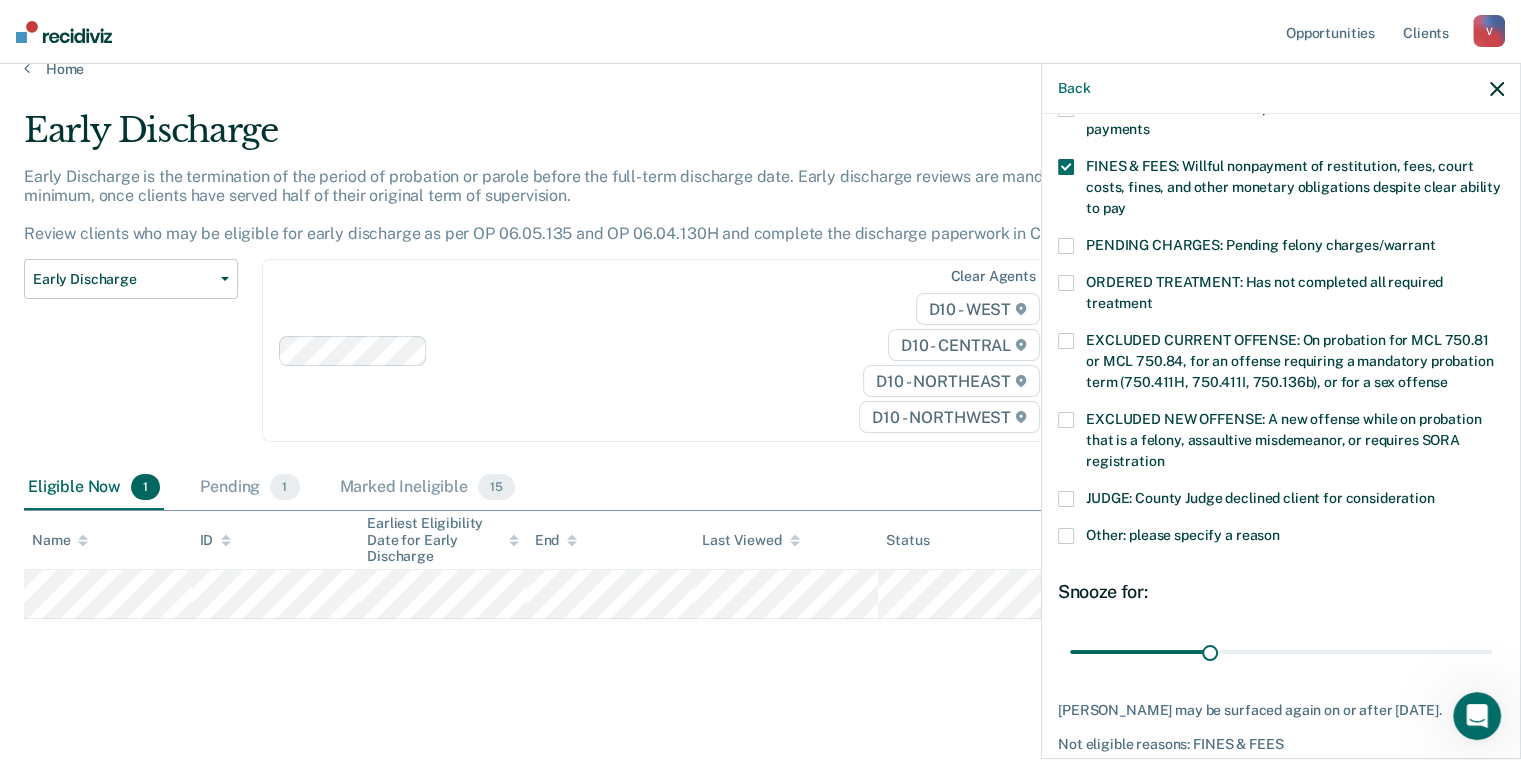 scroll, scrollTop: 612, scrollLeft: 0, axis: vertical 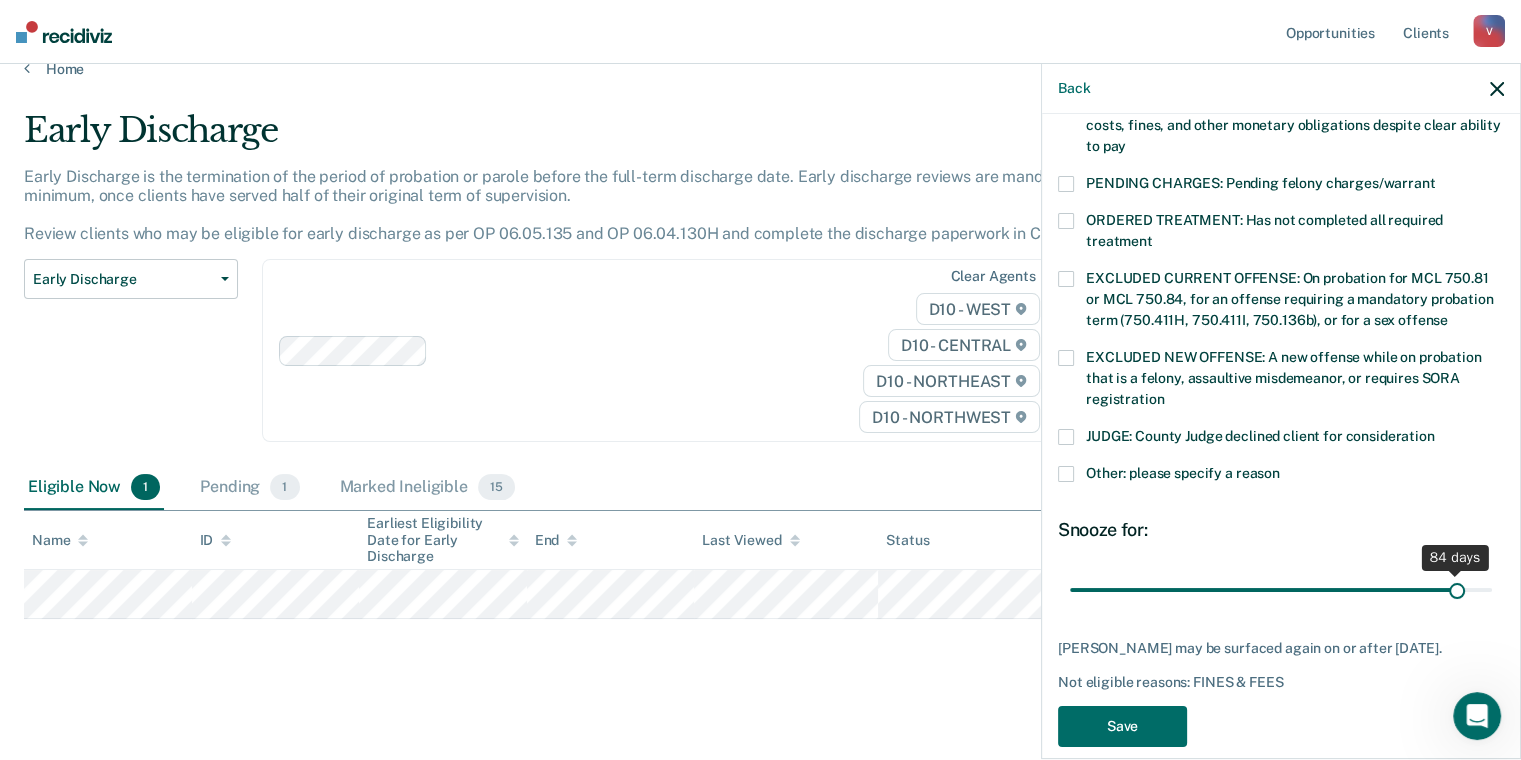 drag, startPoint x: 1269, startPoint y: 564, endPoint x: 1442, endPoint y: 563, distance: 173.00288 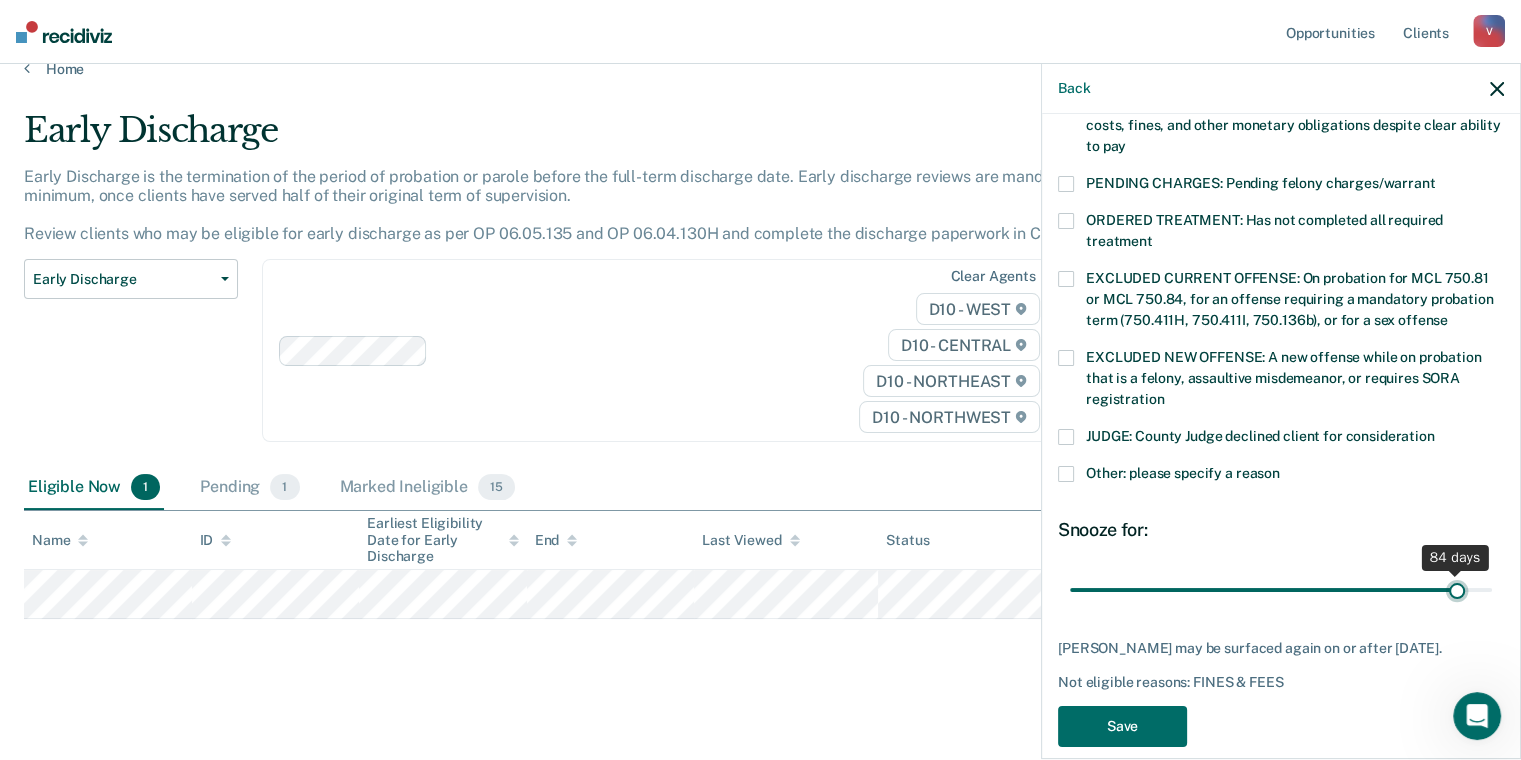 type on "84" 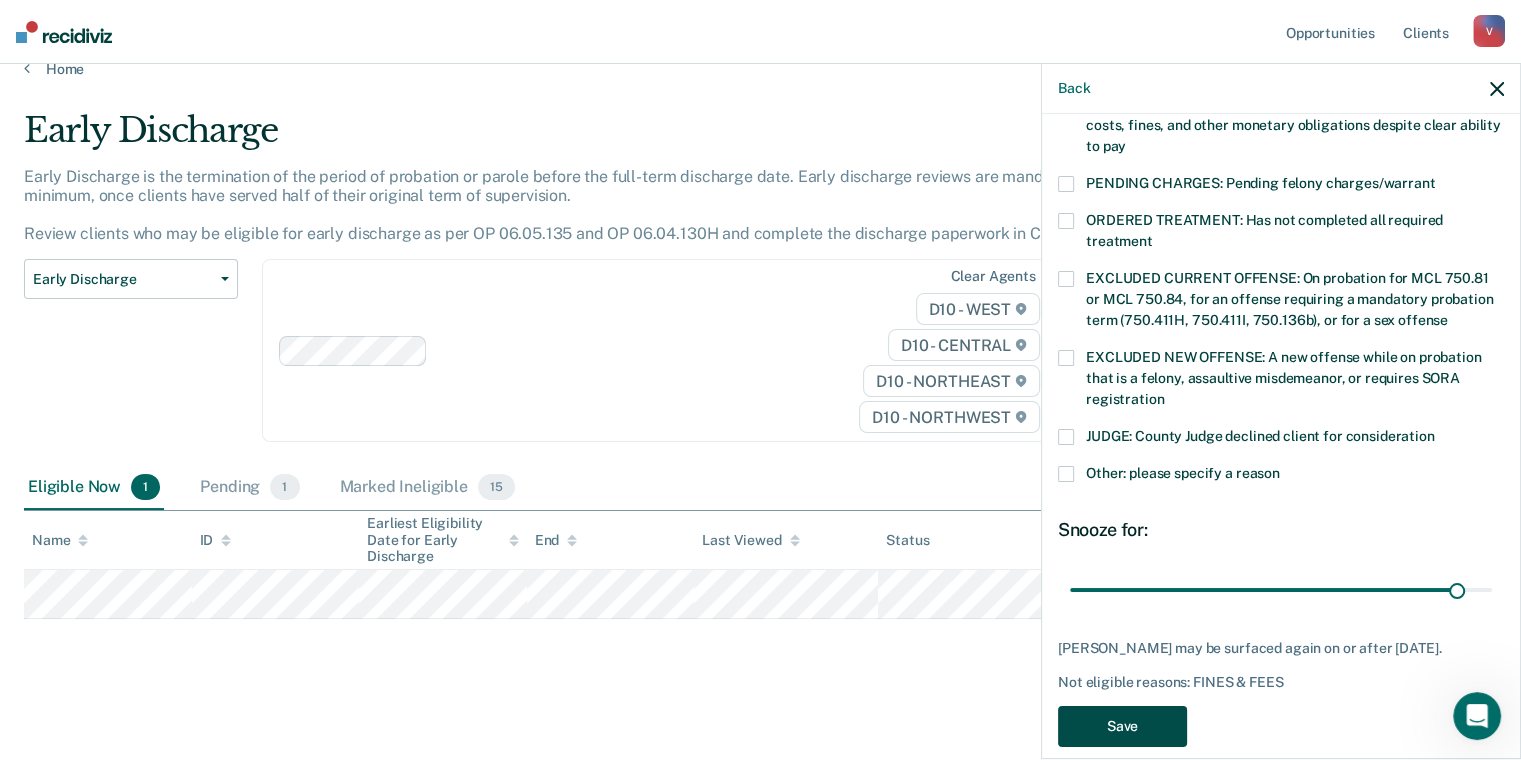 click on "Save" at bounding box center [1122, 726] 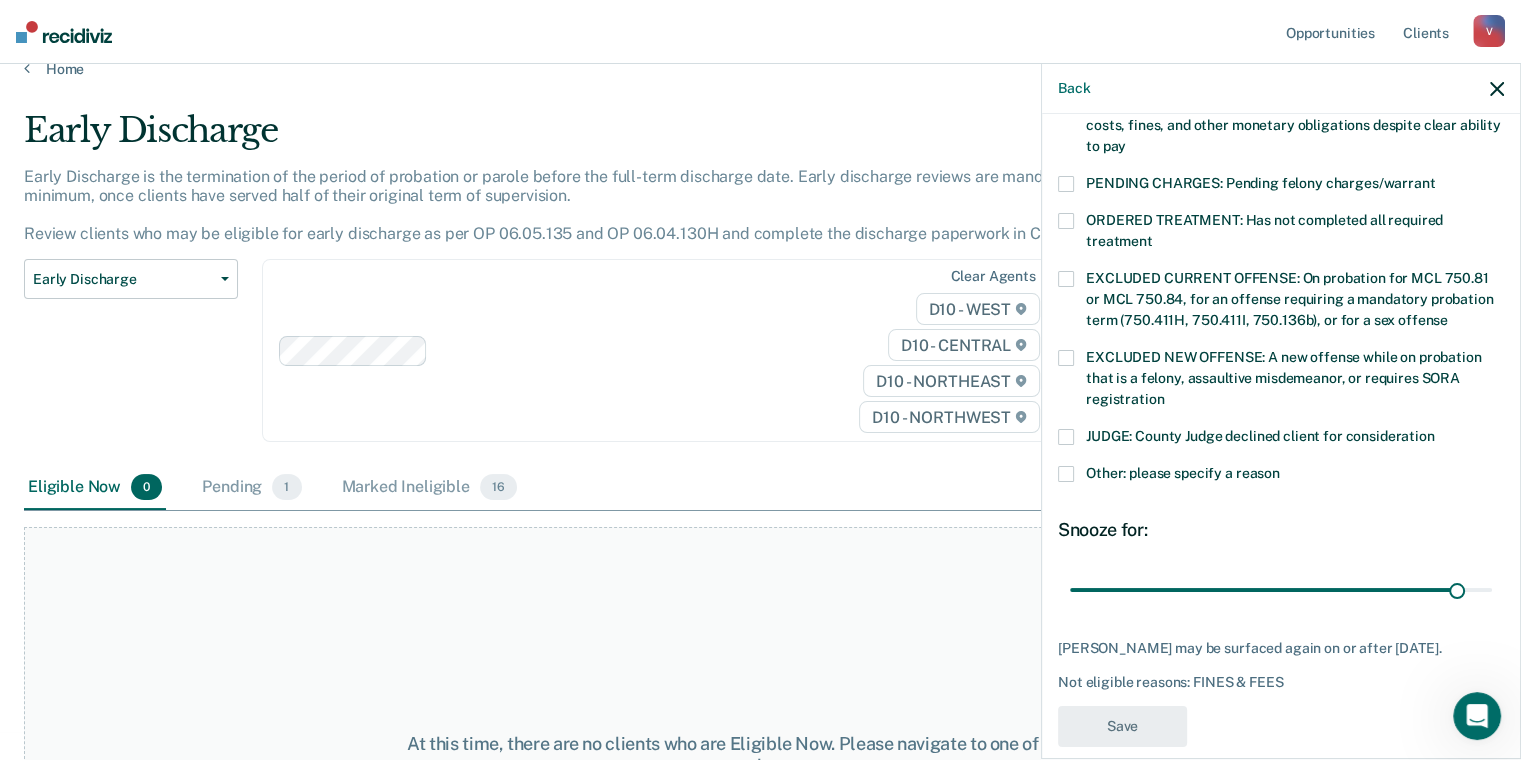 scroll, scrollTop: 497, scrollLeft: 0, axis: vertical 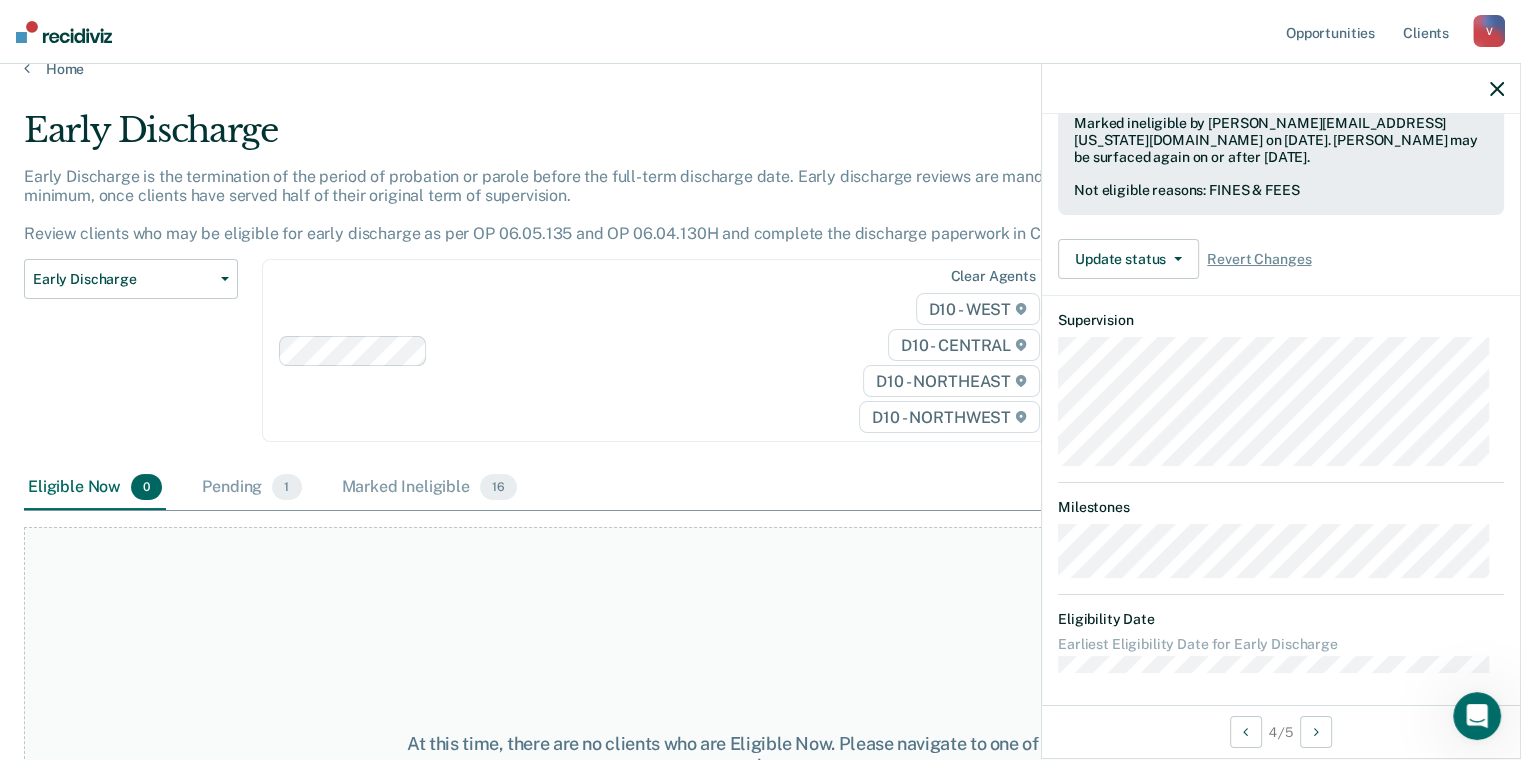 click on "At this time, there are no clients who are Eligible Now. Please navigate to one of the other tabs." at bounding box center [760, 755] 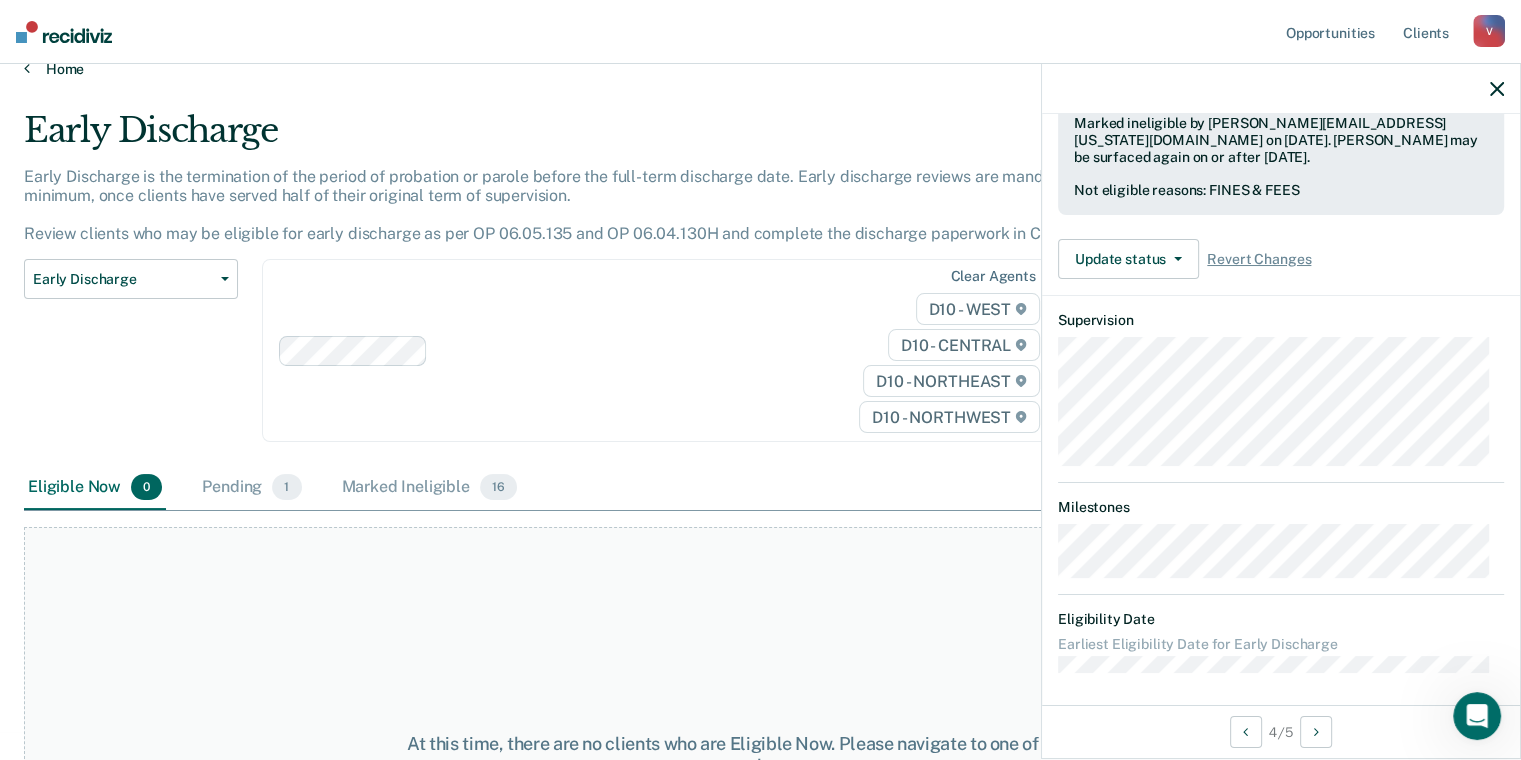 click on "Home" at bounding box center [760, 69] 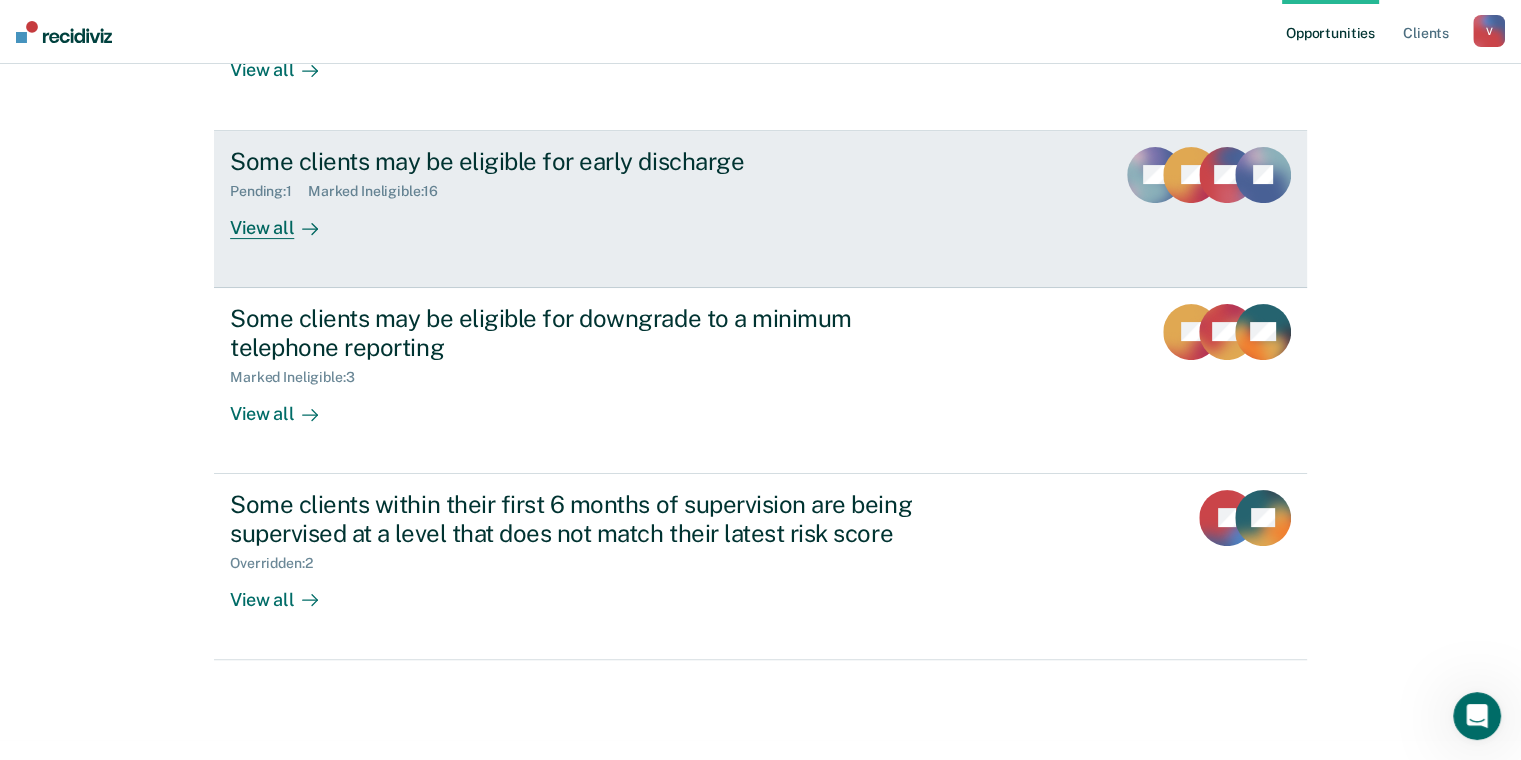 scroll, scrollTop: 444, scrollLeft: 0, axis: vertical 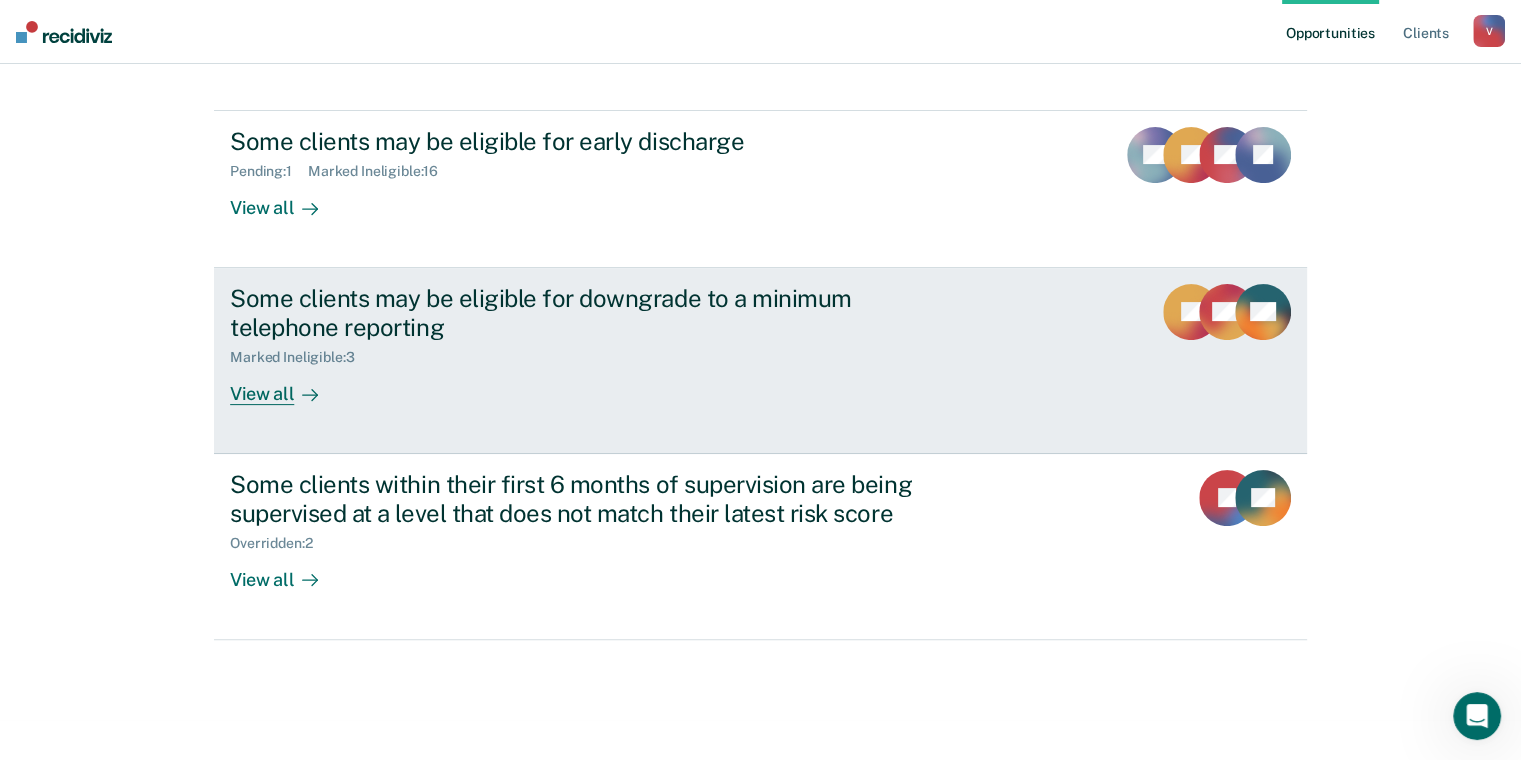 click on "View all" at bounding box center [286, 385] 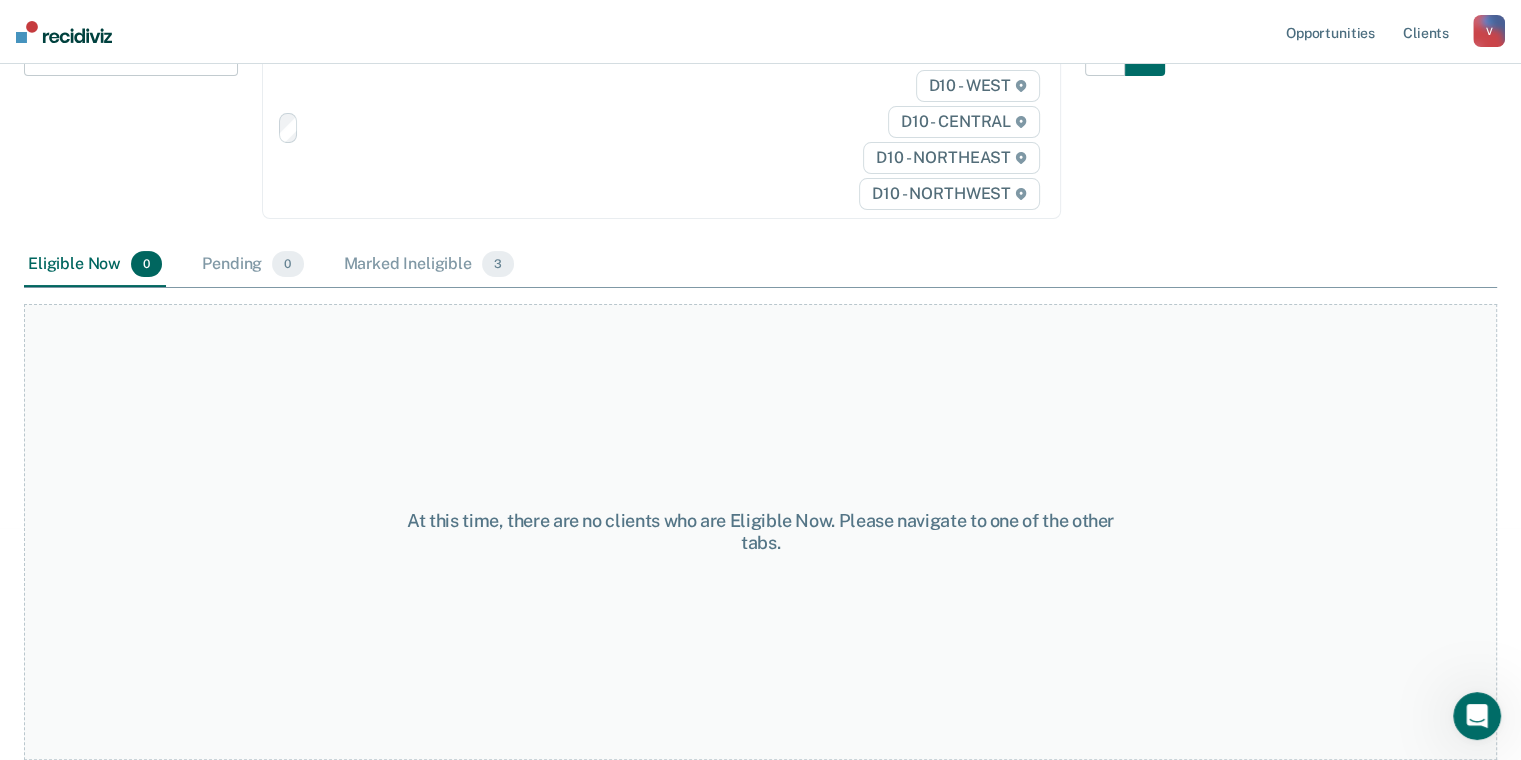 scroll, scrollTop: 0, scrollLeft: 0, axis: both 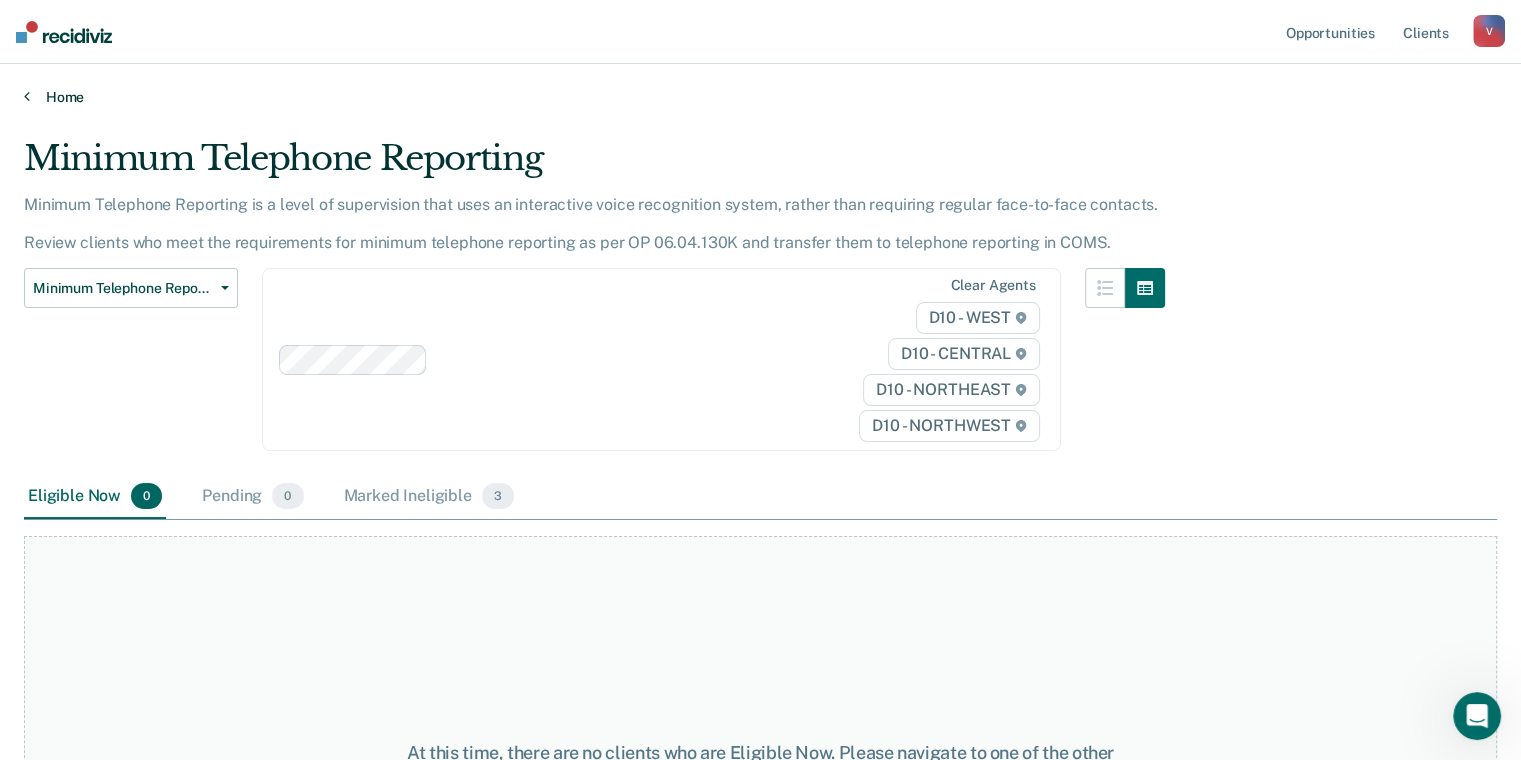 click on "Home" at bounding box center [760, 97] 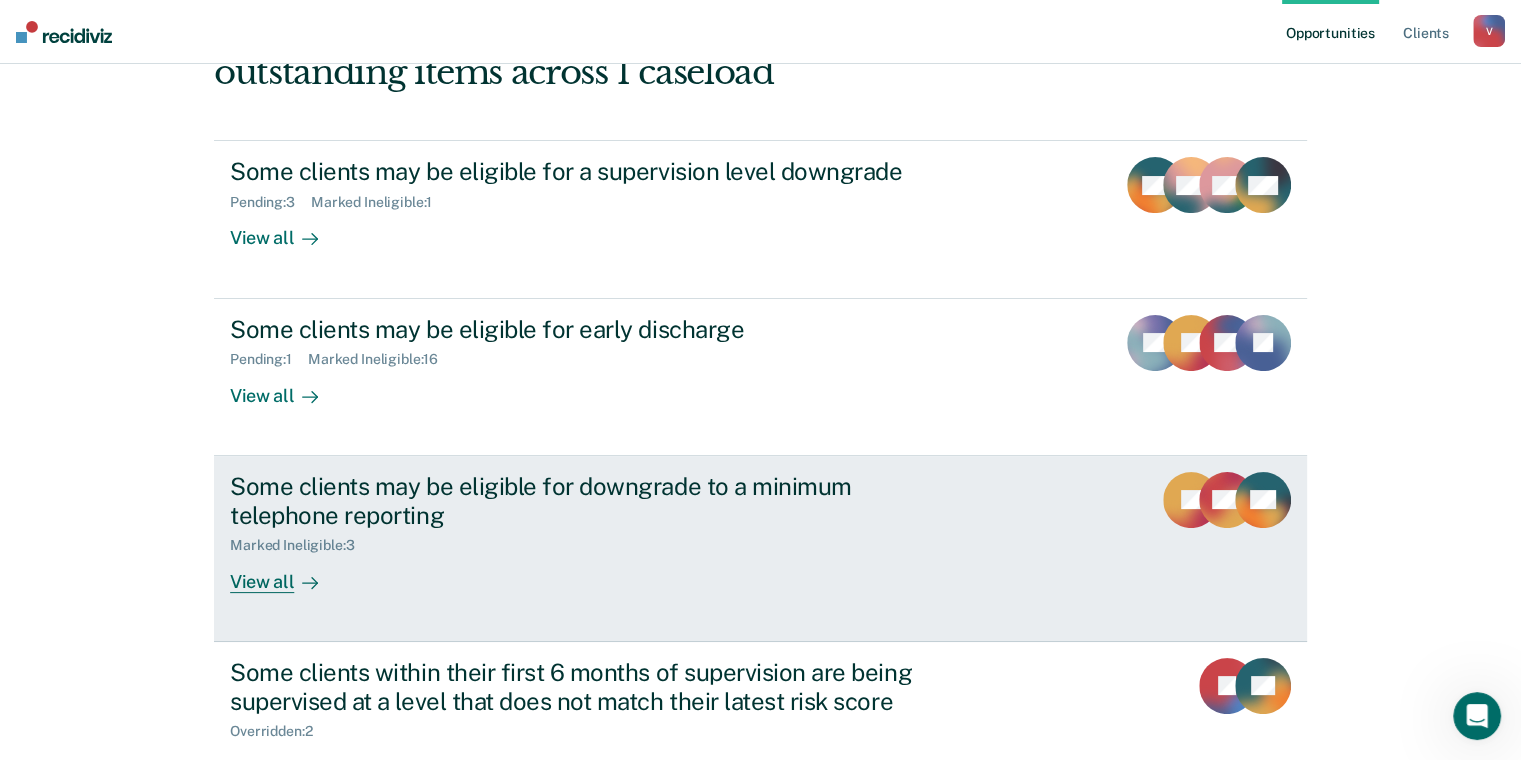 scroll, scrollTop: 300, scrollLeft: 0, axis: vertical 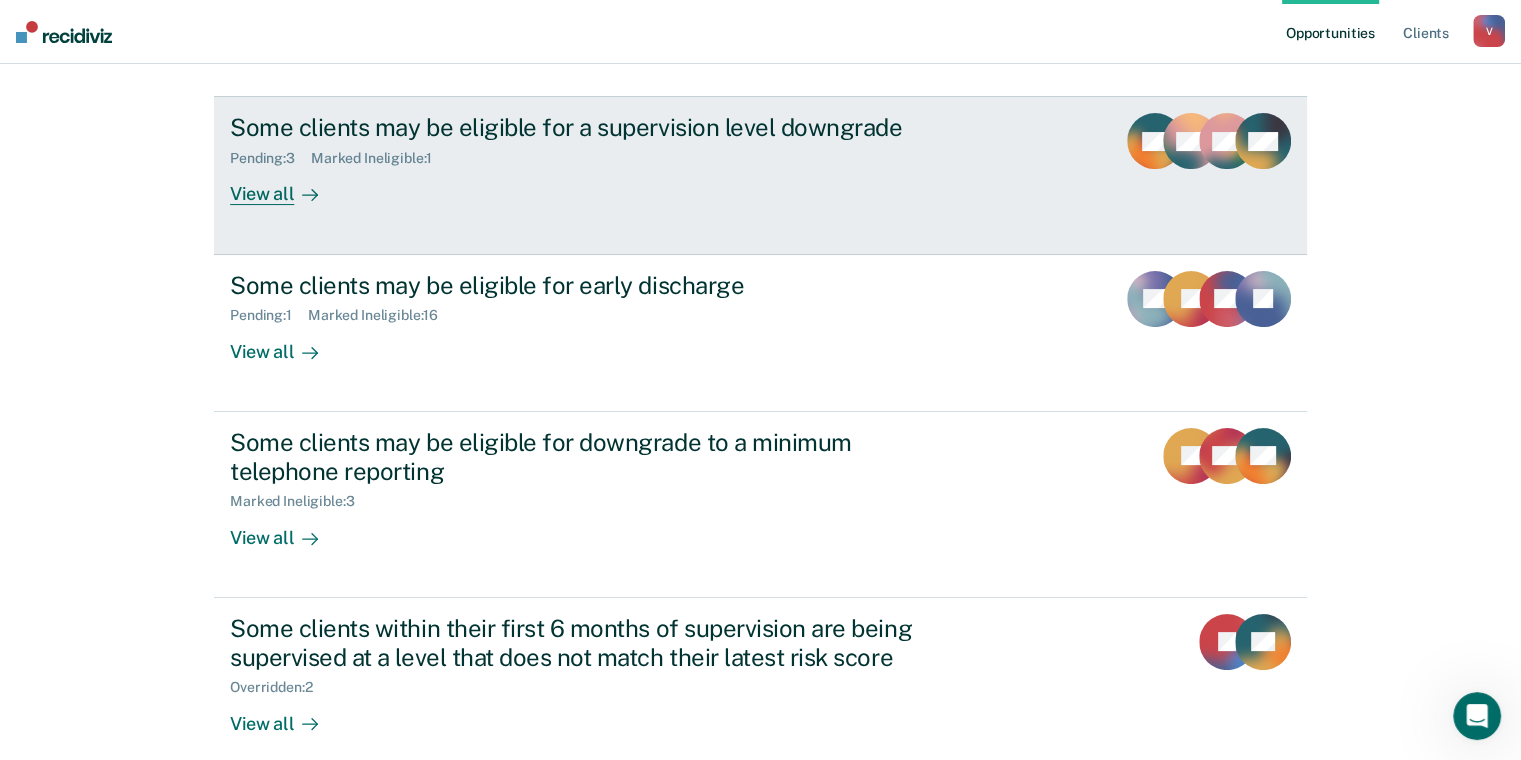 click on "View all" at bounding box center (286, 186) 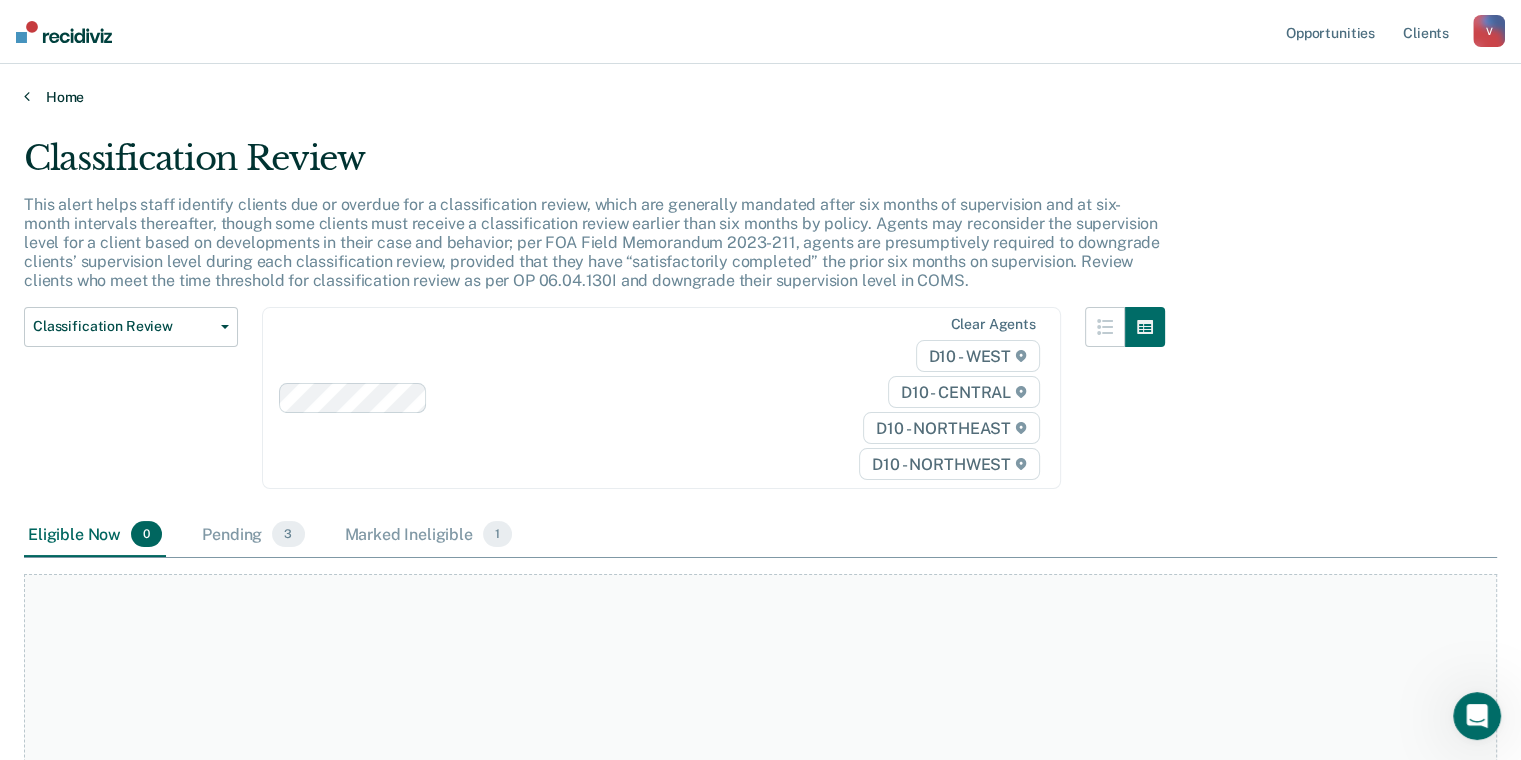click on "Home" at bounding box center (760, 97) 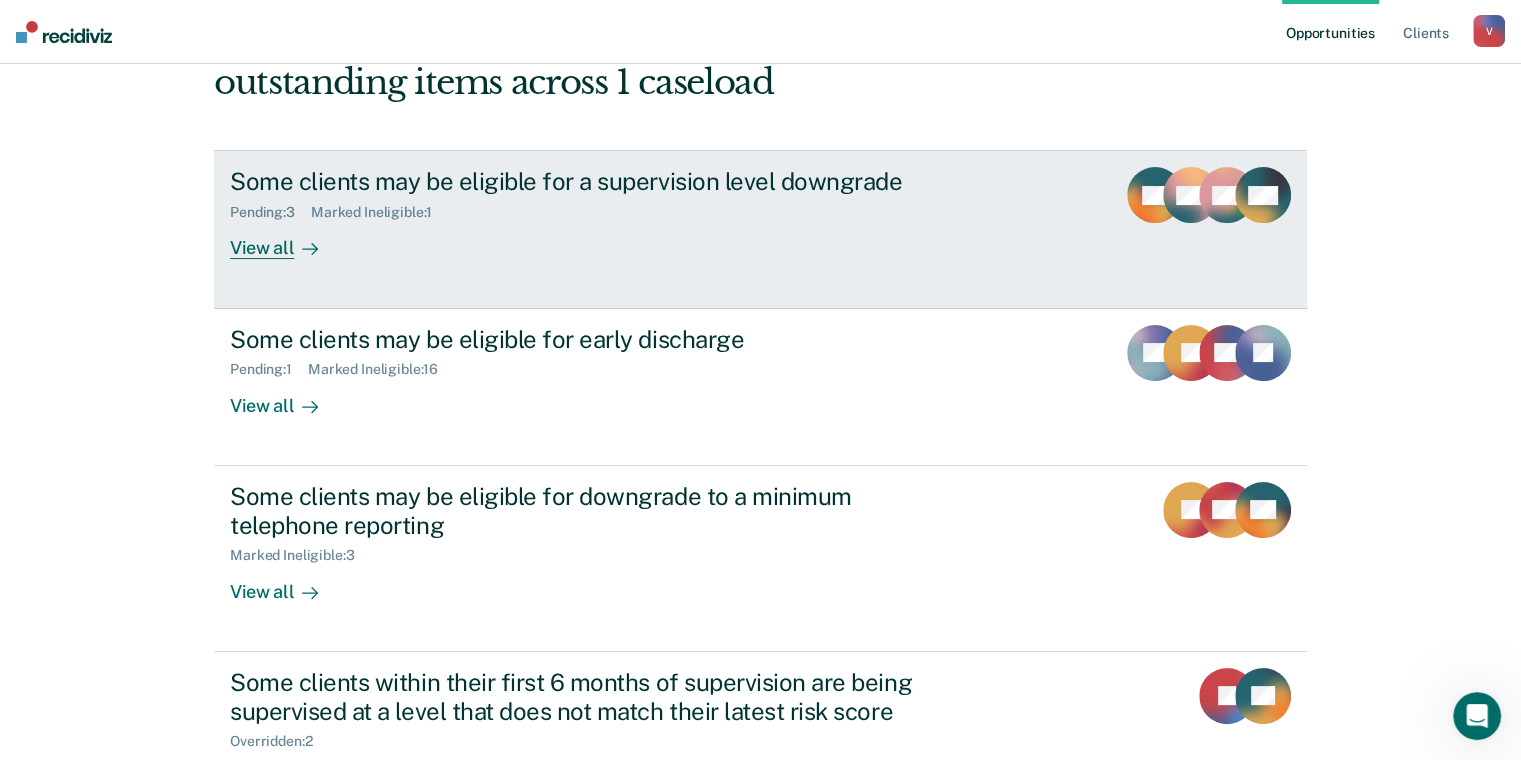 scroll, scrollTop: 300, scrollLeft: 0, axis: vertical 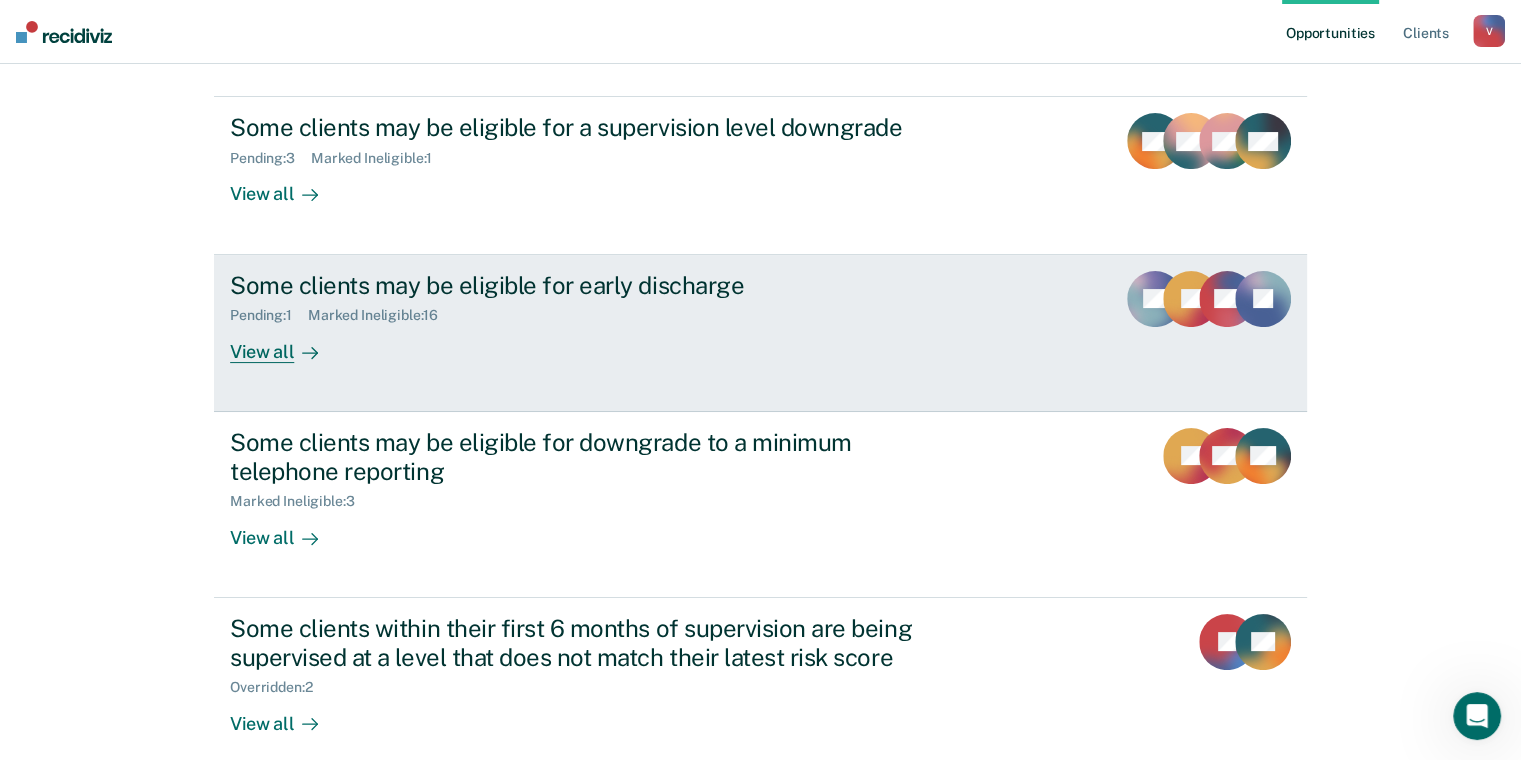 click on "View all" at bounding box center (286, 343) 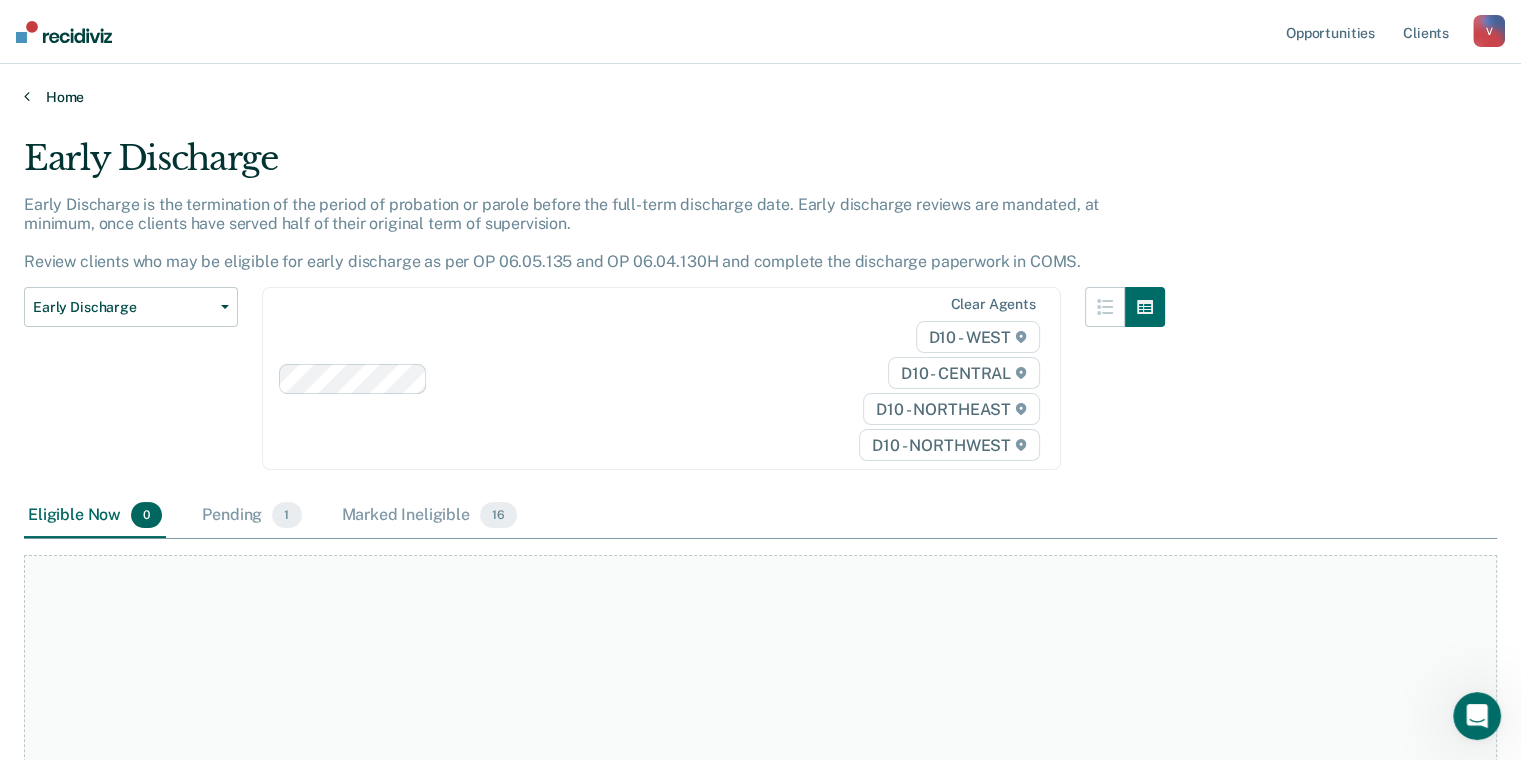 click on "Home" at bounding box center [760, 97] 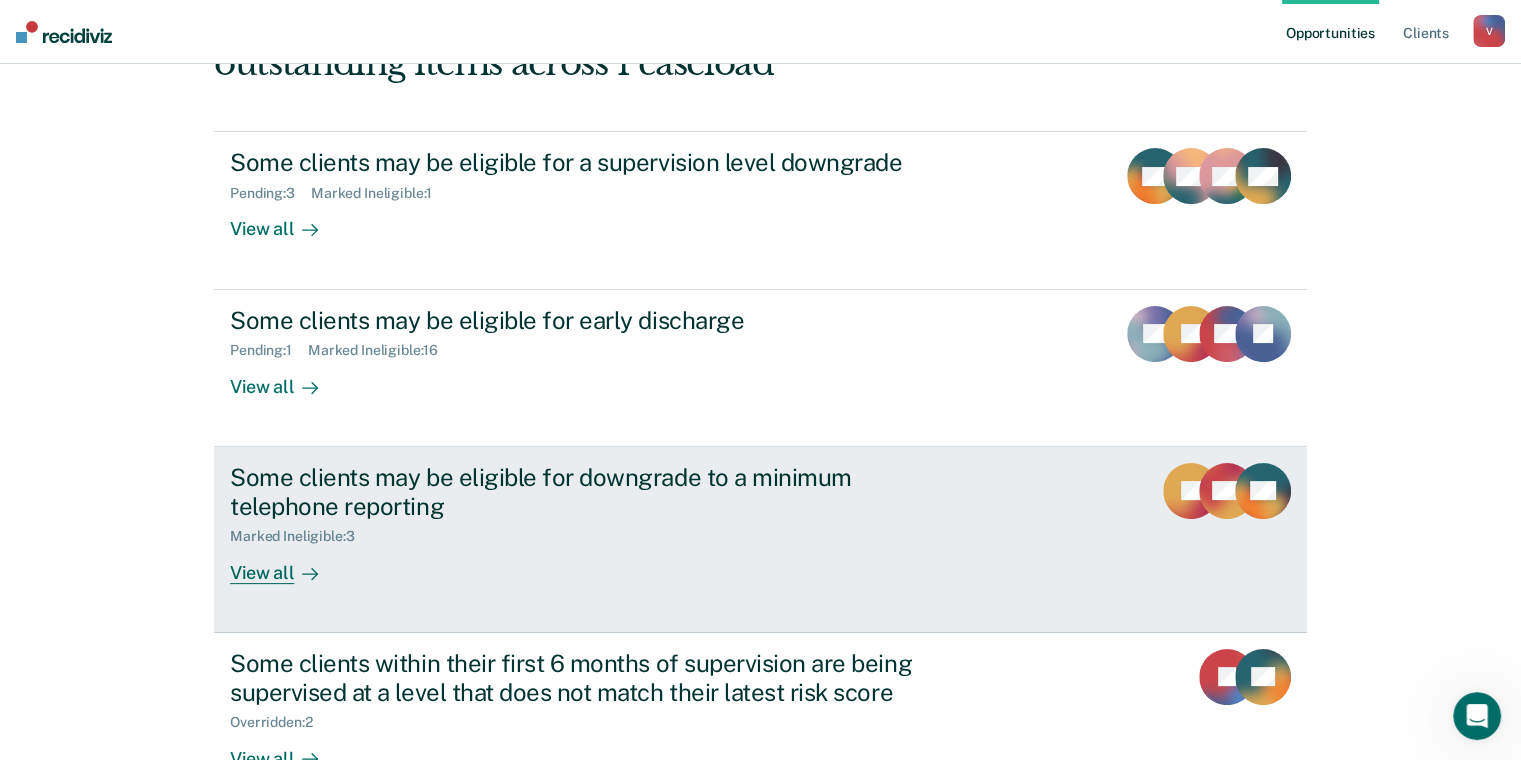 scroll, scrollTop: 300, scrollLeft: 0, axis: vertical 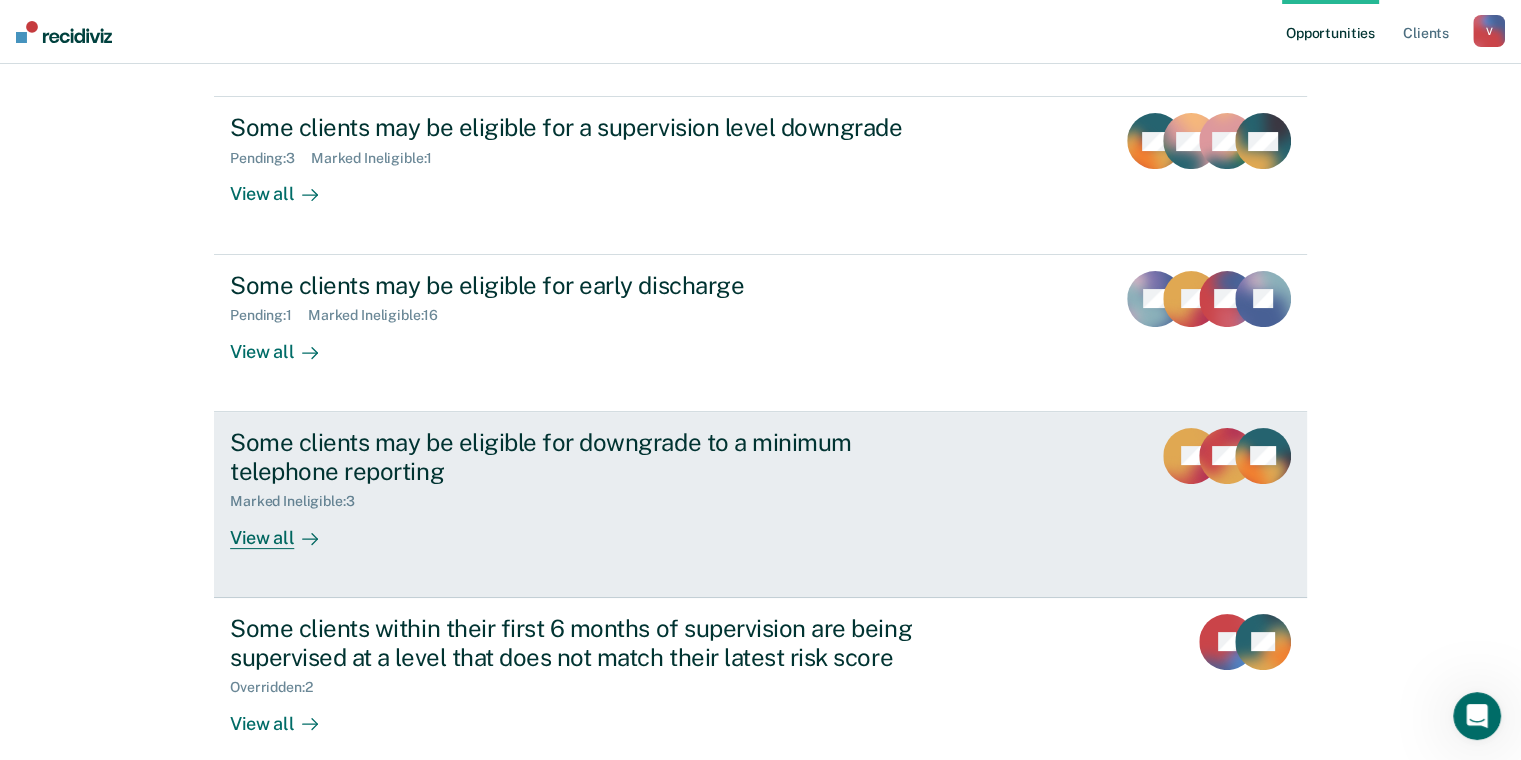 click on "View all" at bounding box center [286, 529] 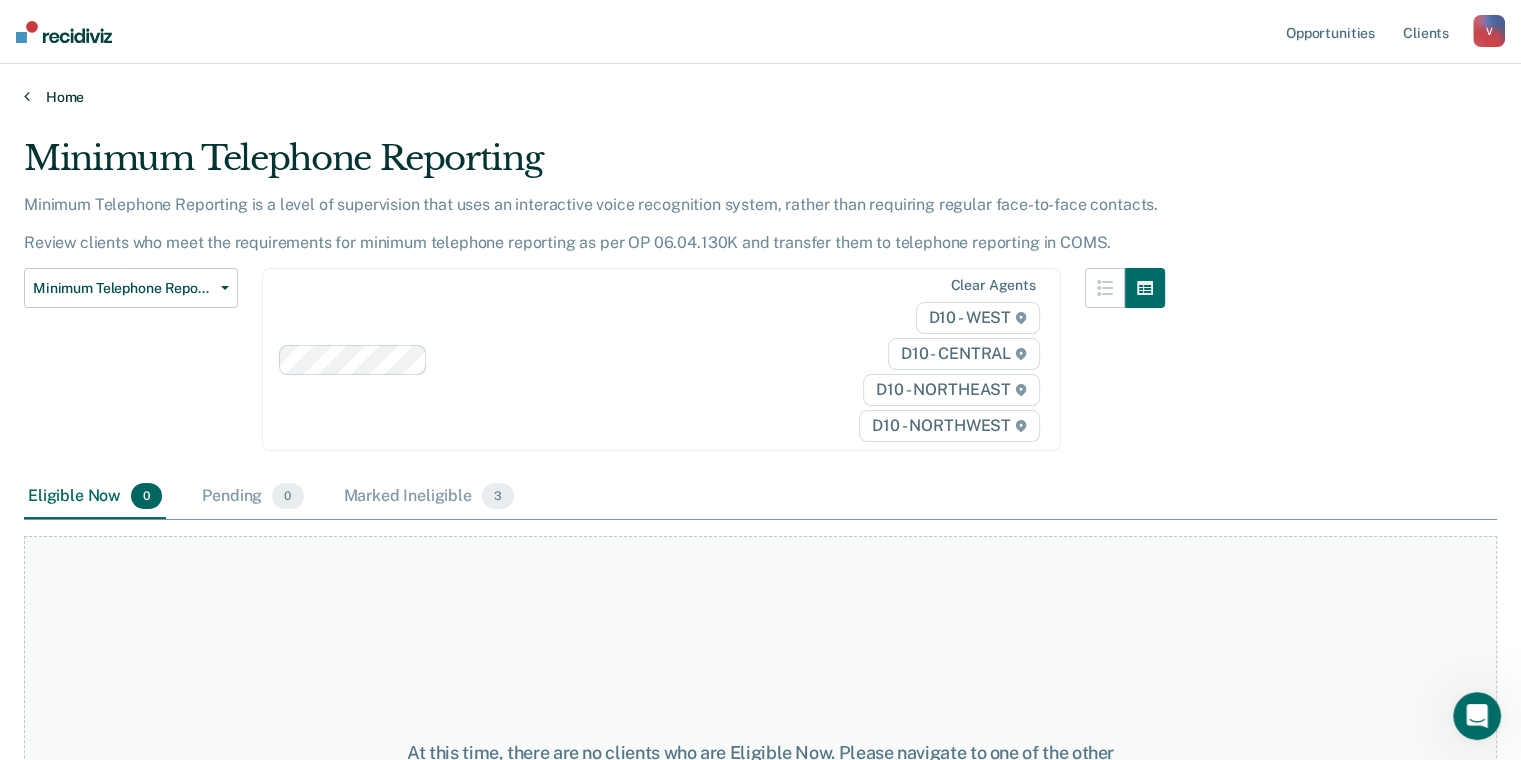 click on "Home" at bounding box center [760, 97] 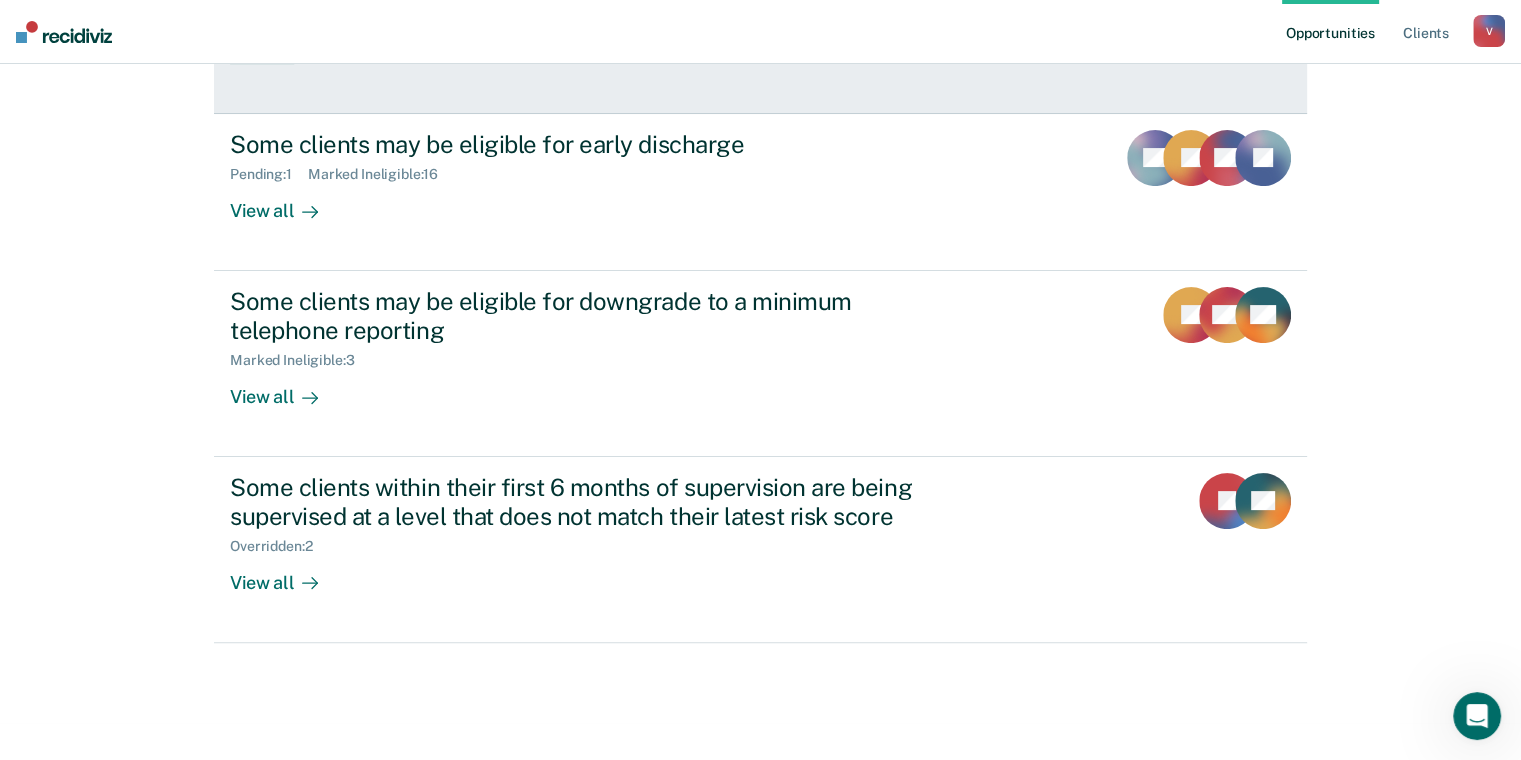 scroll, scrollTop: 444, scrollLeft: 0, axis: vertical 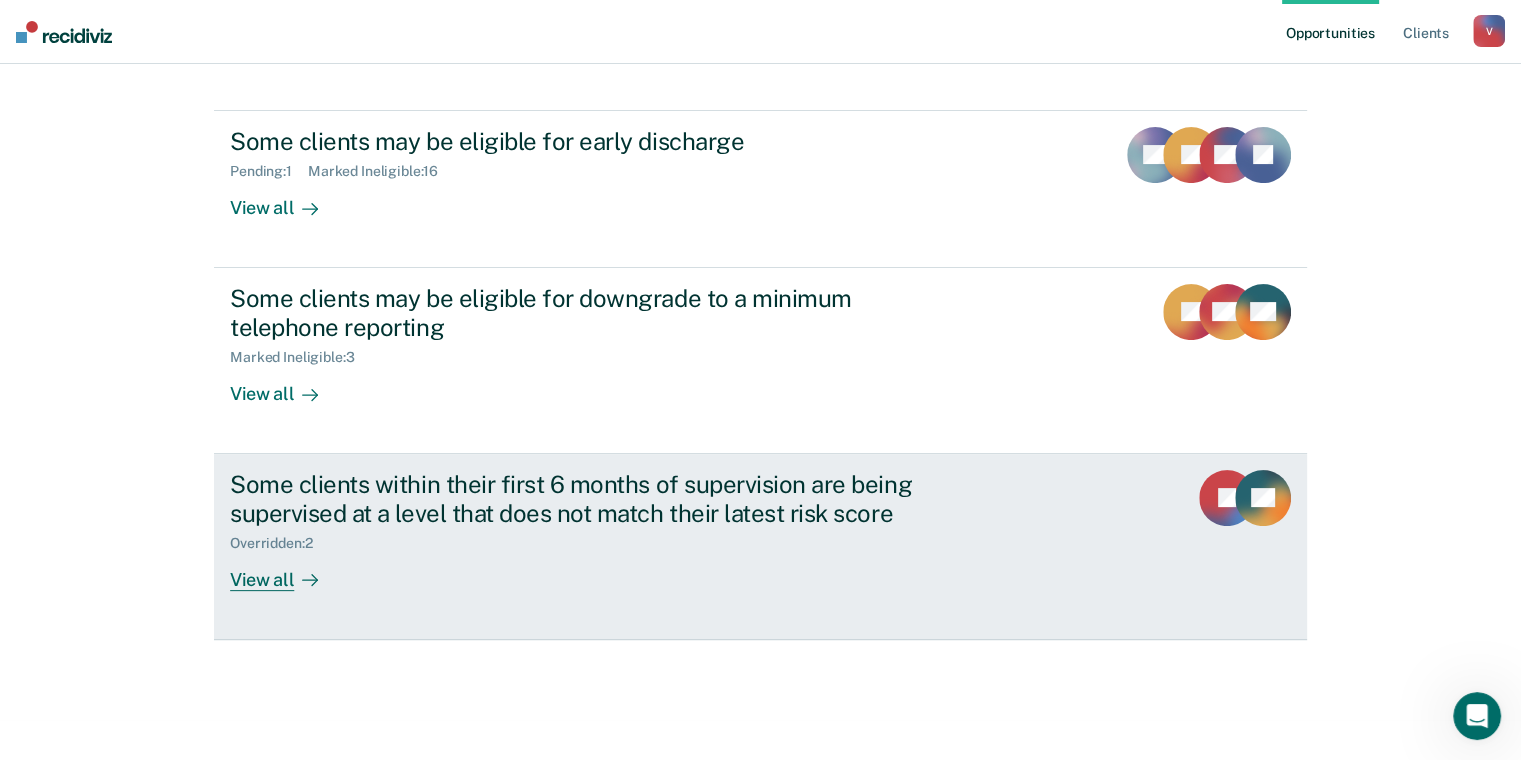 click on "View all" at bounding box center [286, 571] 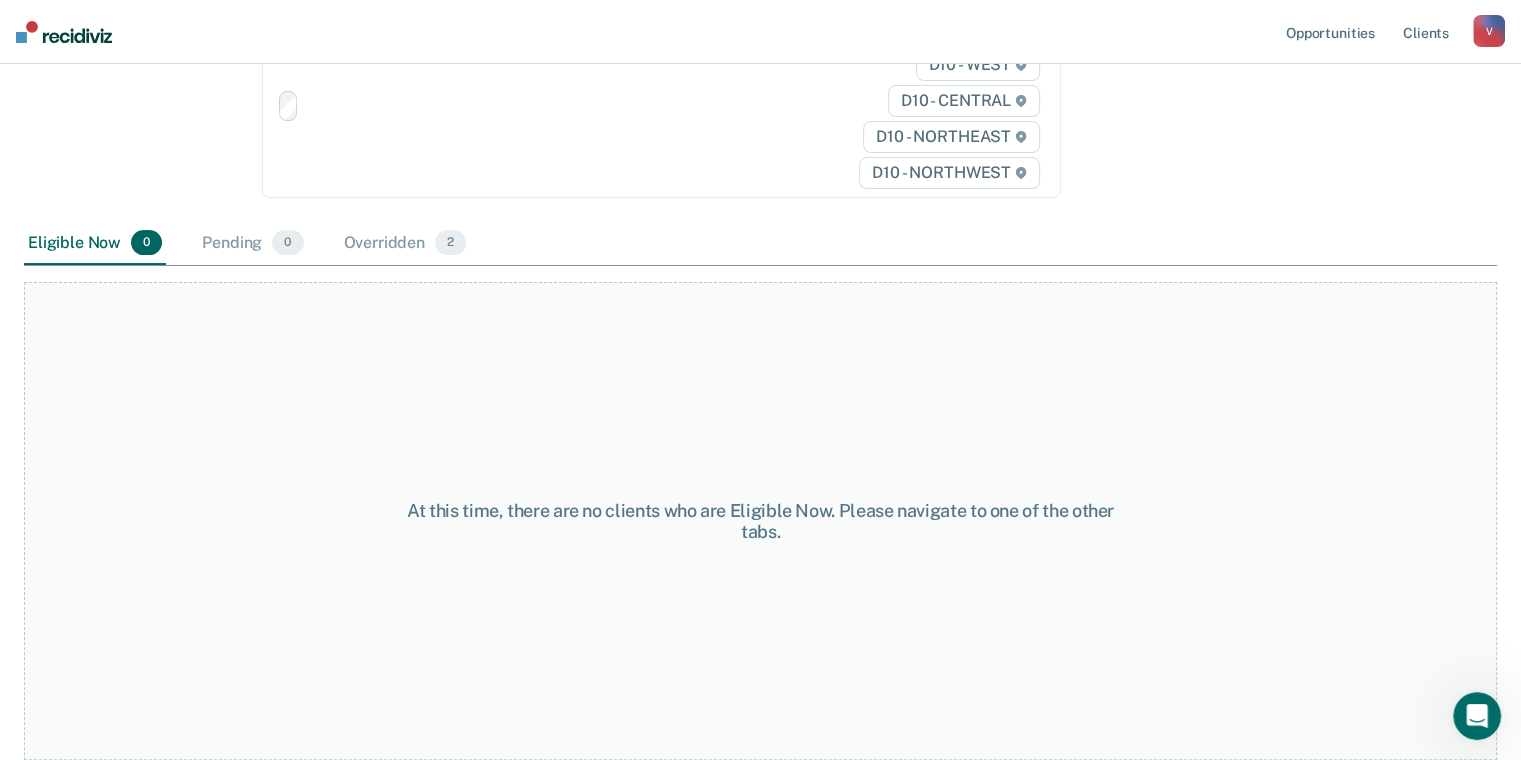 scroll, scrollTop: 0, scrollLeft: 0, axis: both 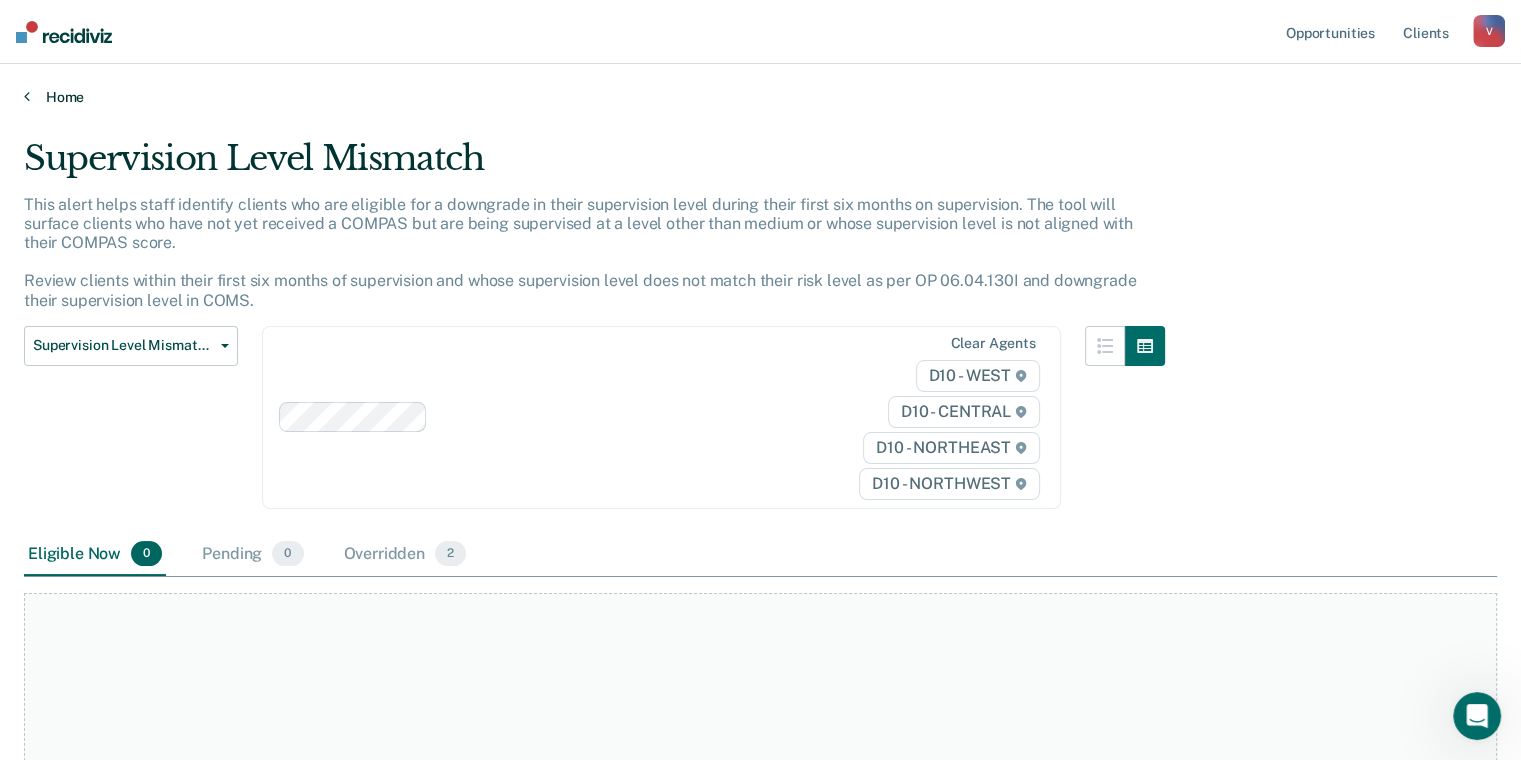 click on "Home" at bounding box center [760, 97] 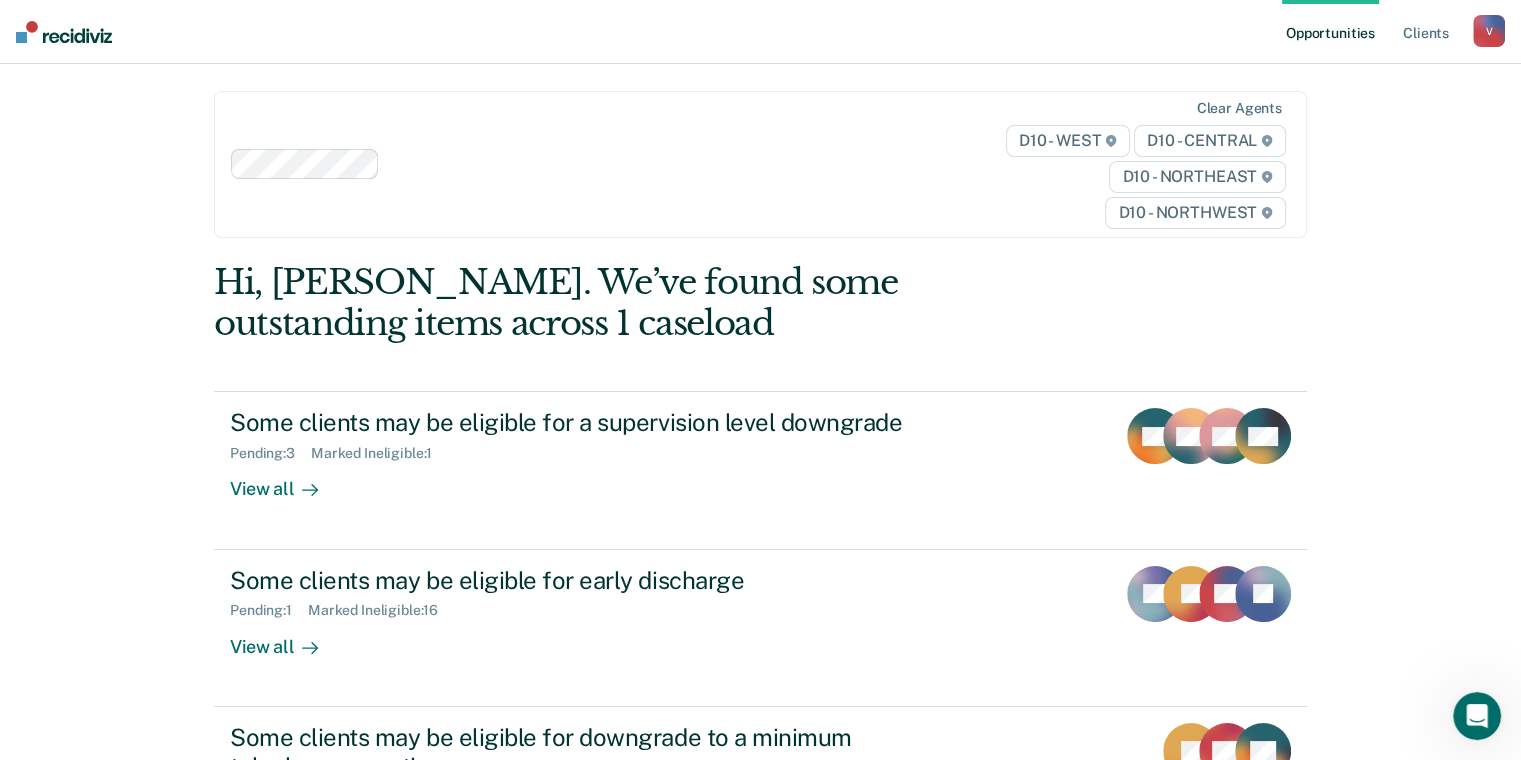 scroll, scrollTop: 200, scrollLeft: 0, axis: vertical 